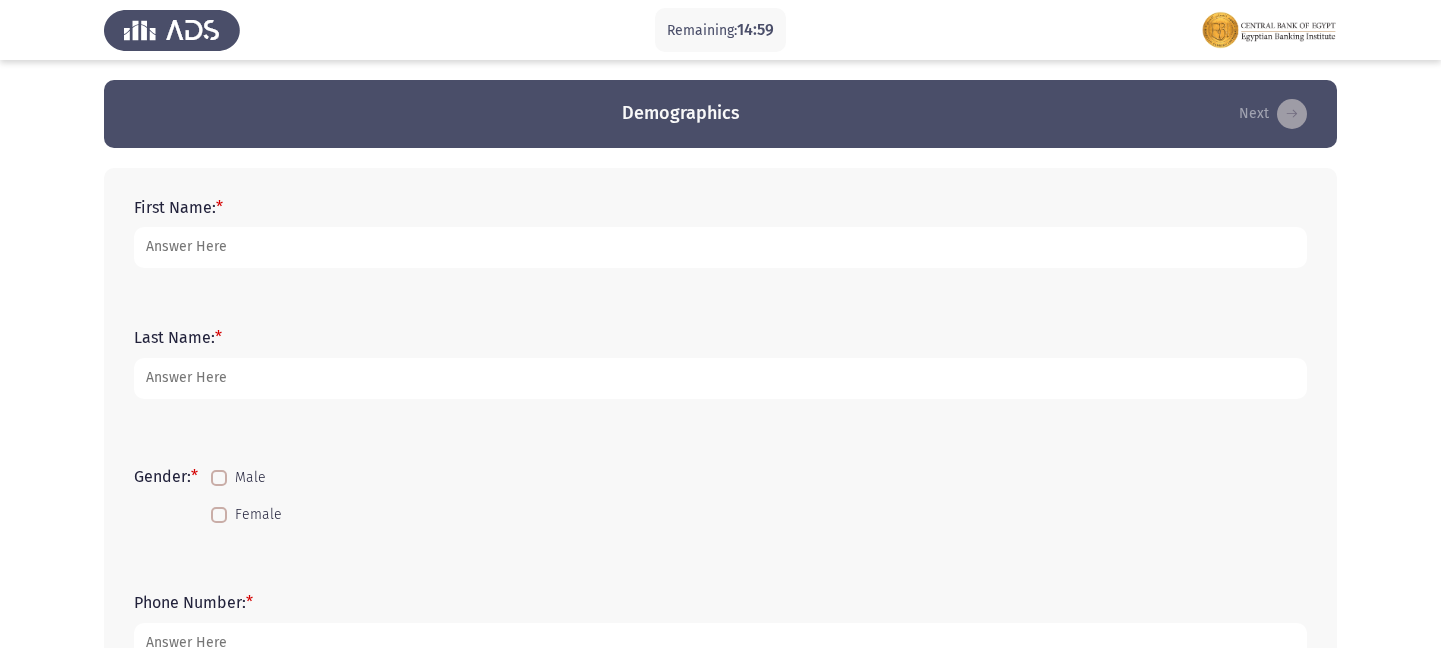 scroll, scrollTop: 0, scrollLeft: 0, axis: both 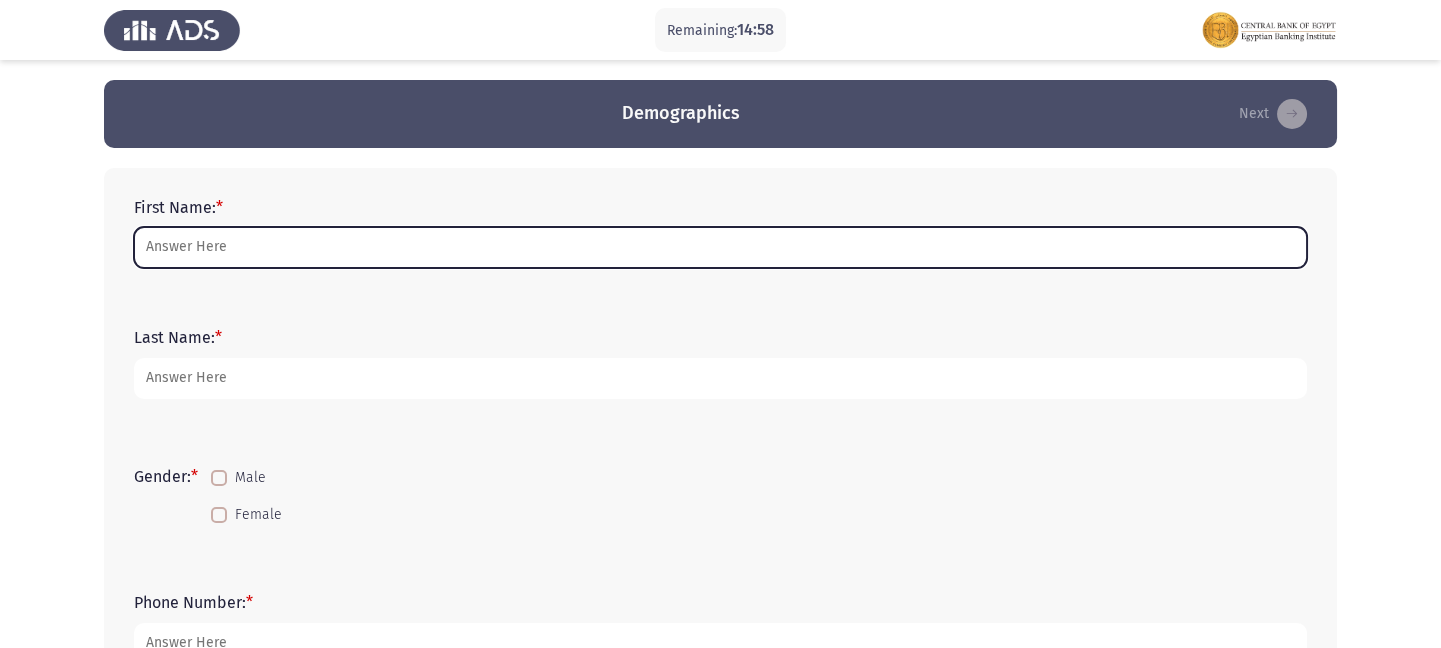 click on "First Name:   *" at bounding box center [720, 247] 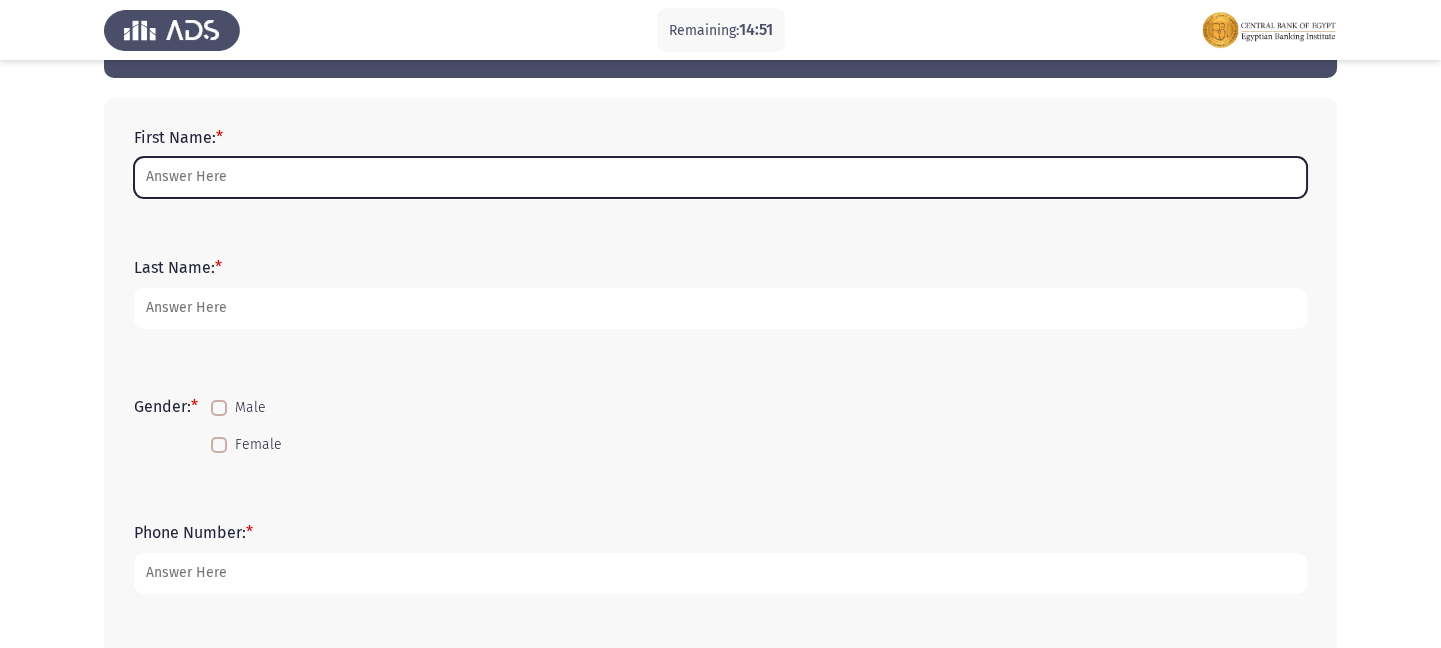 scroll, scrollTop: 0, scrollLeft: 0, axis: both 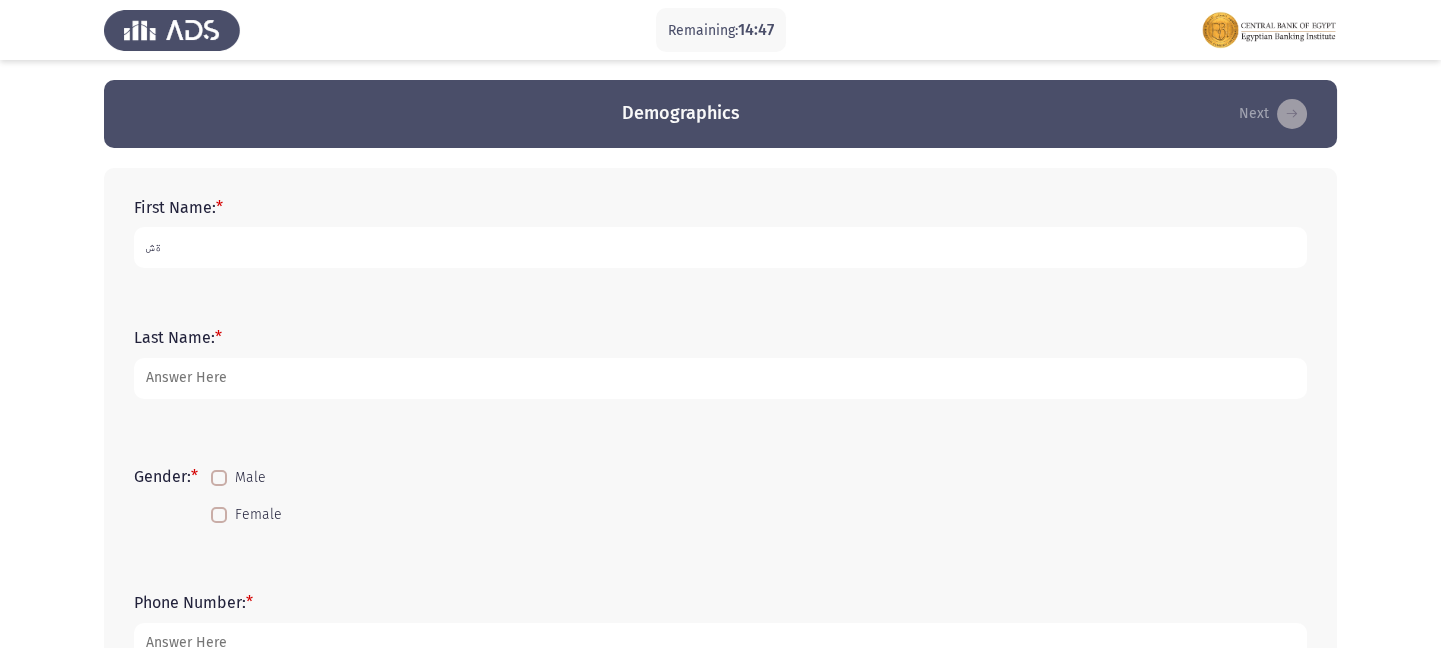 type on "ة" 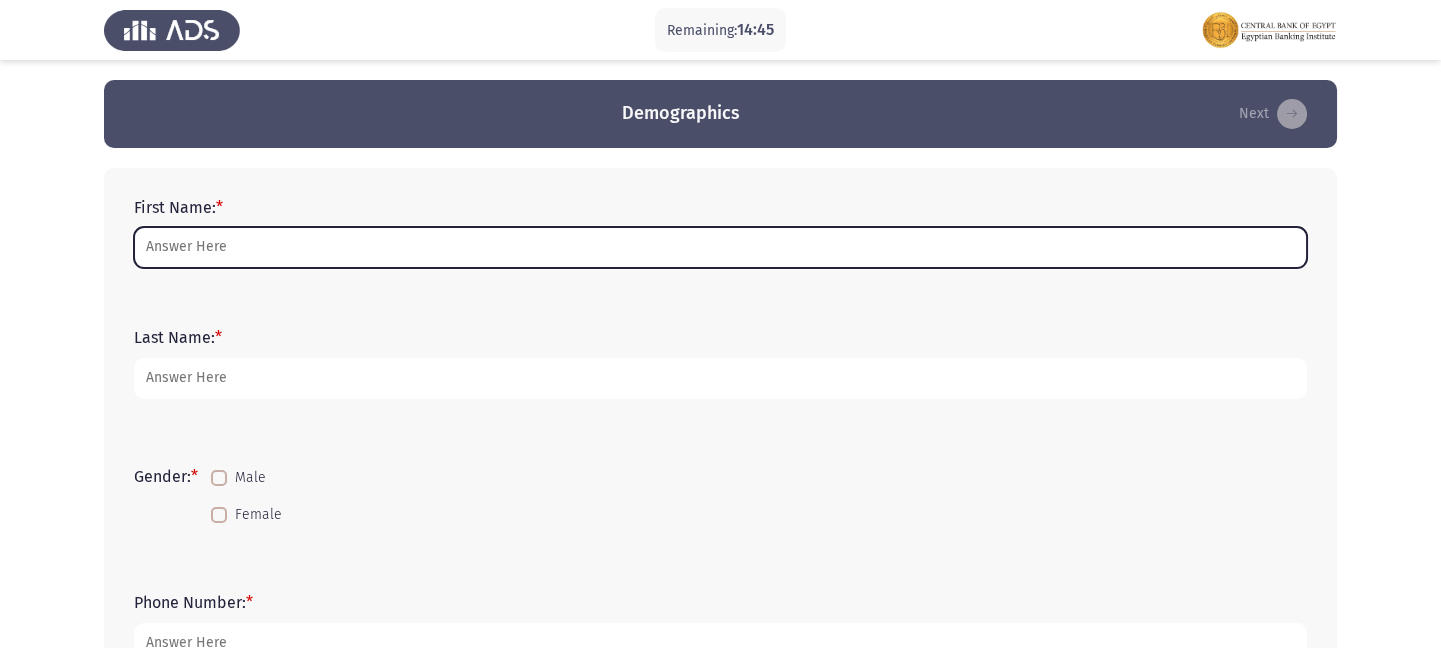 type on "m" 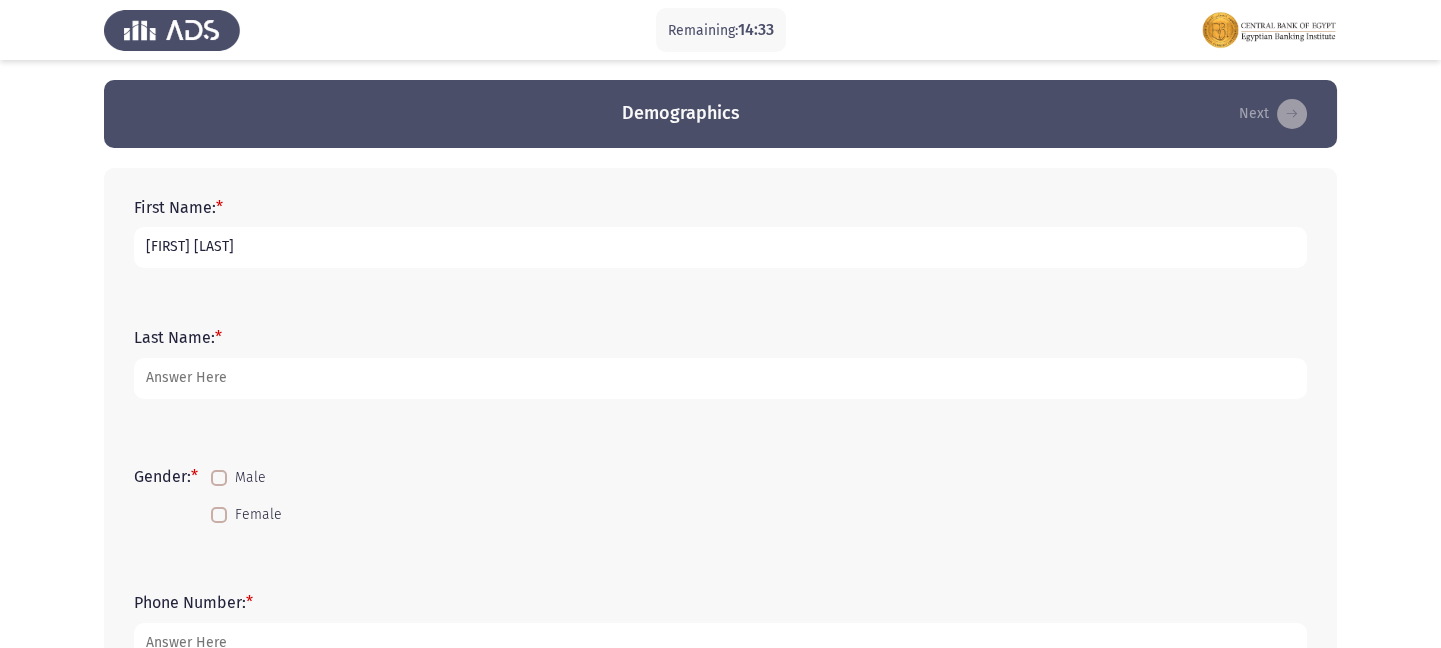 type on "[FIRST] [LAST]" 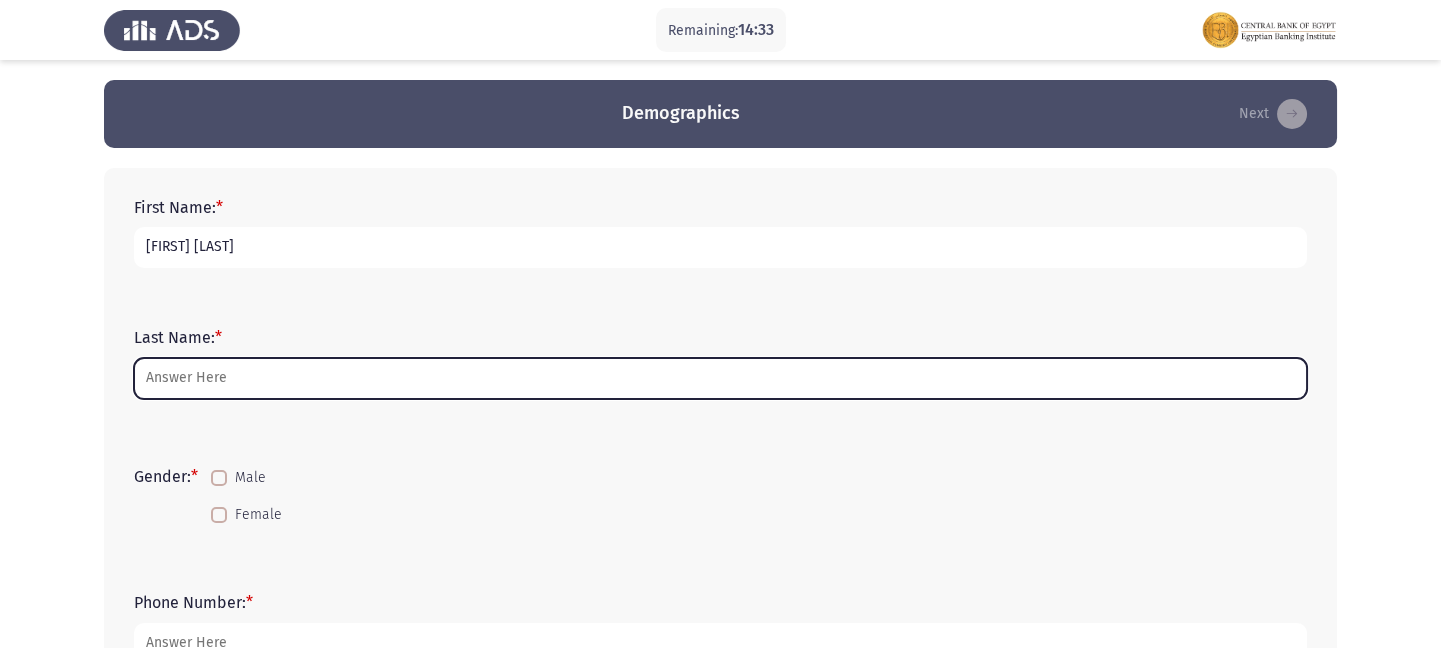 click on "Last Name:    *" at bounding box center [720, 378] 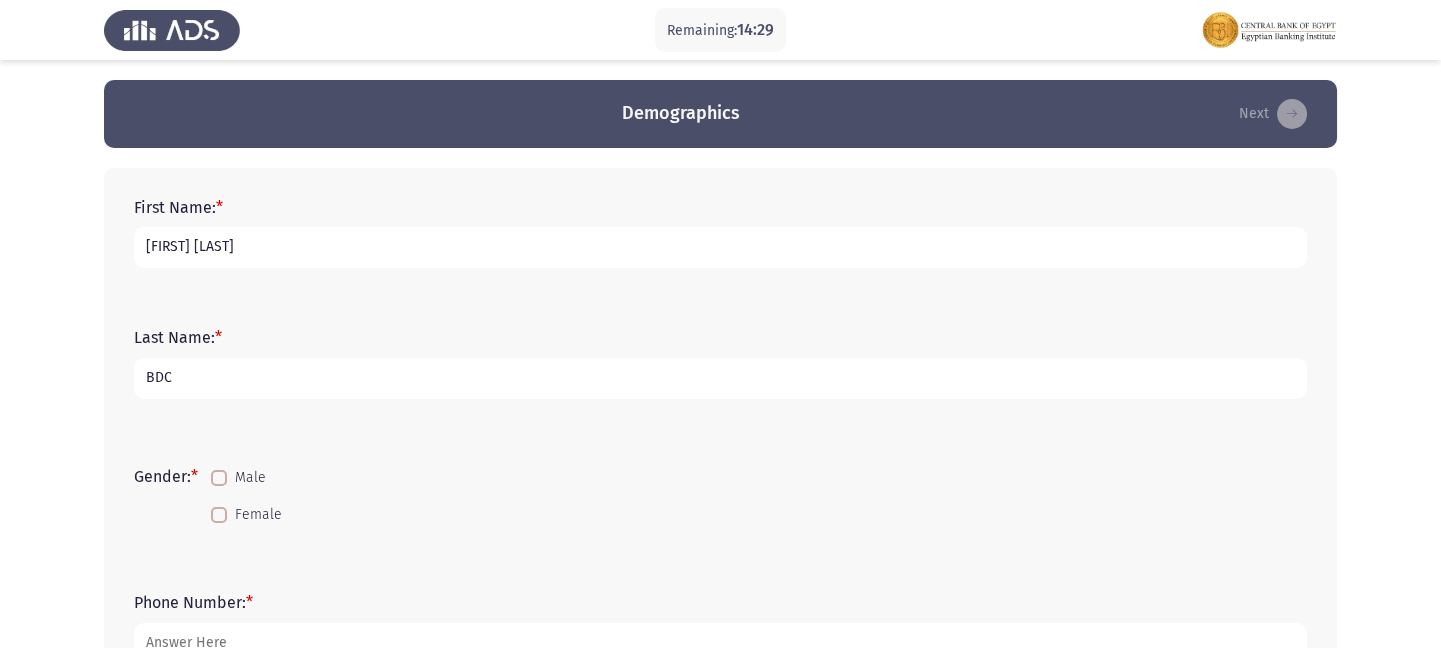 type on "BDC" 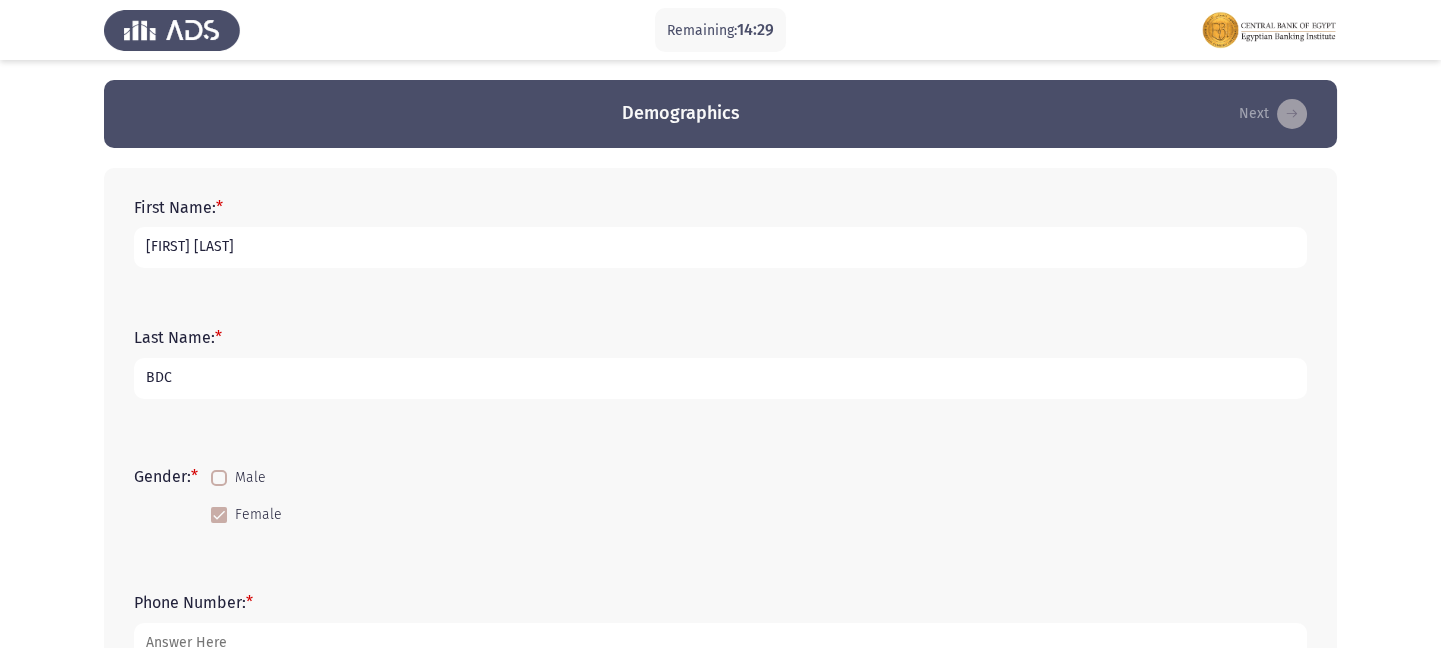 click on "Female" at bounding box center (246, 514) 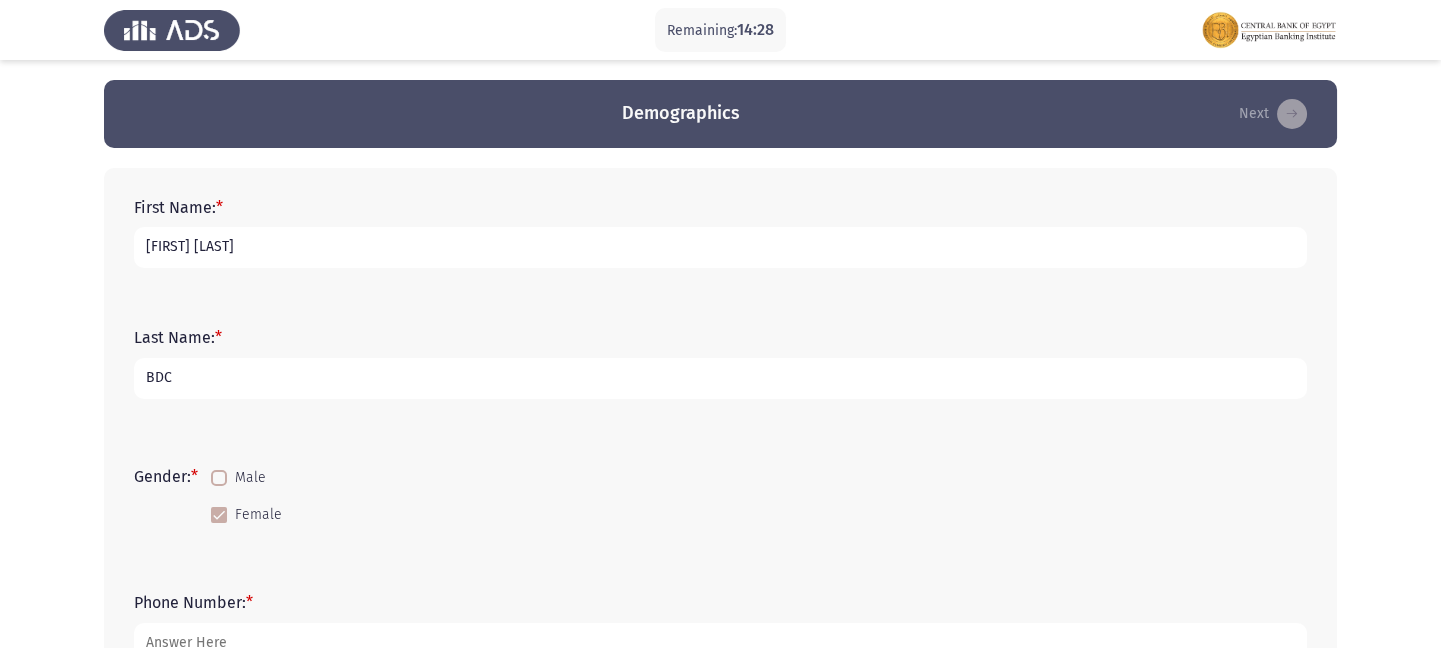 click on "[FIRST] [LAST]" at bounding box center [720, 247] 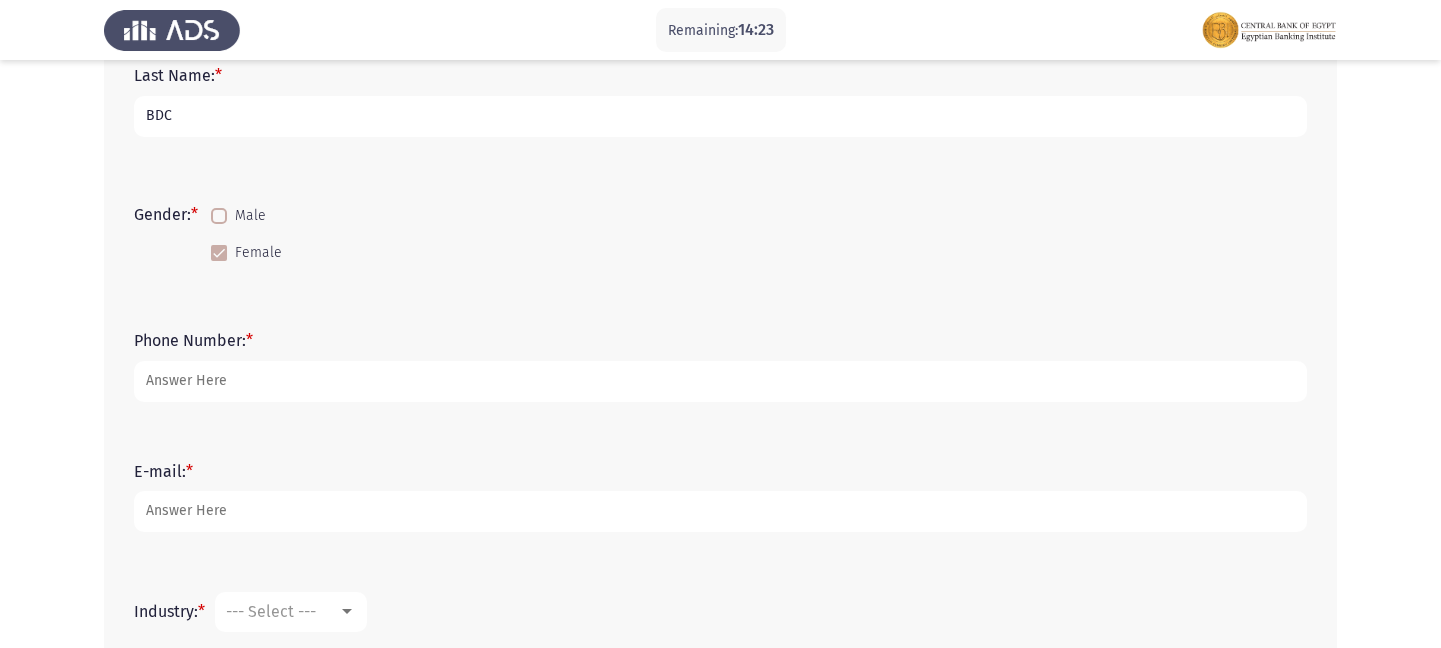 scroll, scrollTop: 275, scrollLeft: 0, axis: vertical 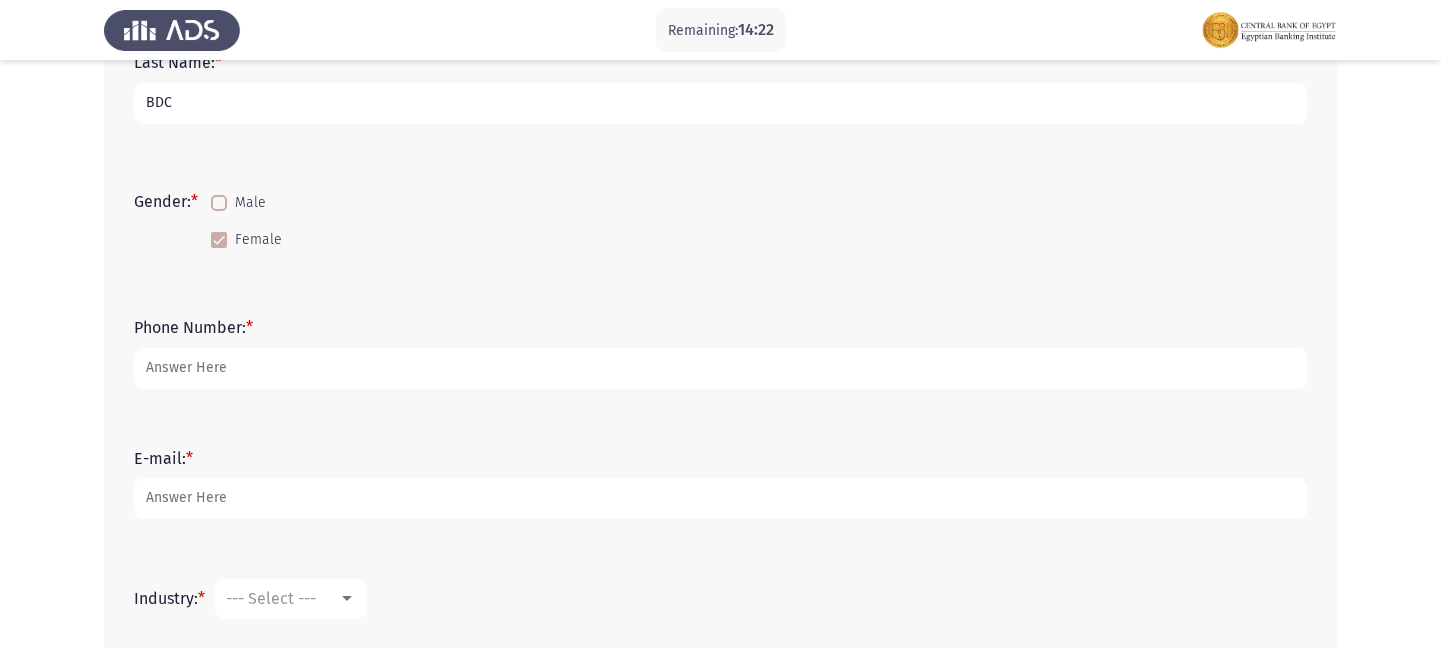 type on "[FIRST] [LAST]" 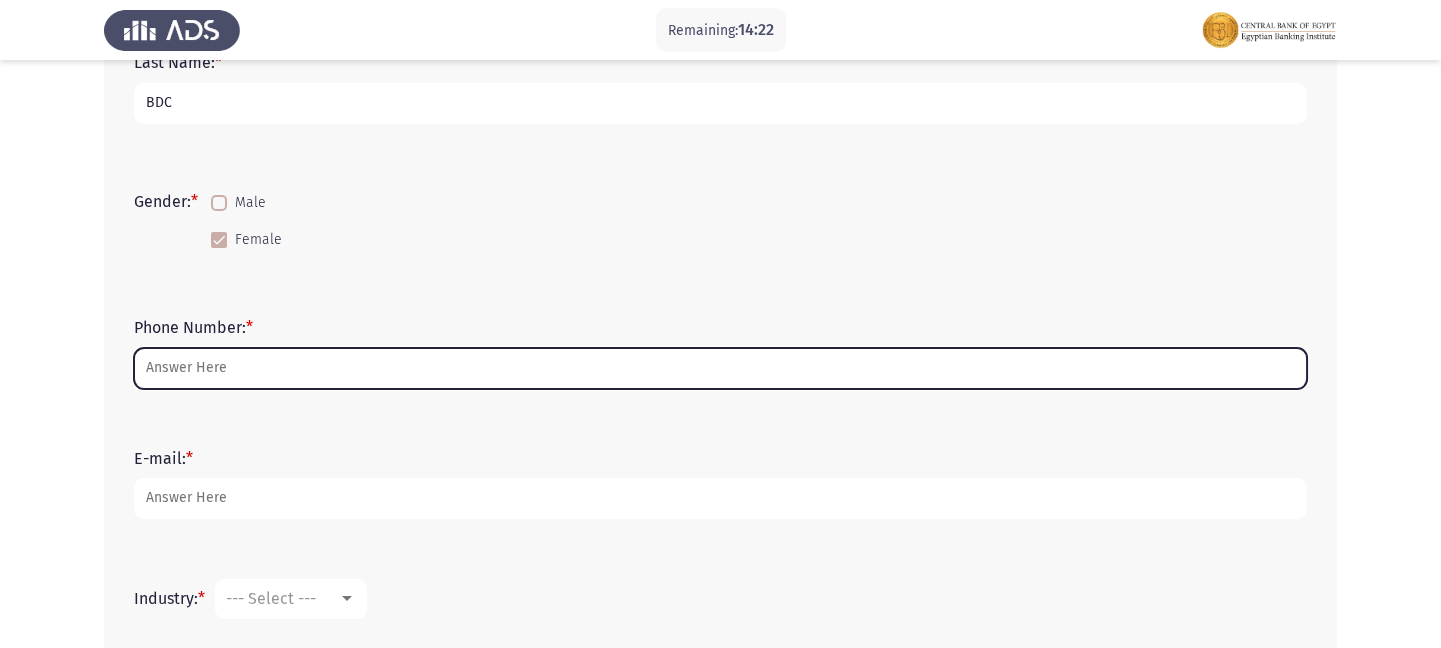 click on "Phone Number: [PHONE]" at bounding box center (720, 368) 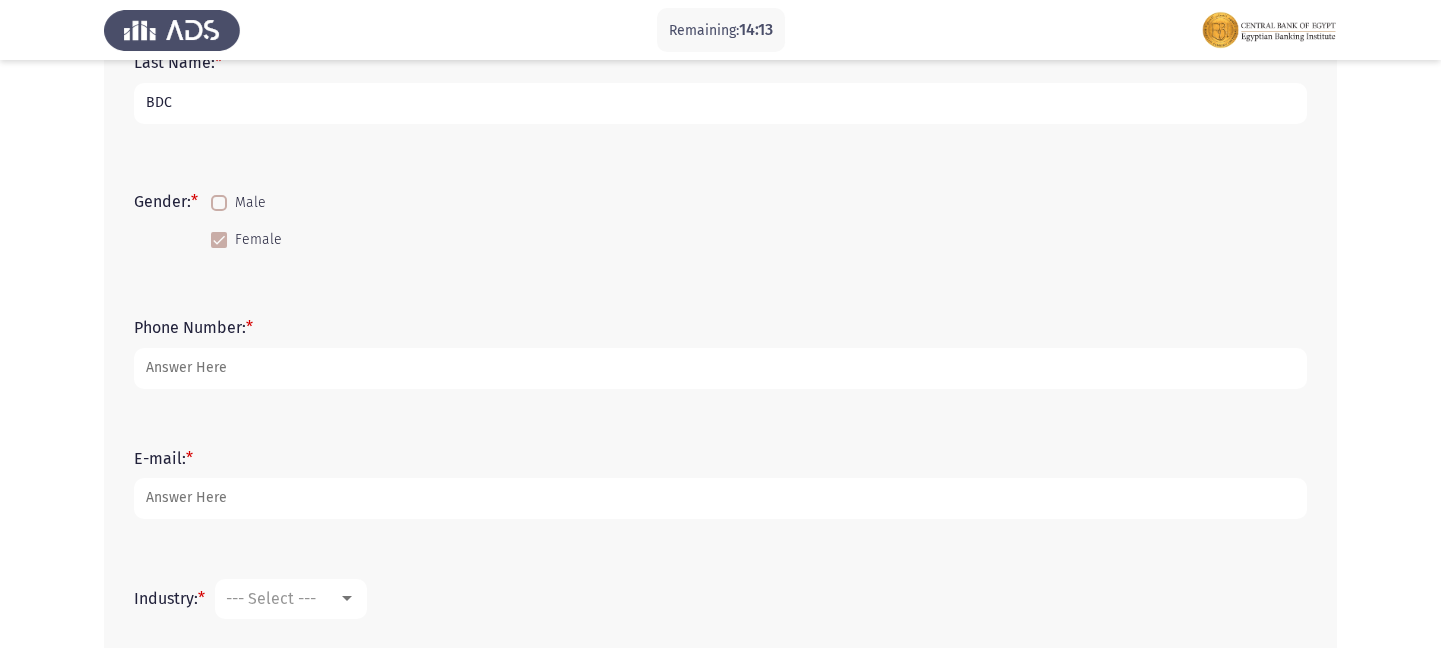 type on "[PHONE]" 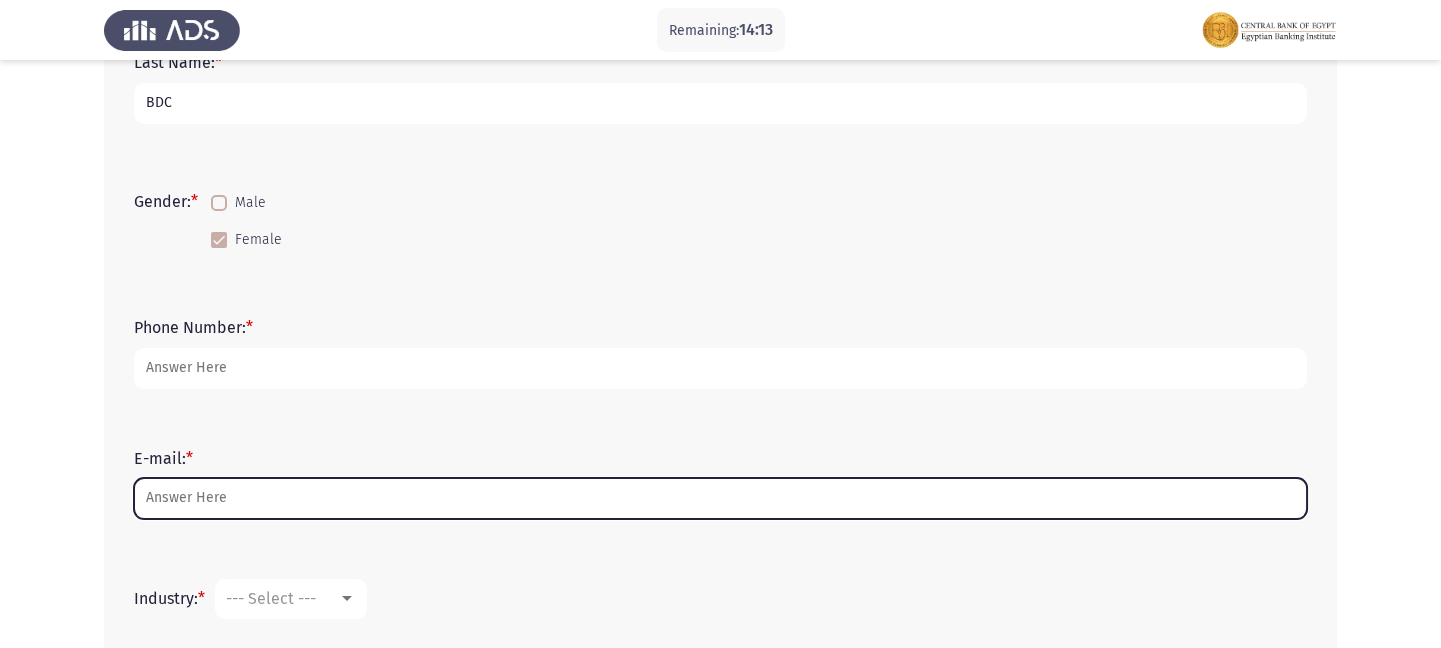 click on "E-mail:   *" at bounding box center (720, 498) 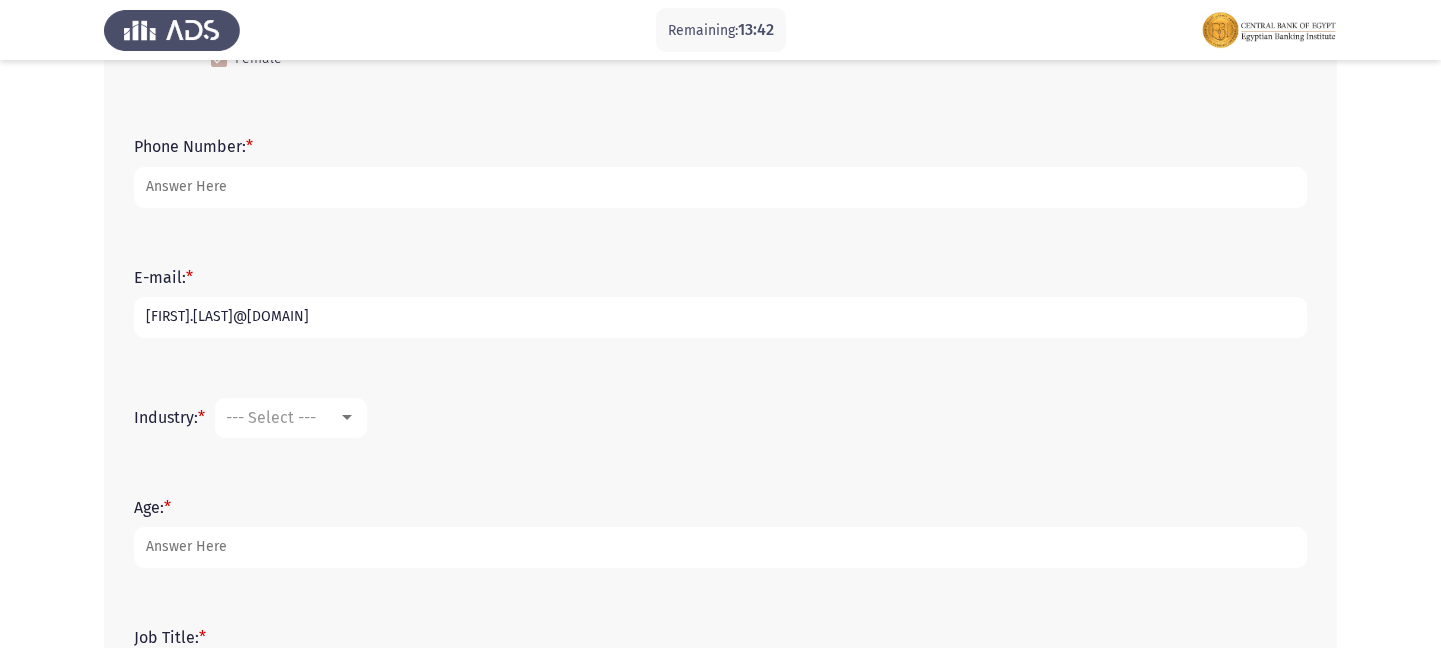 scroll, scrollTop: 471, scrollLeft: 0, axis: vertical 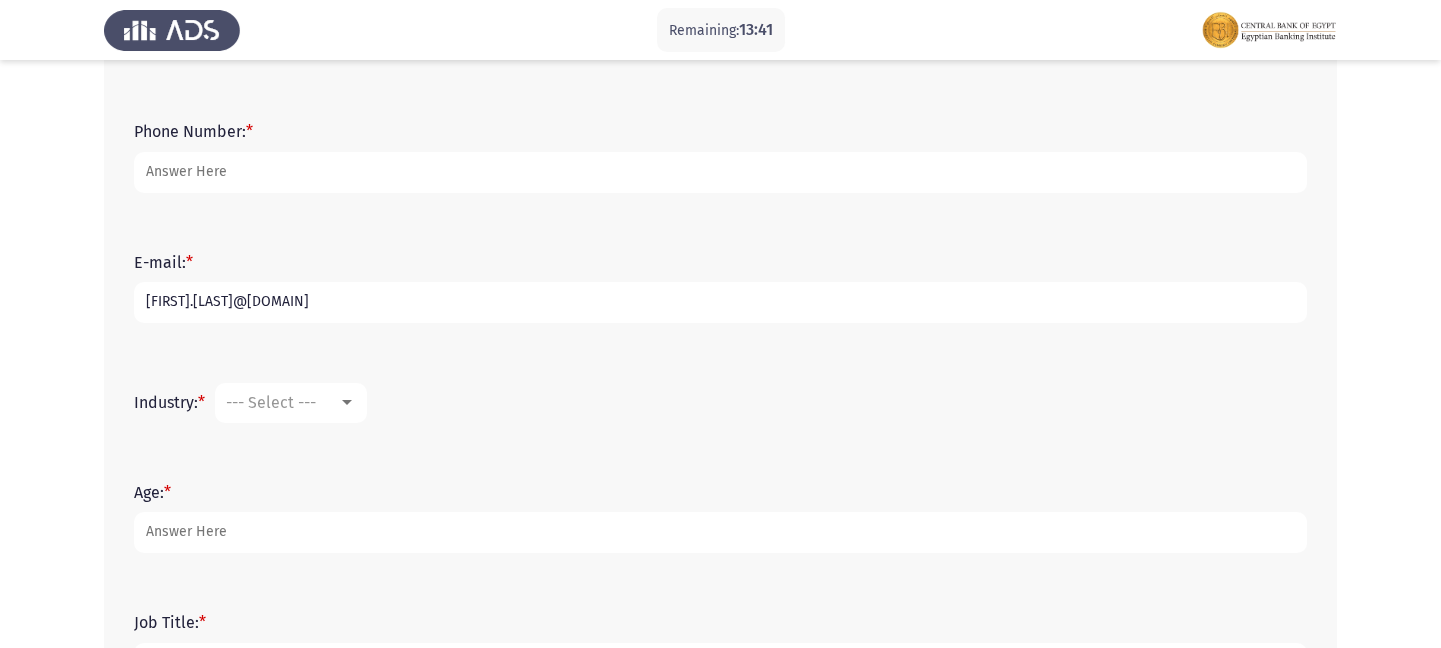 type on "[FIRST].[LAST]@[DOMAIN]" 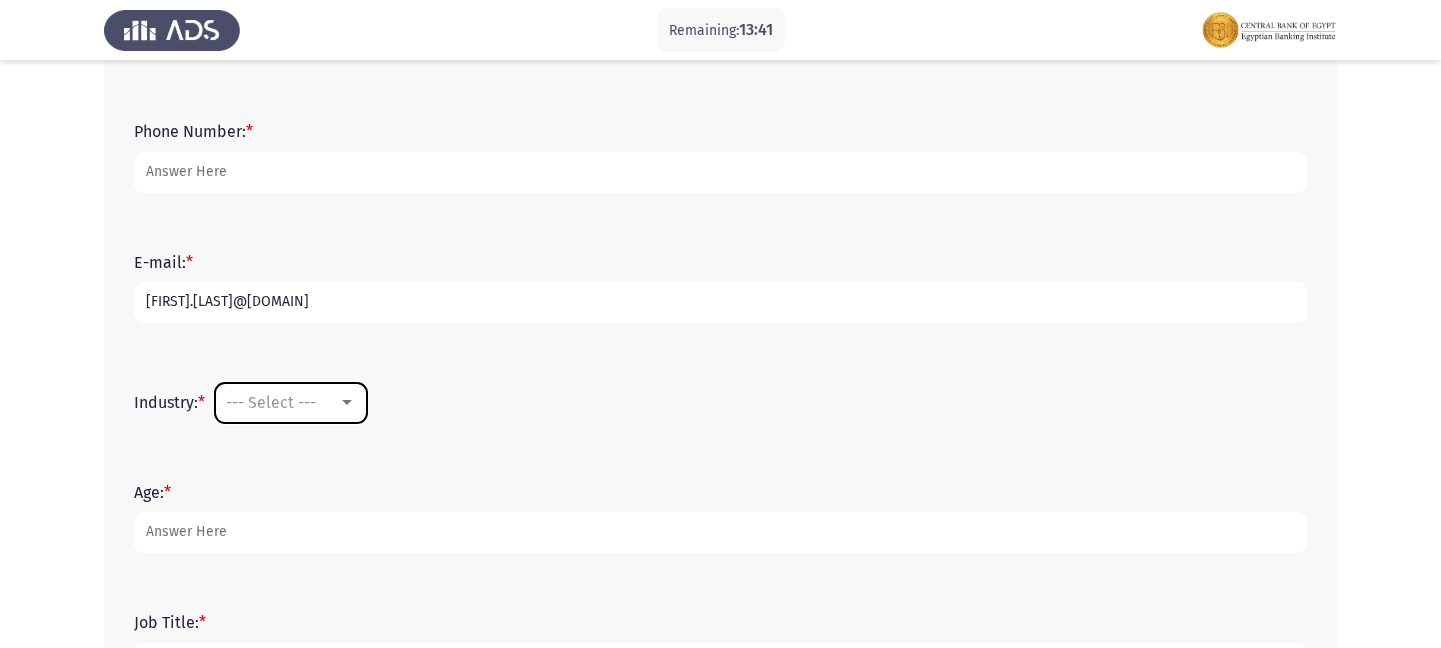 click on "--- Select ---" at bounding box center (271, 402) 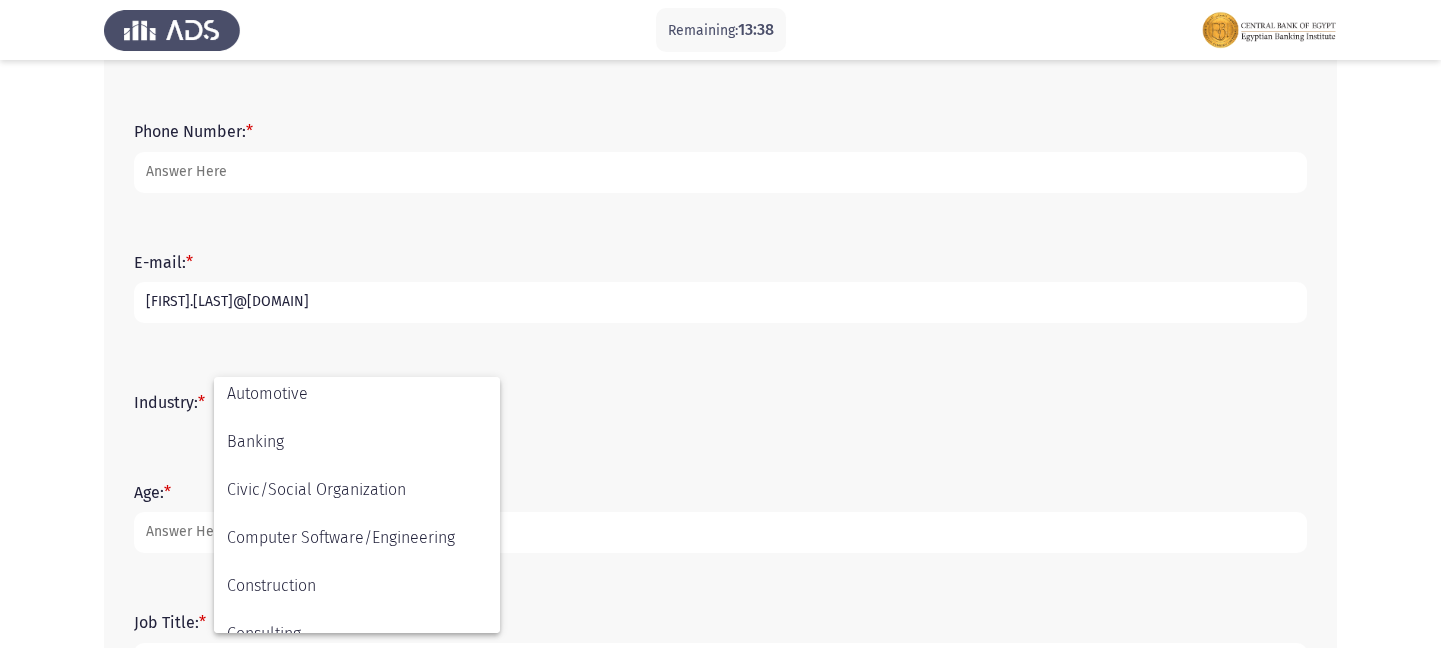 scroll, scrollTop: 222, scrollLeft: 0, axis: vertical 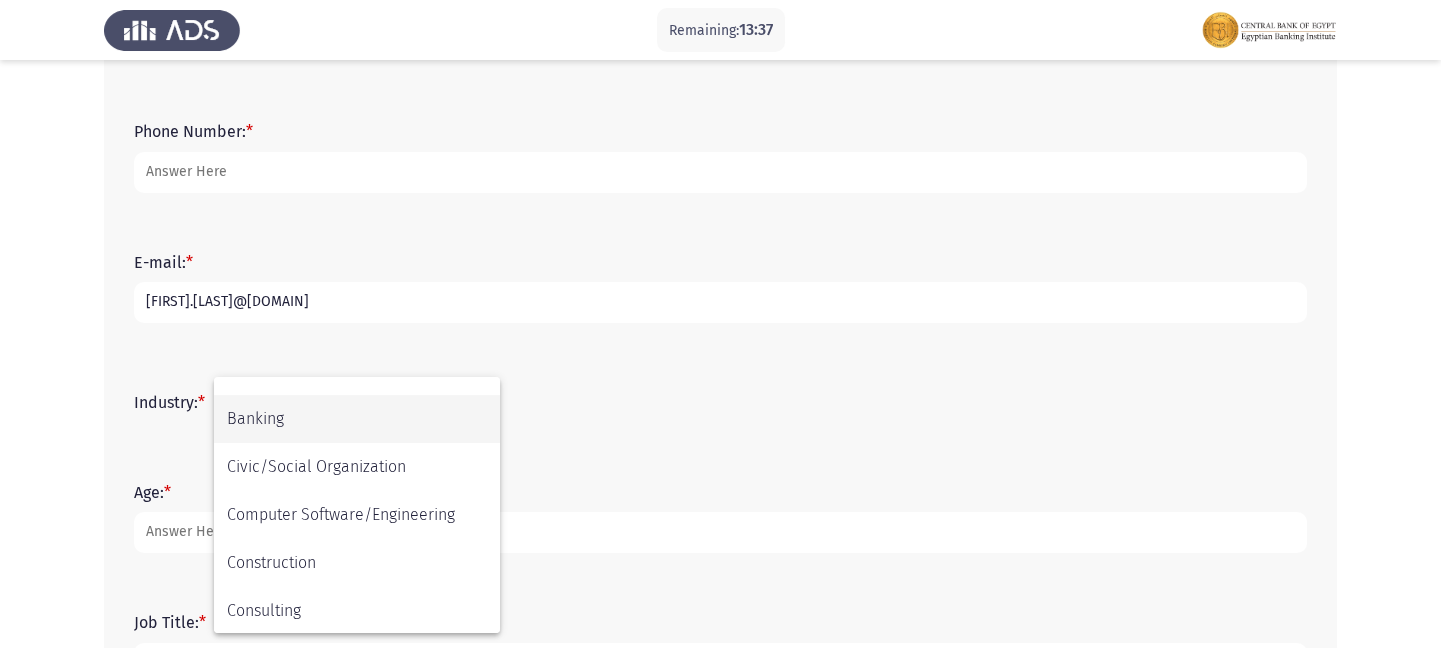 click on "Banking" at bounding box center (357, 419) 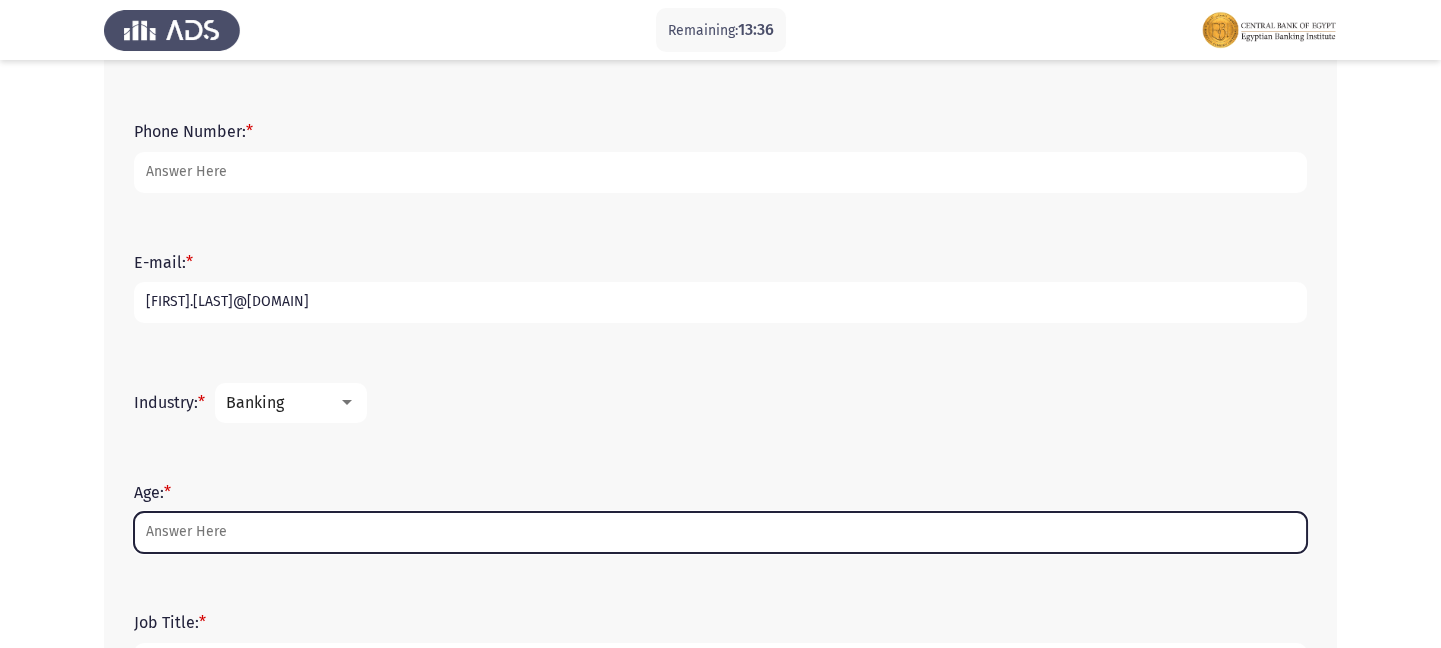 click on "Age:   *" at bounding box center [720, 532] 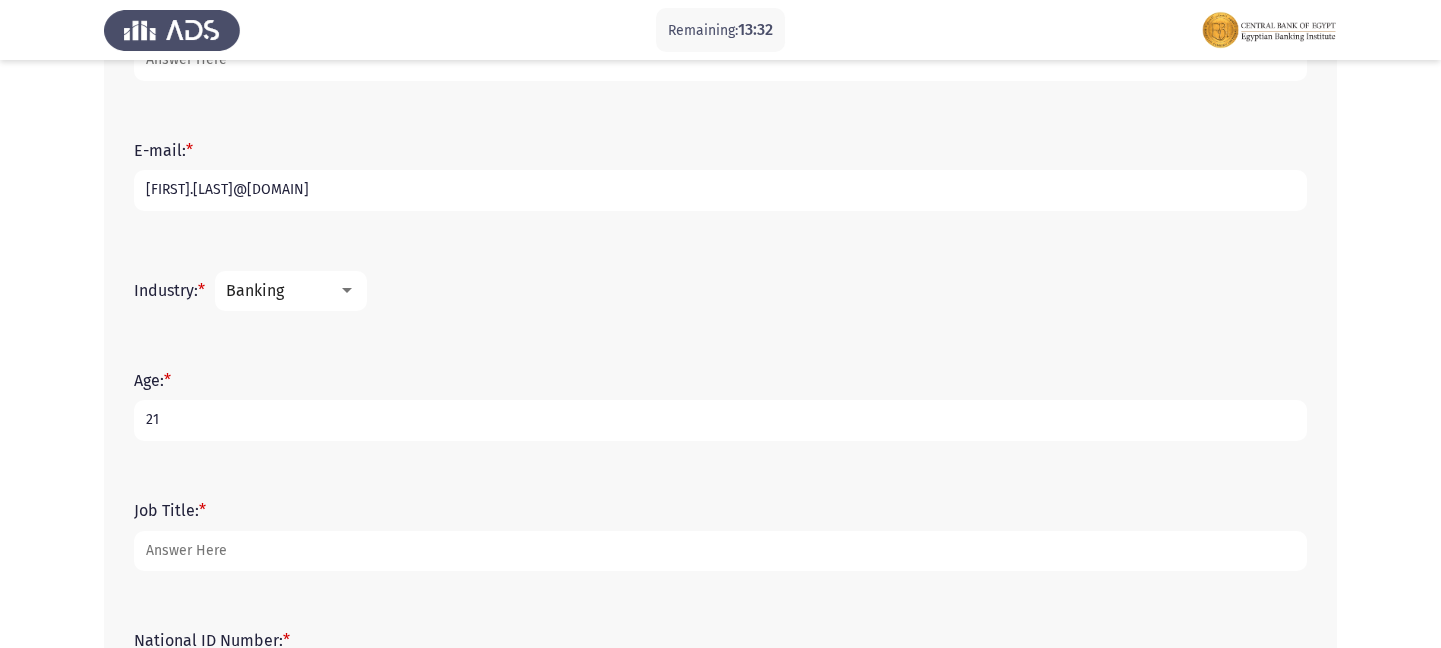 scroll, scrollTop: 680, scrollLeft: 0, axis: vertical 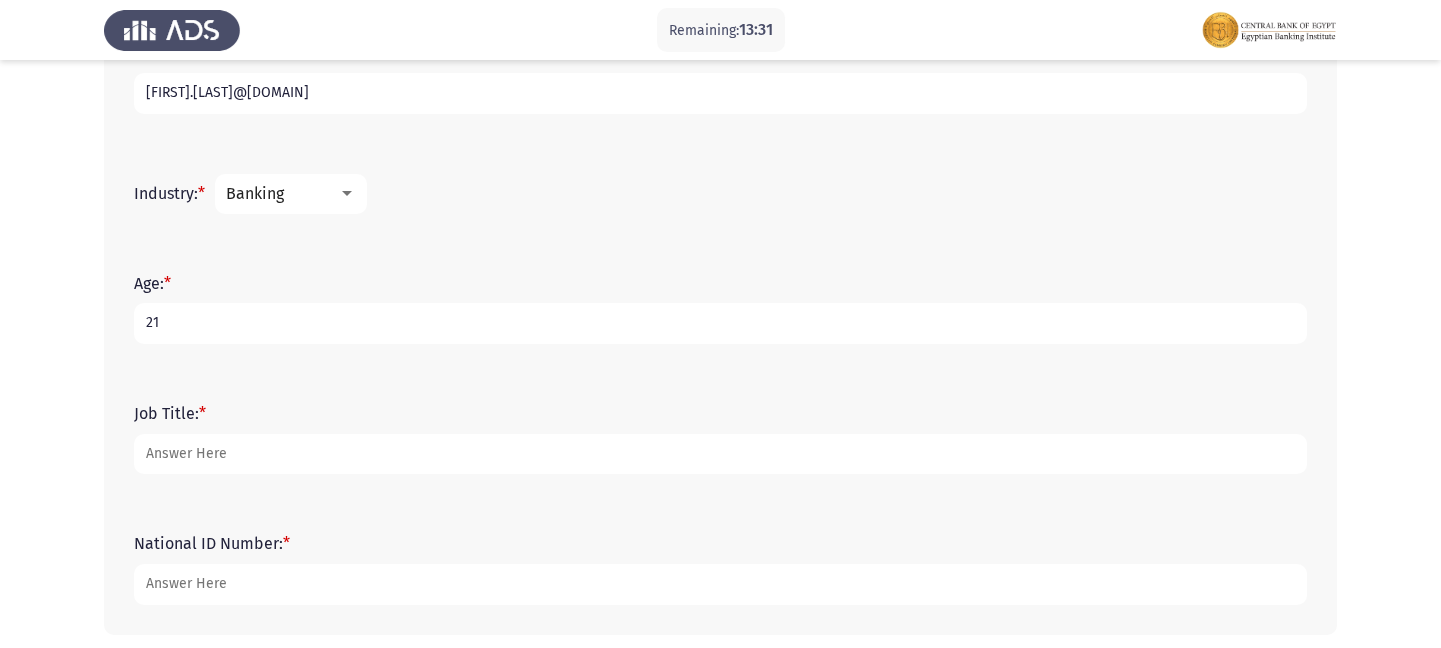 type on "21" 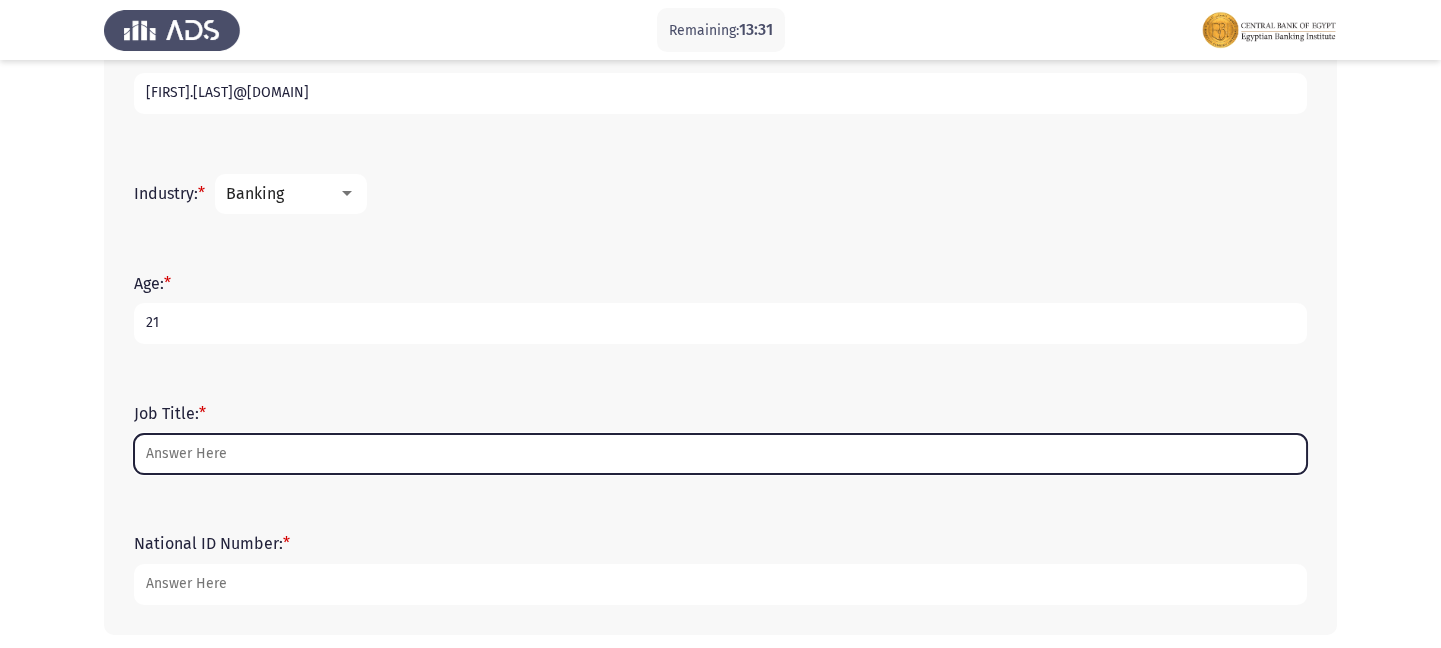 click on "Job Title:   *" at bounding box center [720, 454] 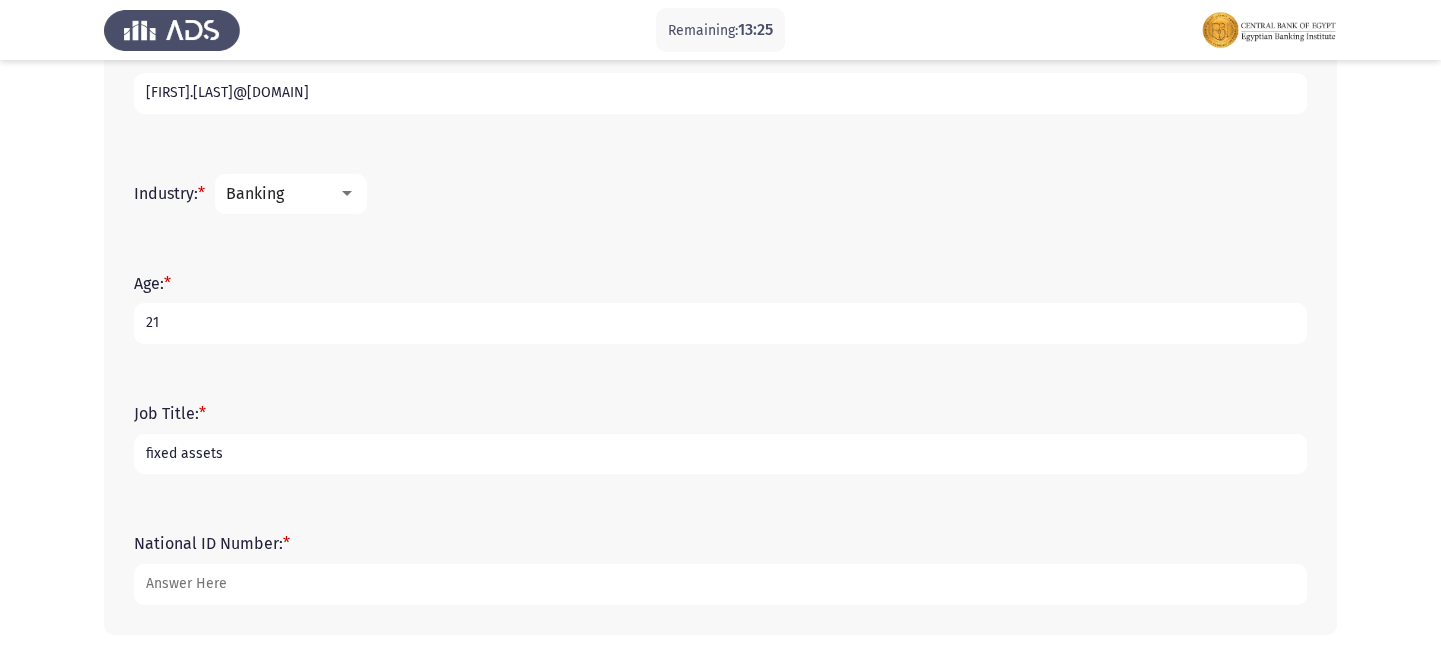 type on "fixed assets" 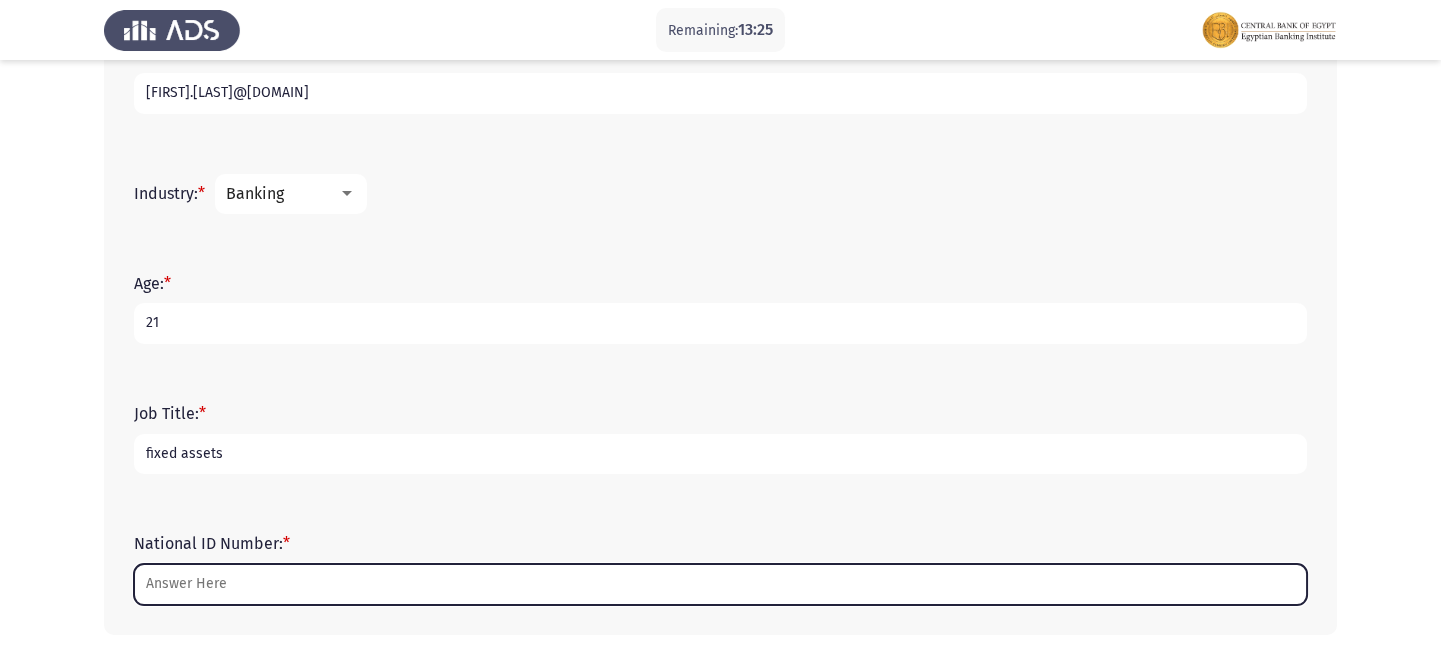 click on "National ID Number: *" at bounding box center [720, 584] 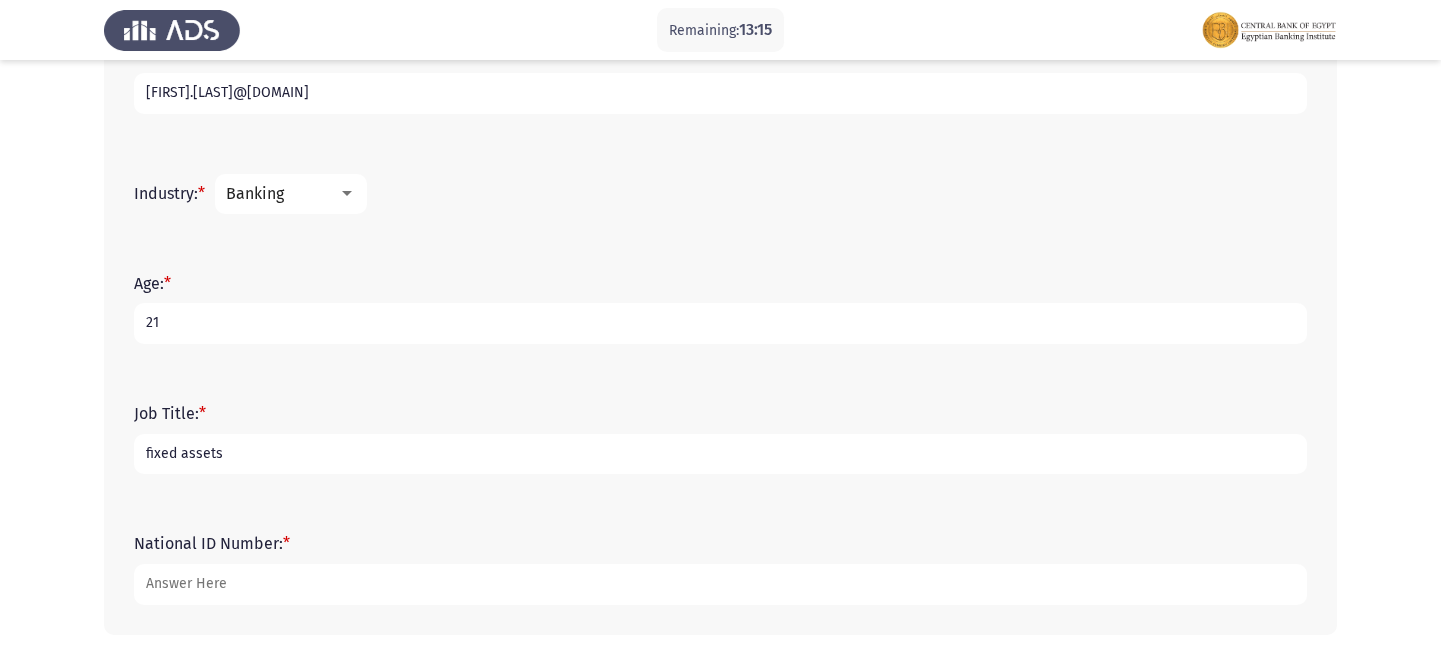 type on "[NUMBER]" 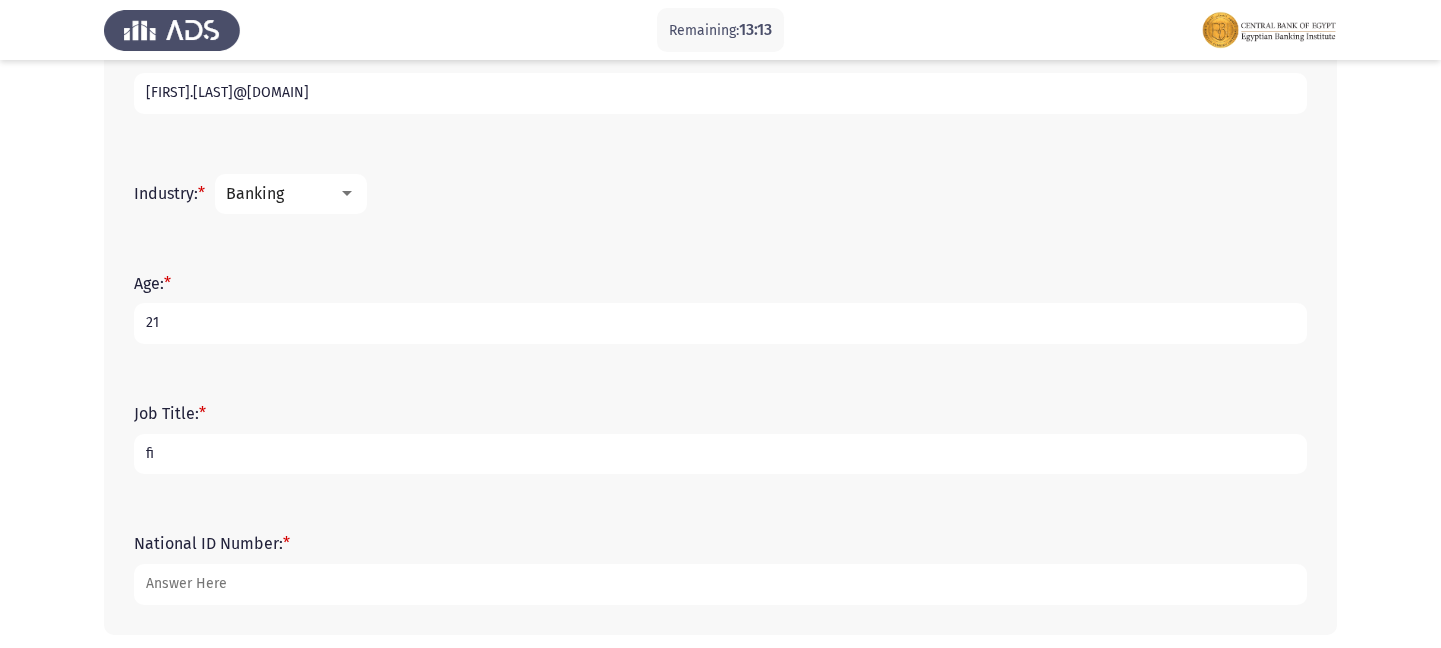type on "f" 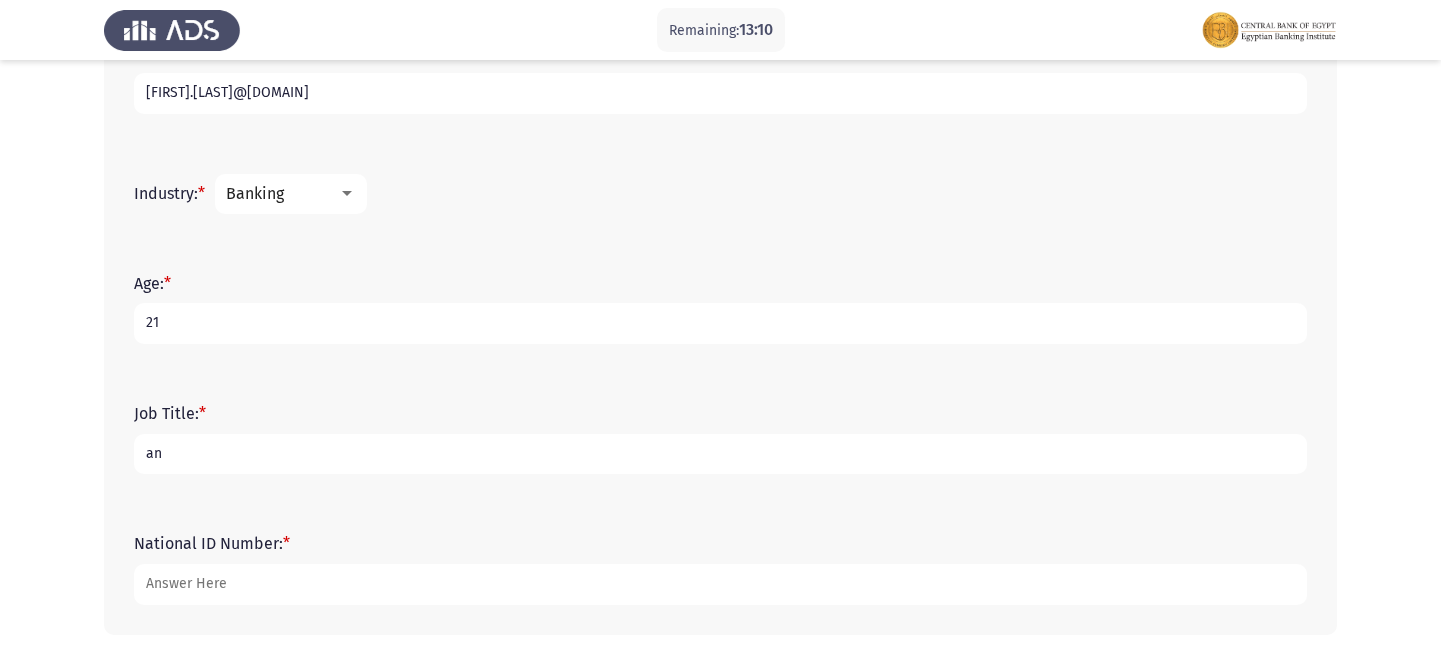 type on "a" 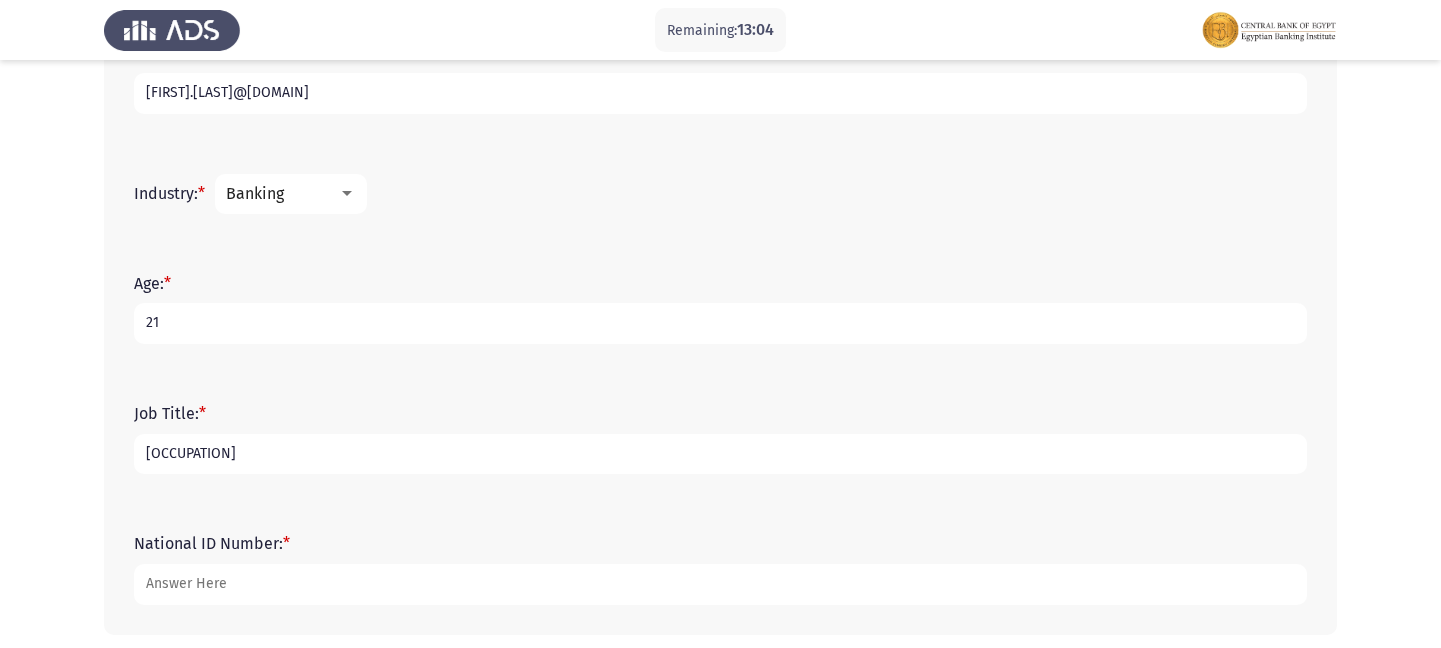 scroll, scrollTop: 765, scrollLeft: 0, axis: vertical 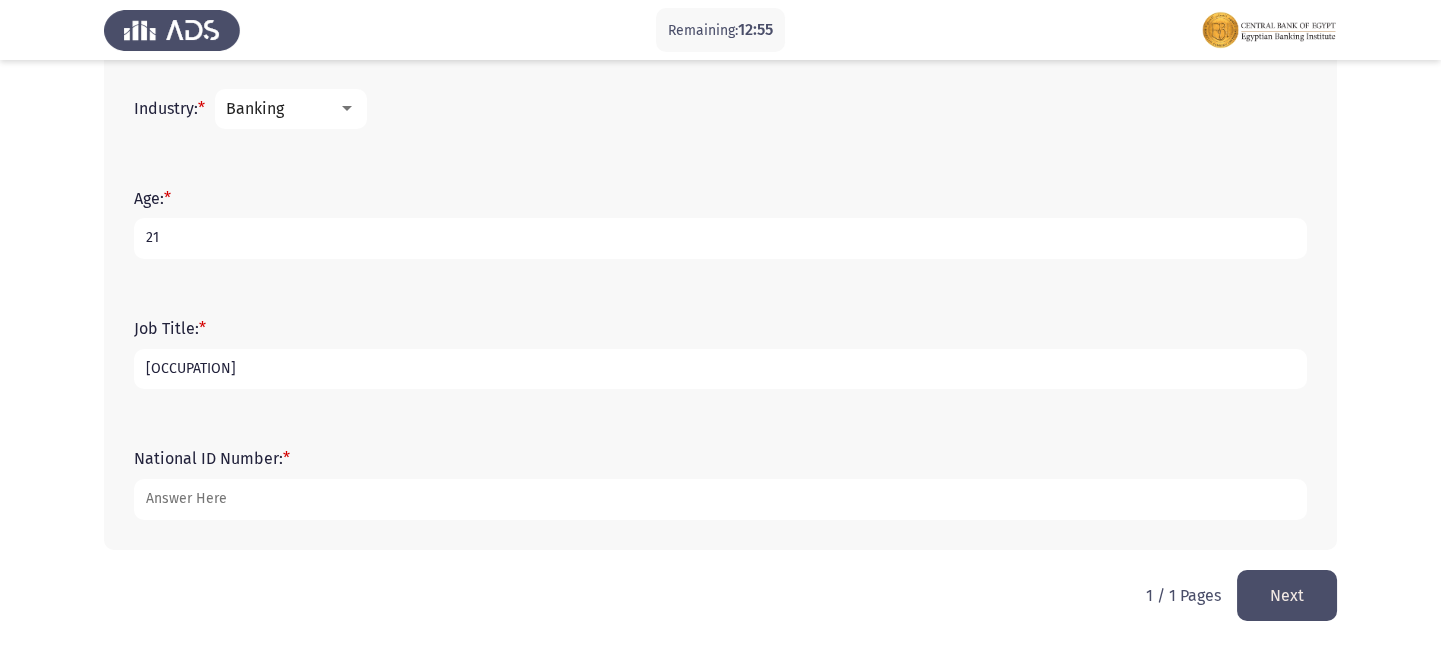 type on "[OCCUPATION]" 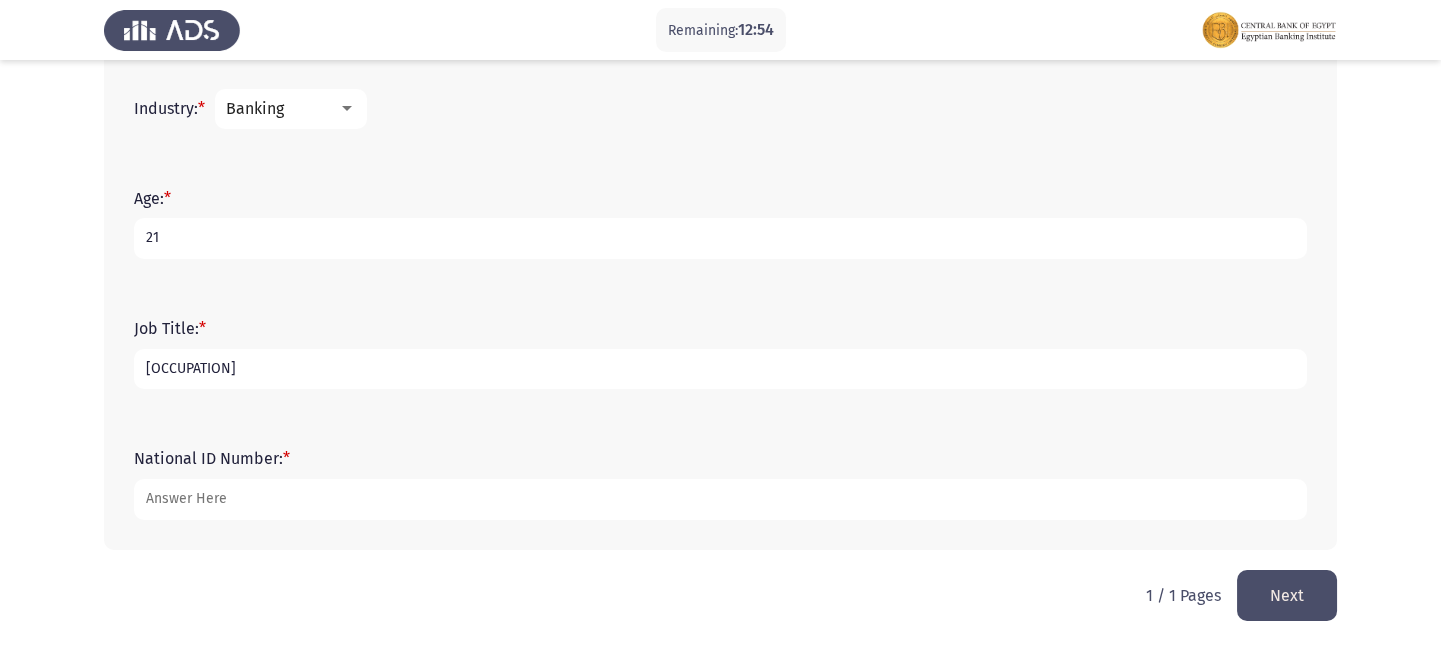 click on "Next" 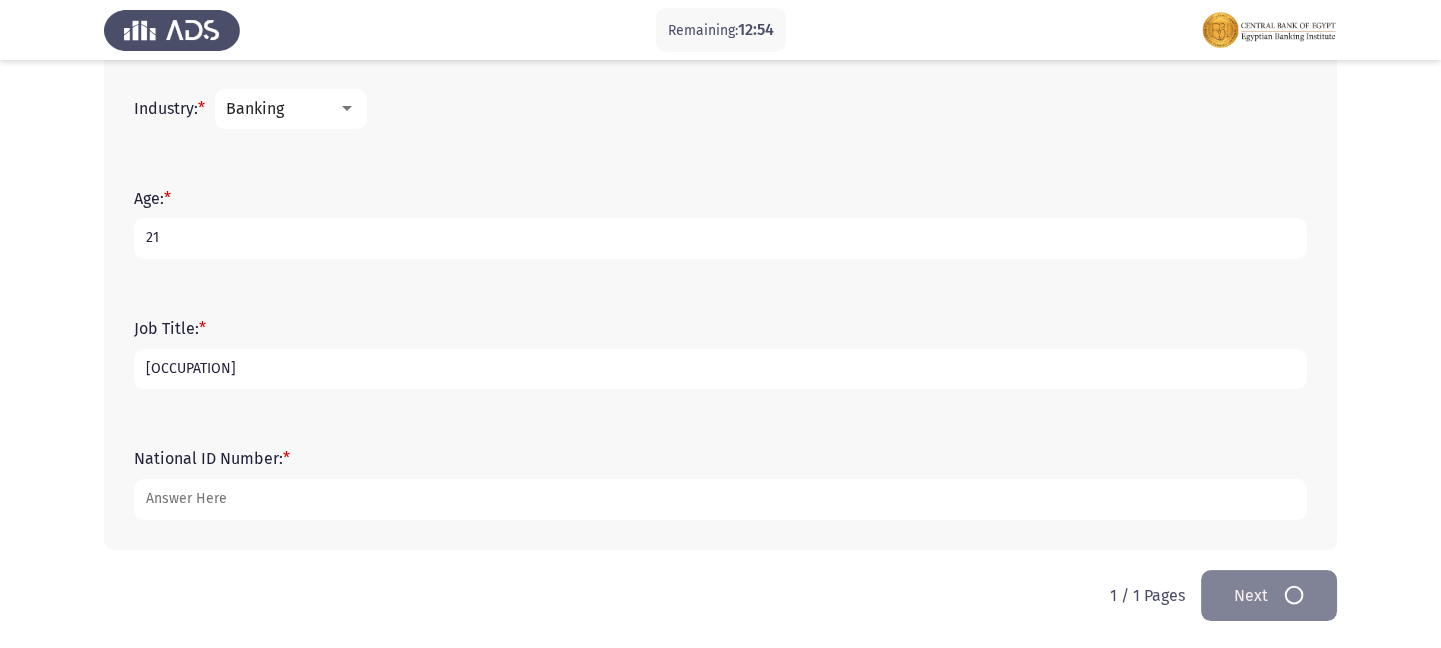 scroll, scrollTop: 0, scrollLeft: 0, axis: both 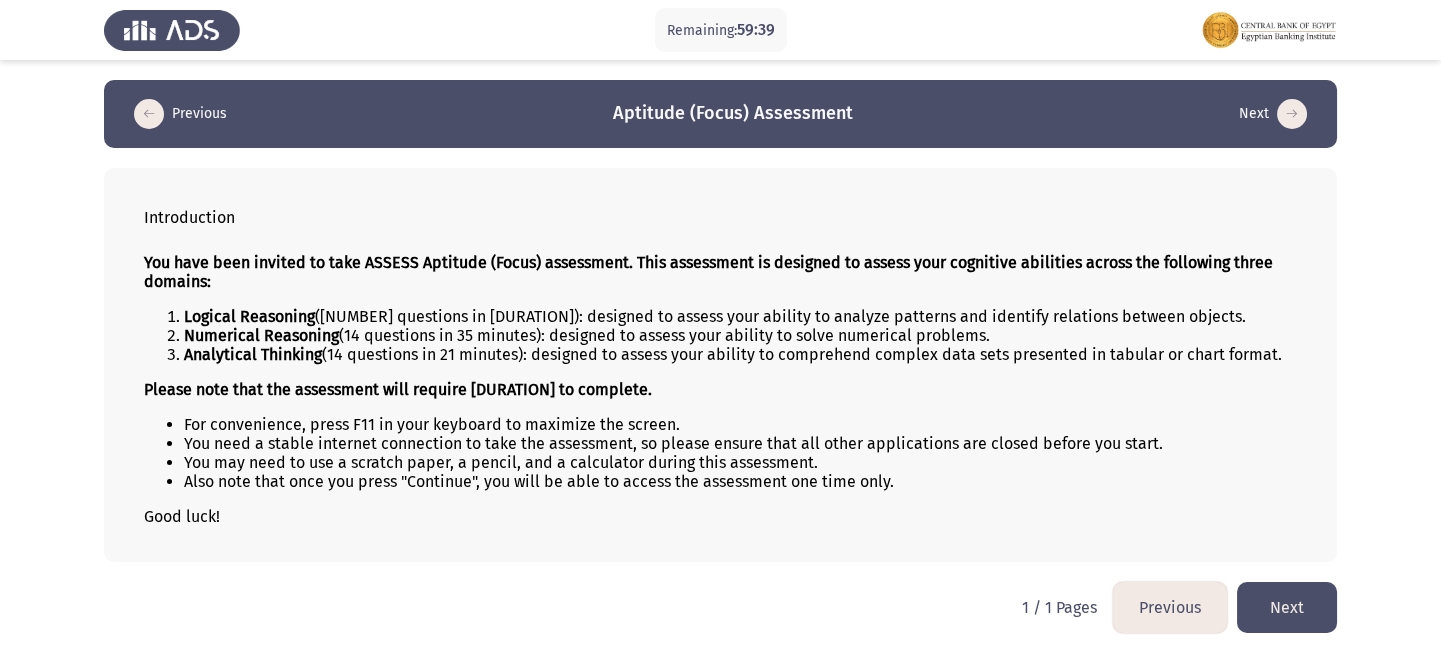 click on "Next" 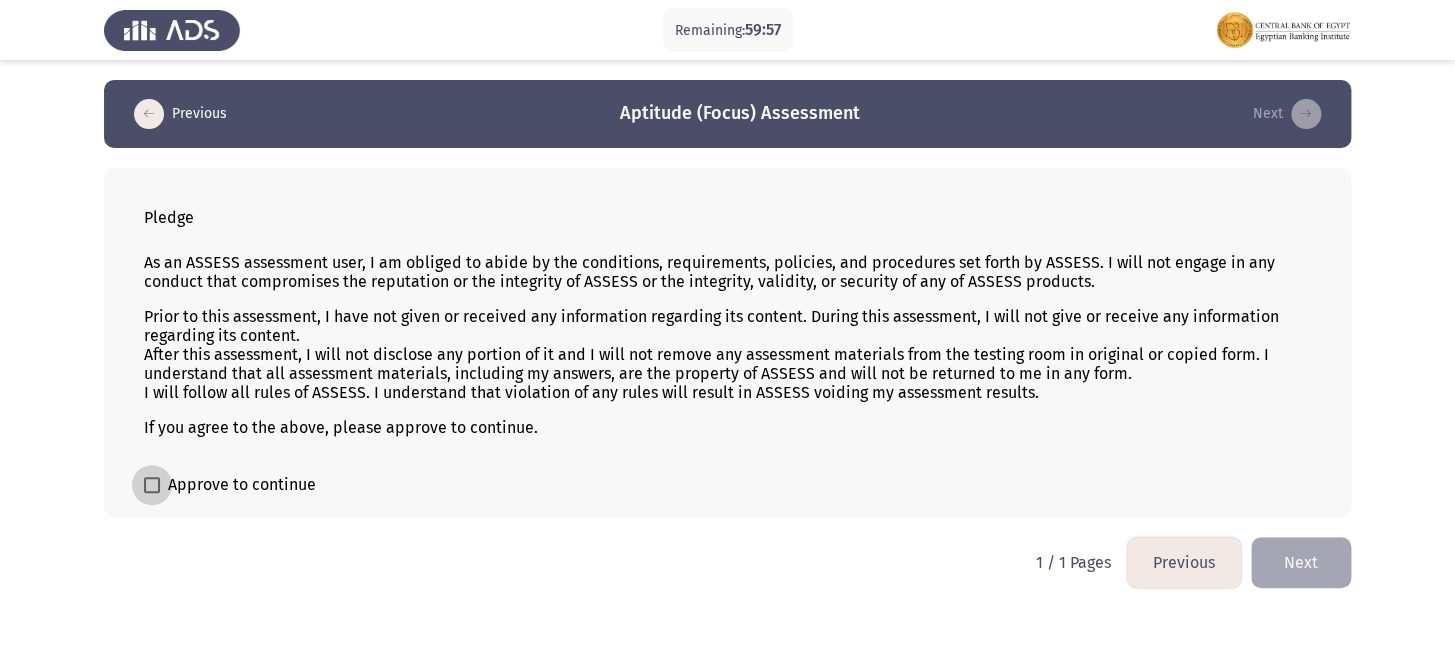 click at bounding box center (152, 485) 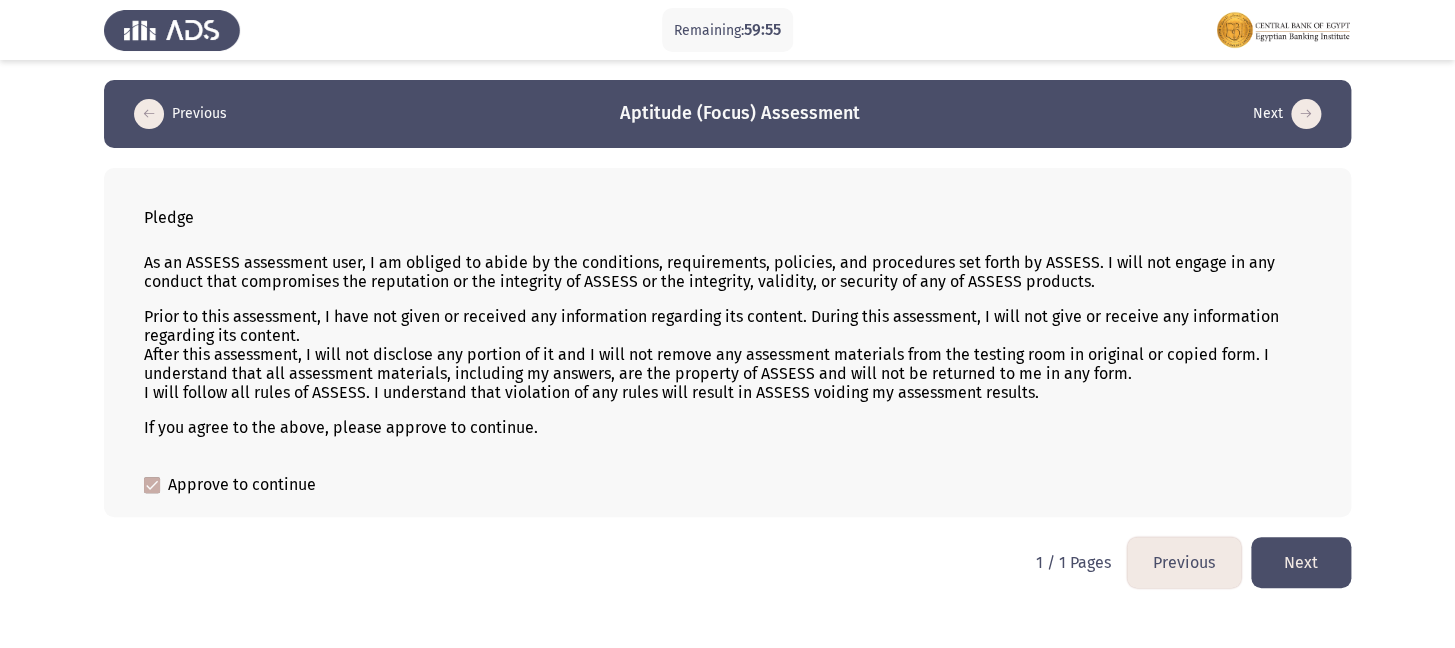 click on "Next" 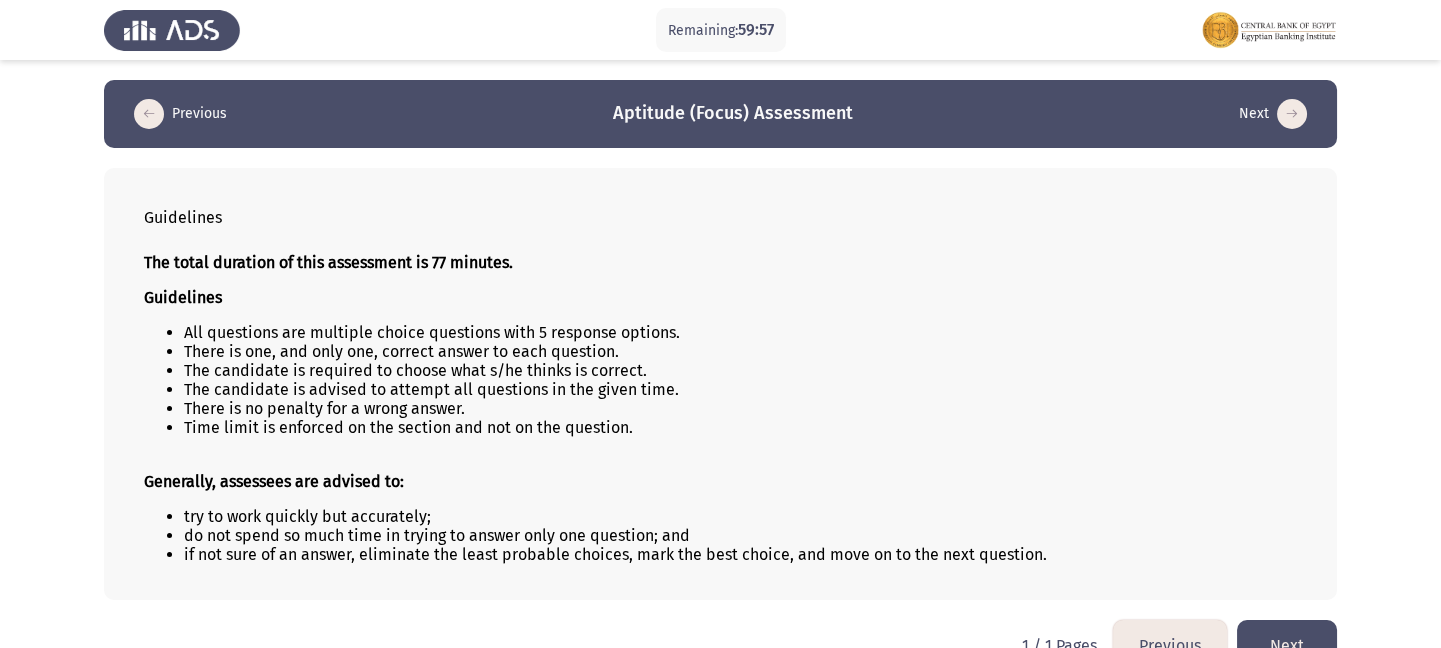 scroll, scrollTop: 44, scrollLeft: 0, axis: vertical 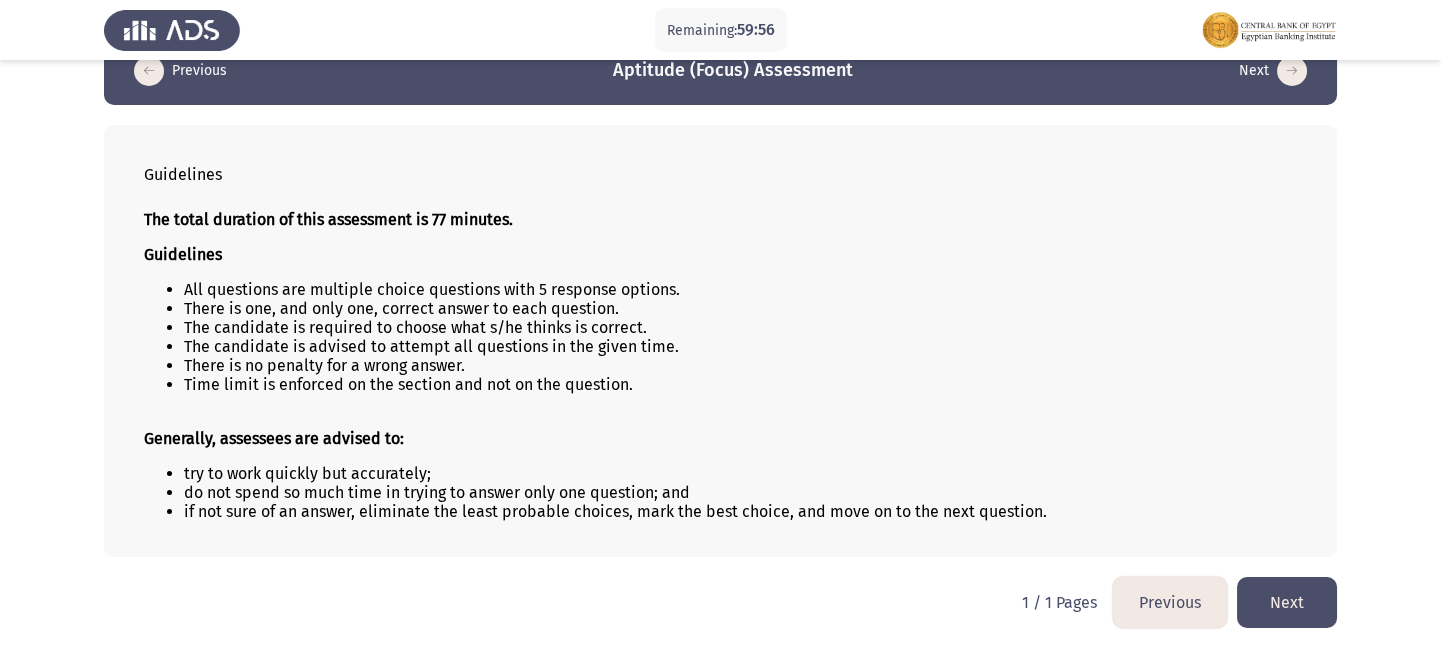 click on "Next" 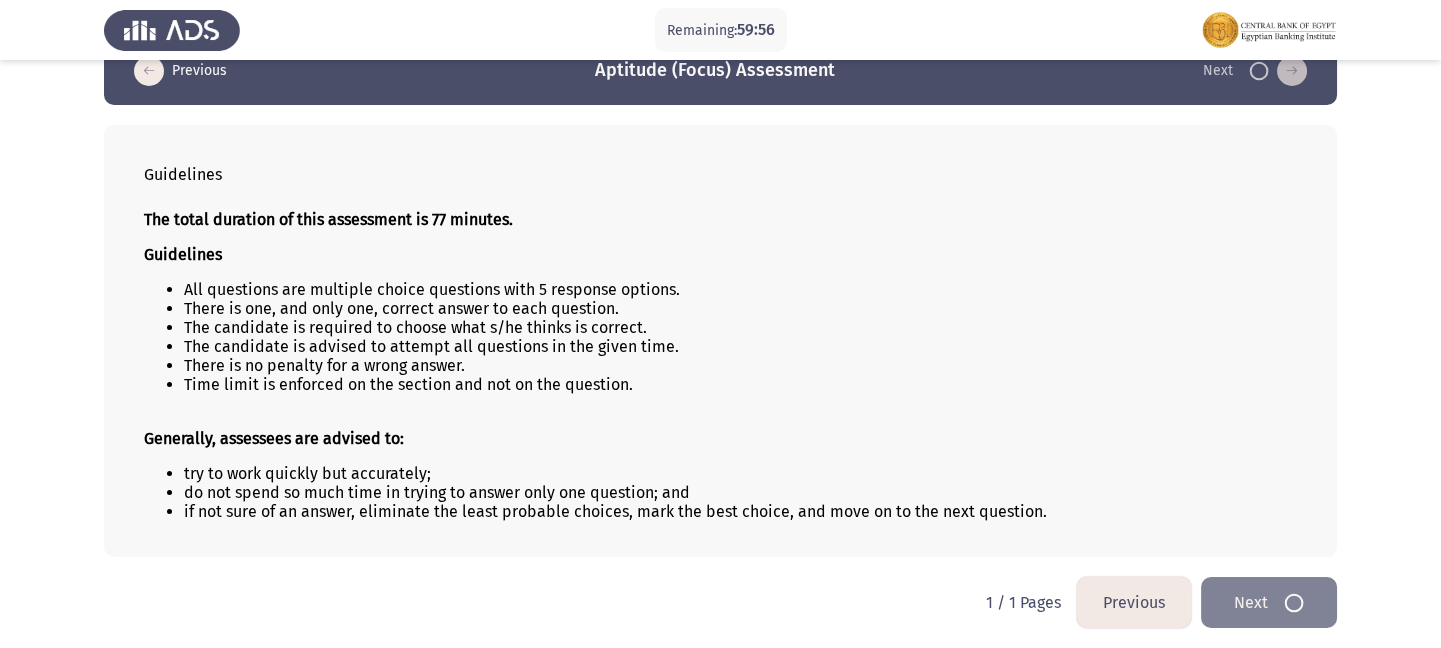 scroll, scrollTop: 0, scrollLeft: 0, axis: both 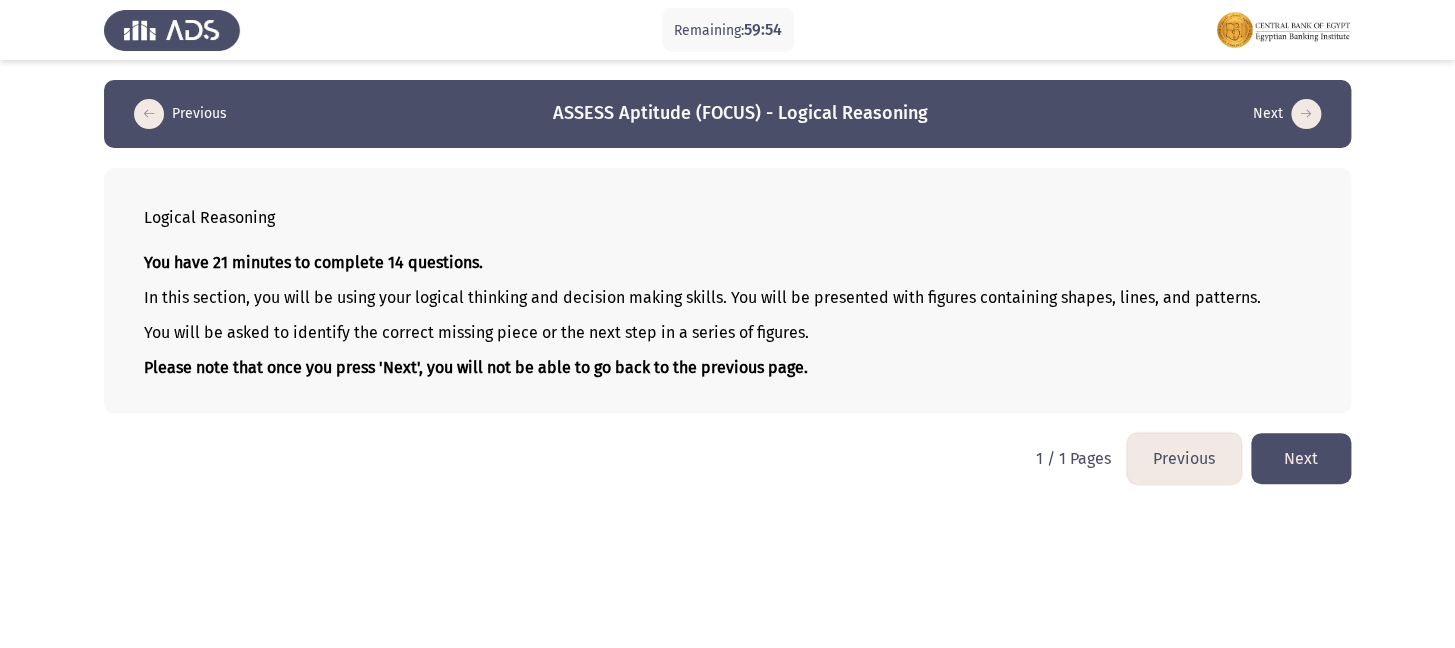 click on "Next" 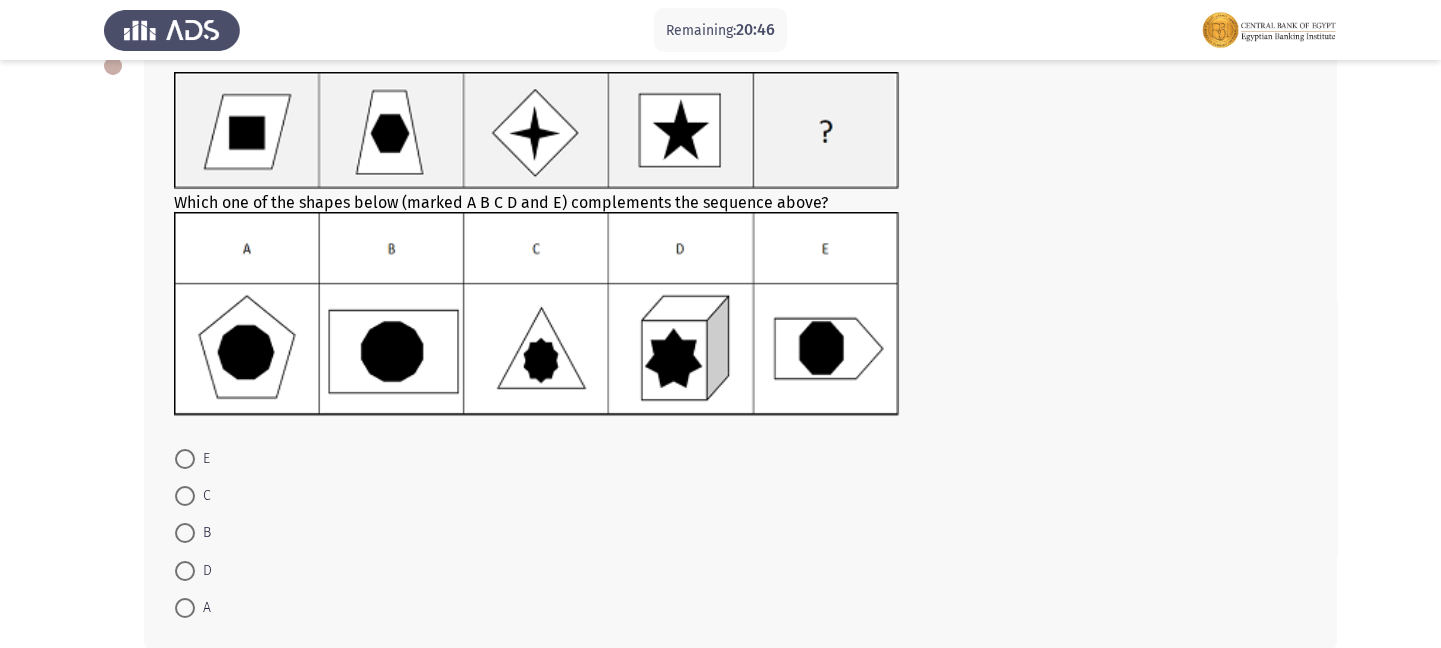 scroll, scrollTop: 124, scrollLeft: 0, axis: vertical 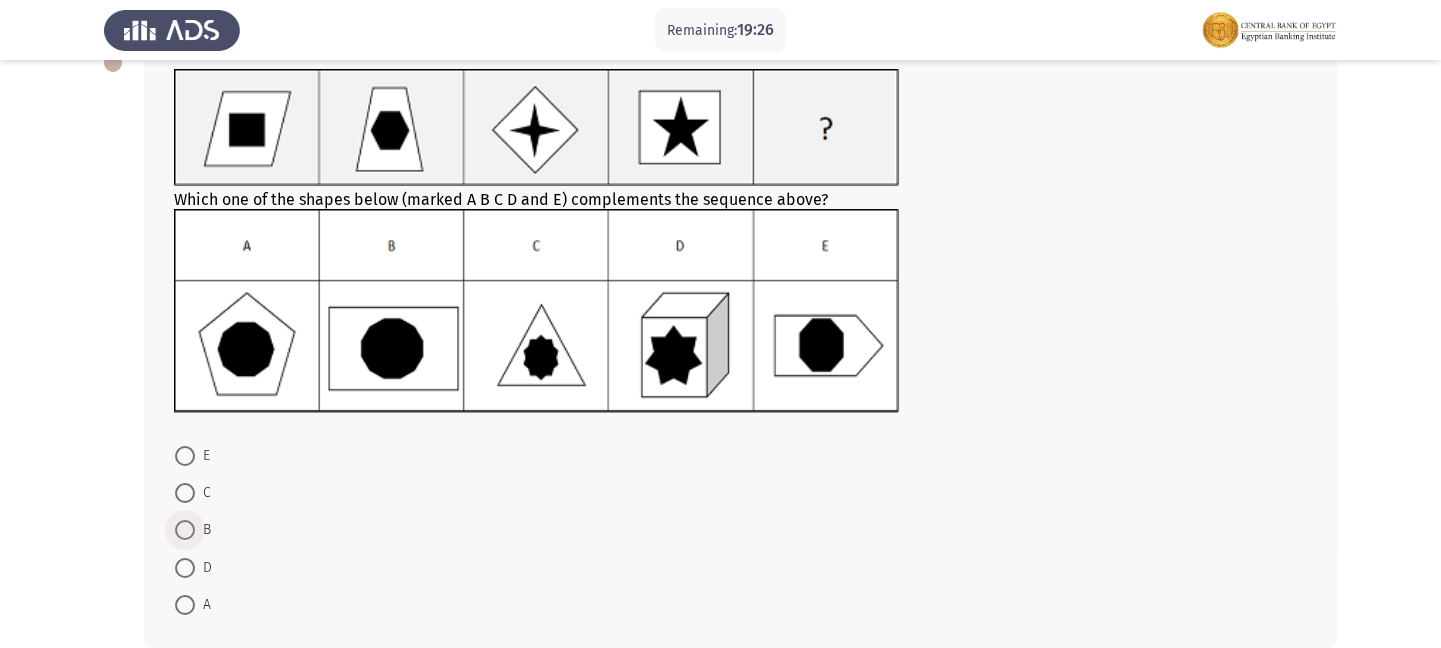click at bounding box center (185, 530) 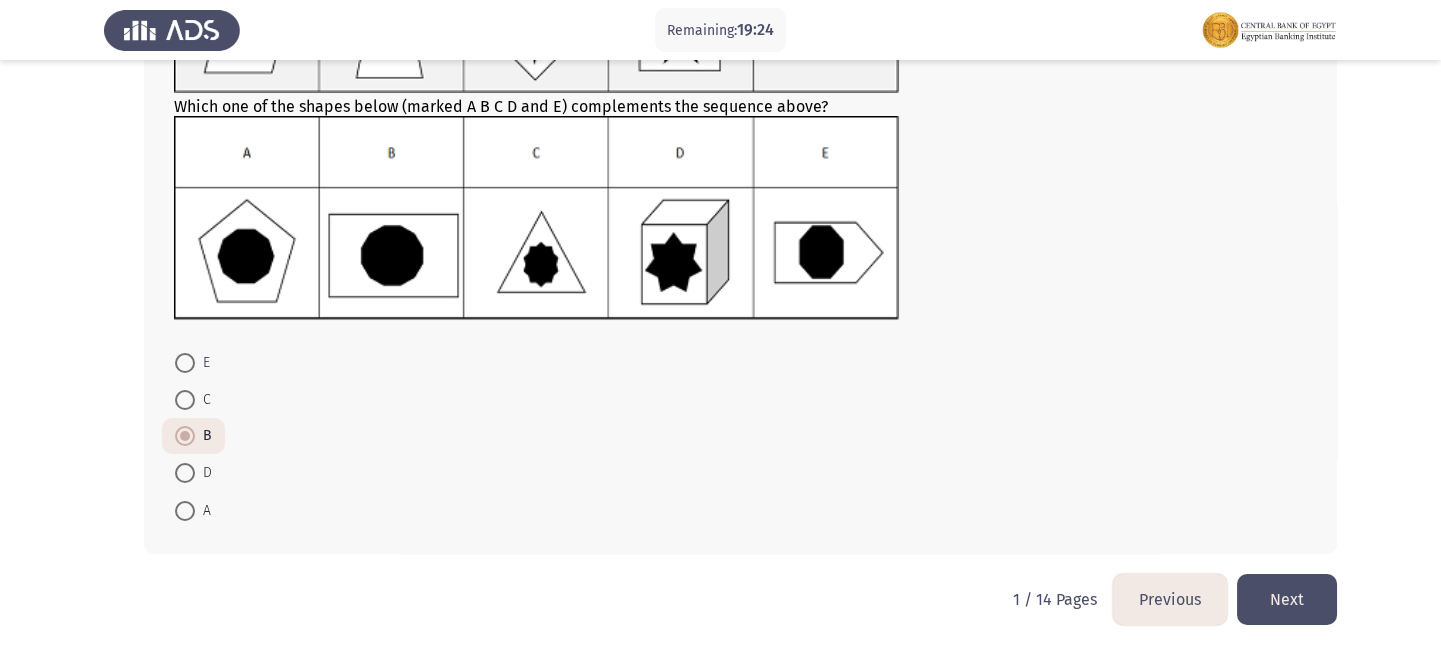 scroll, scrollTop: 222, scrollLeft: 0, axis: vertical 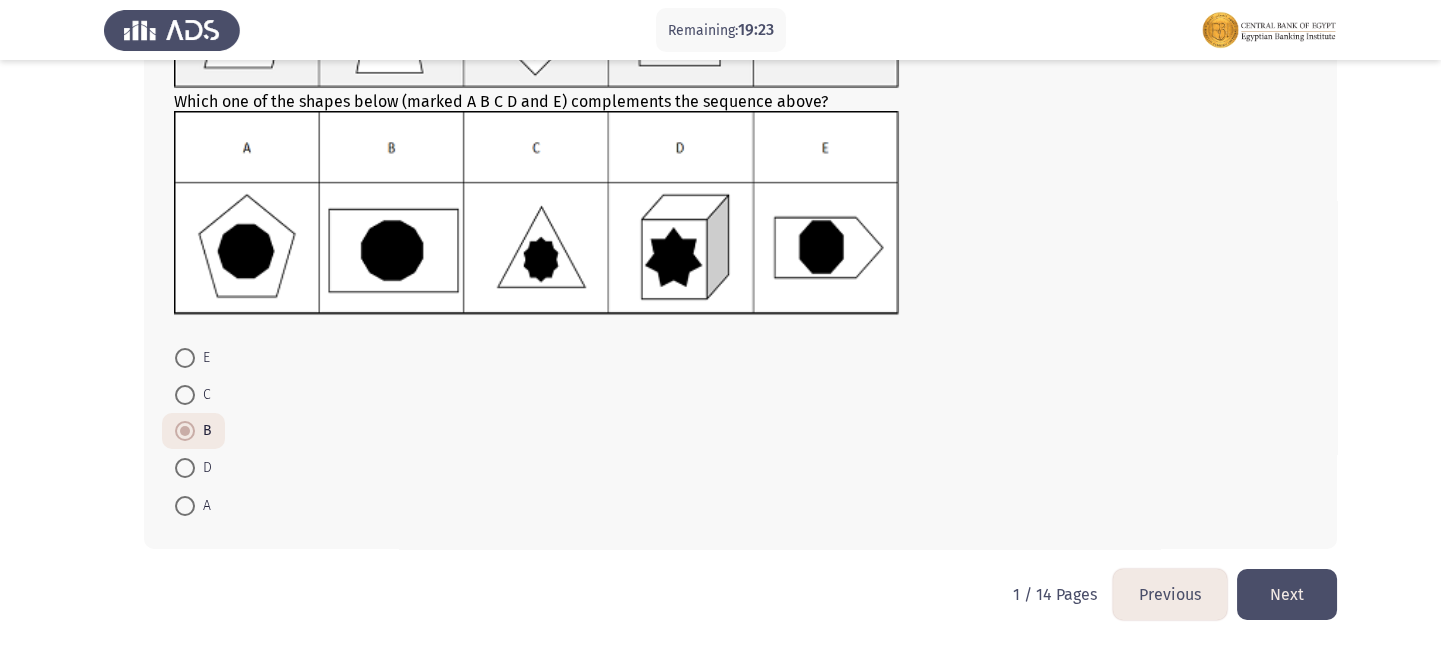 click on "Next" 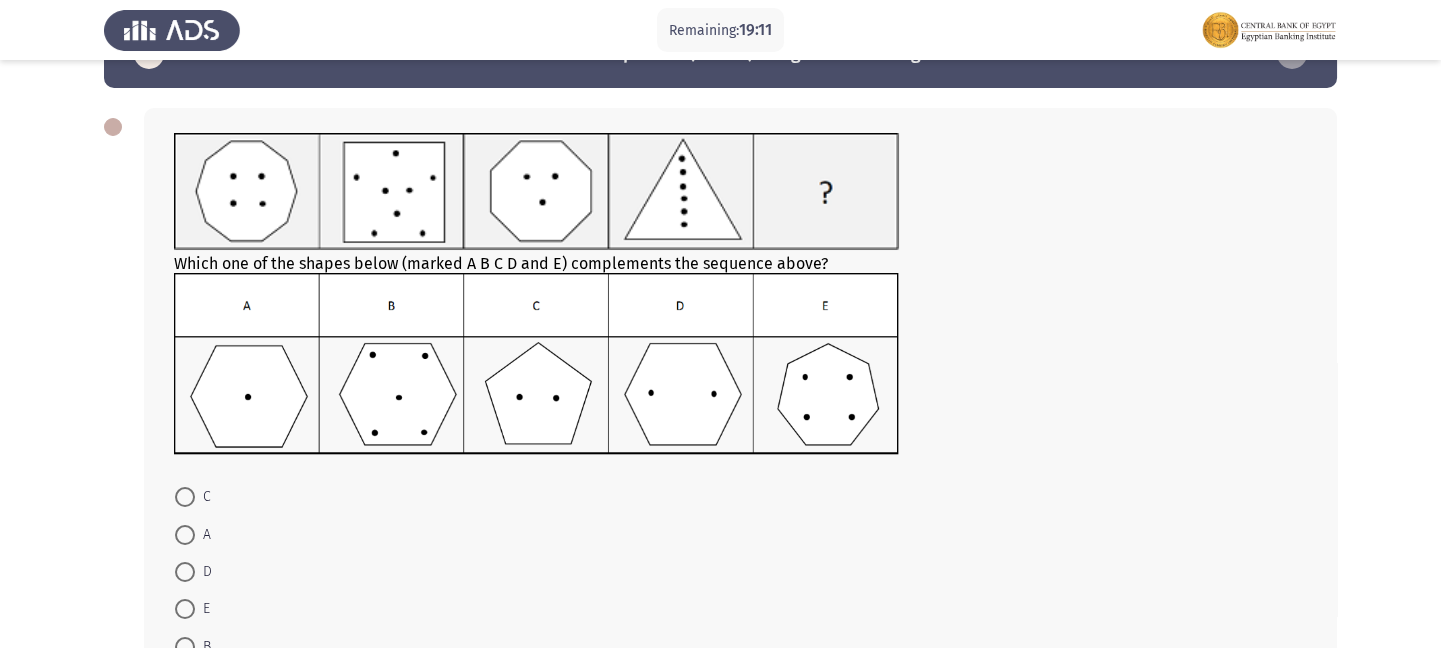scroll, scrollTop: 63, scrollLeft: 0, axis: vertical 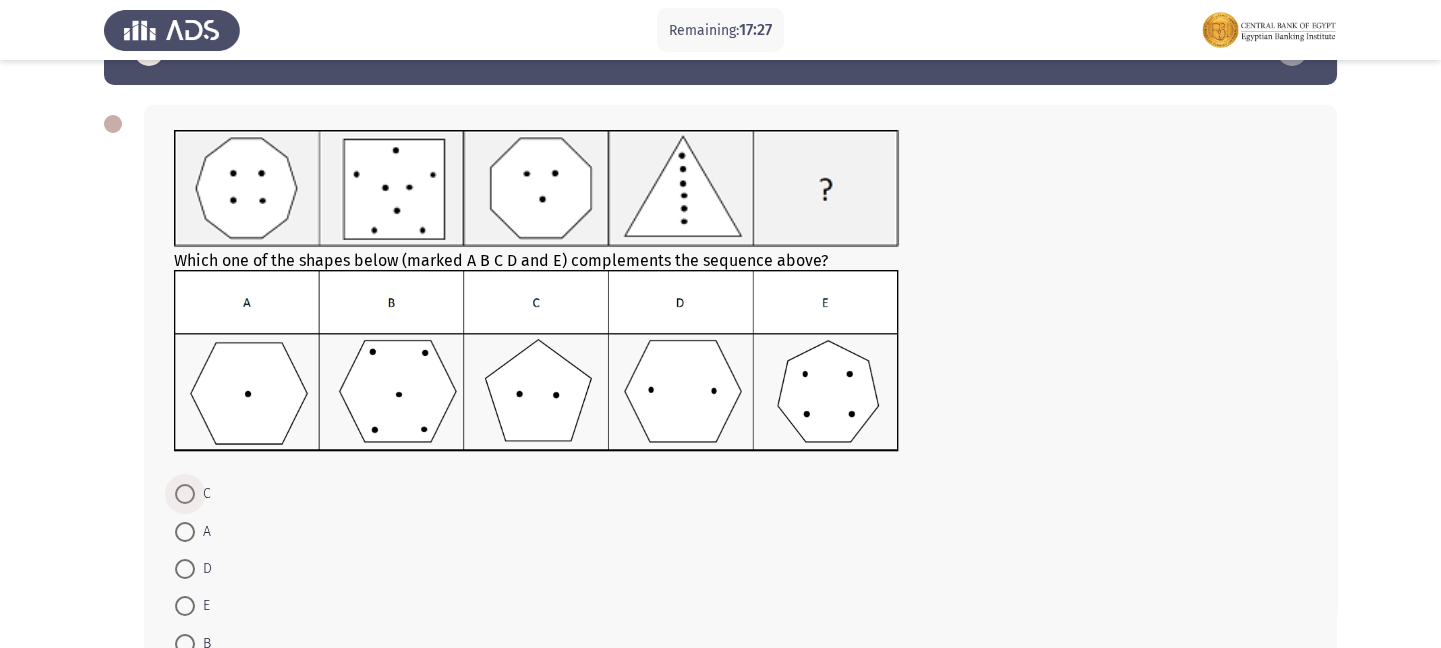 click at bounding box center [185, 494] 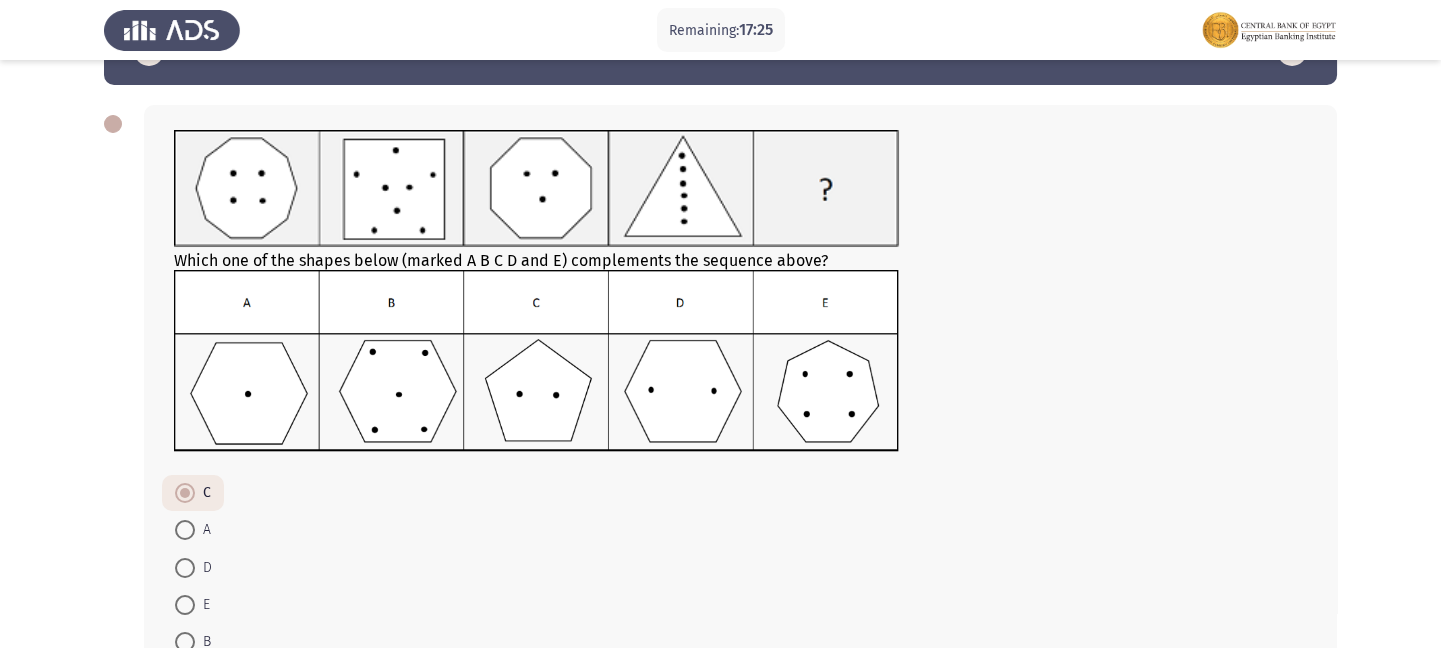 click at bounding box center (185, 530) 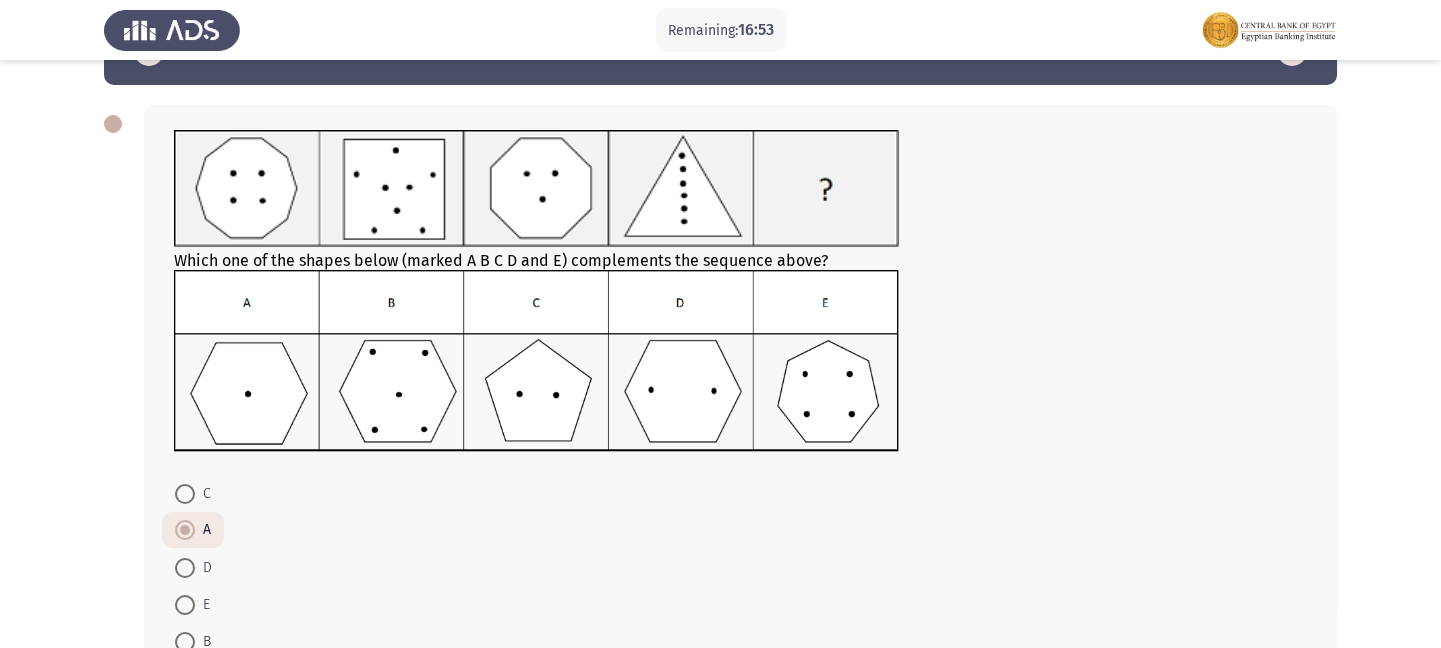 scroll, scrollTop: 200, scrollLeft: 0, axis: vertical 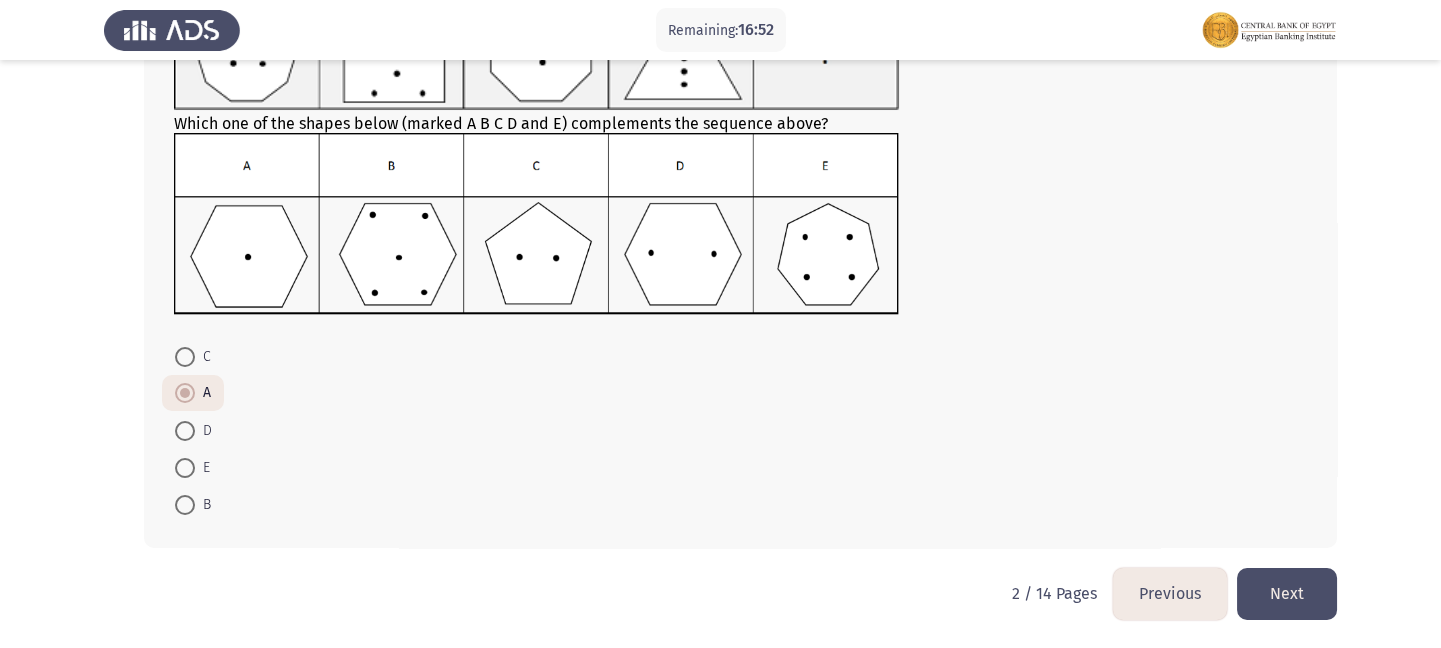 click on "Next" 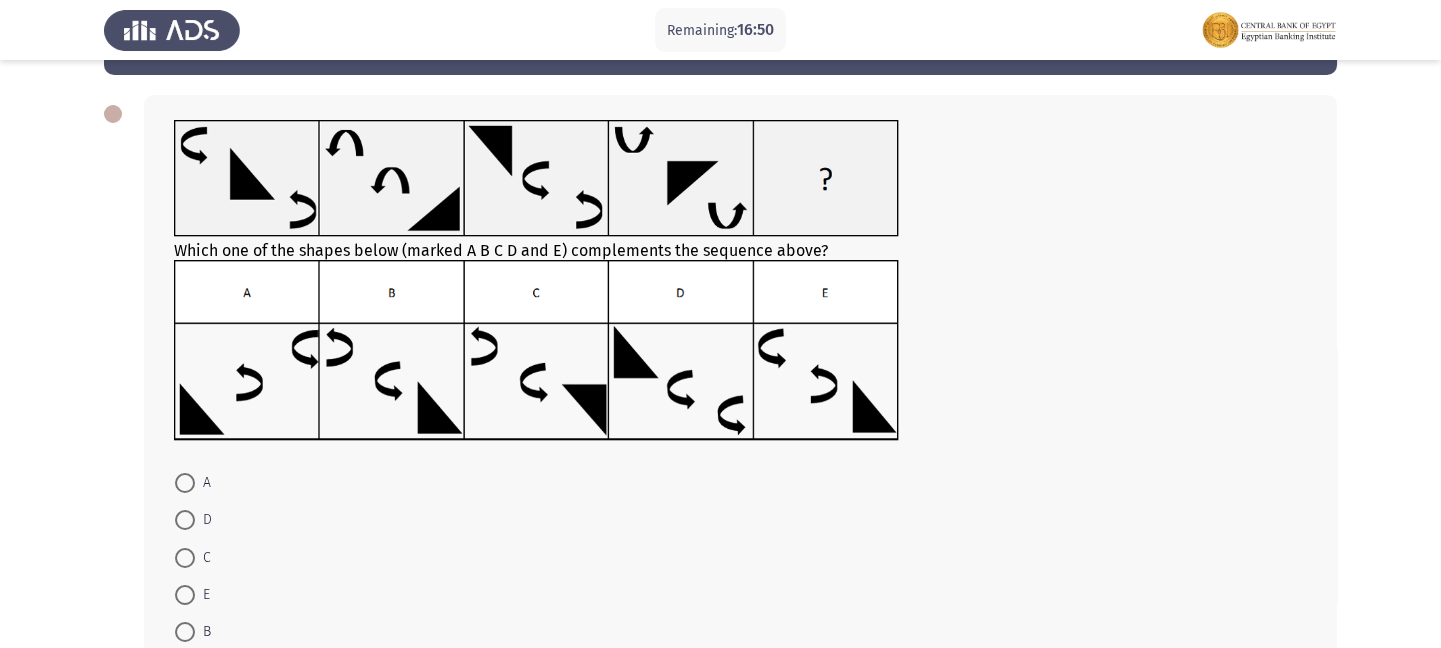 scroll, scrollTop: 87, scrollLeft: 0, axis: vertical 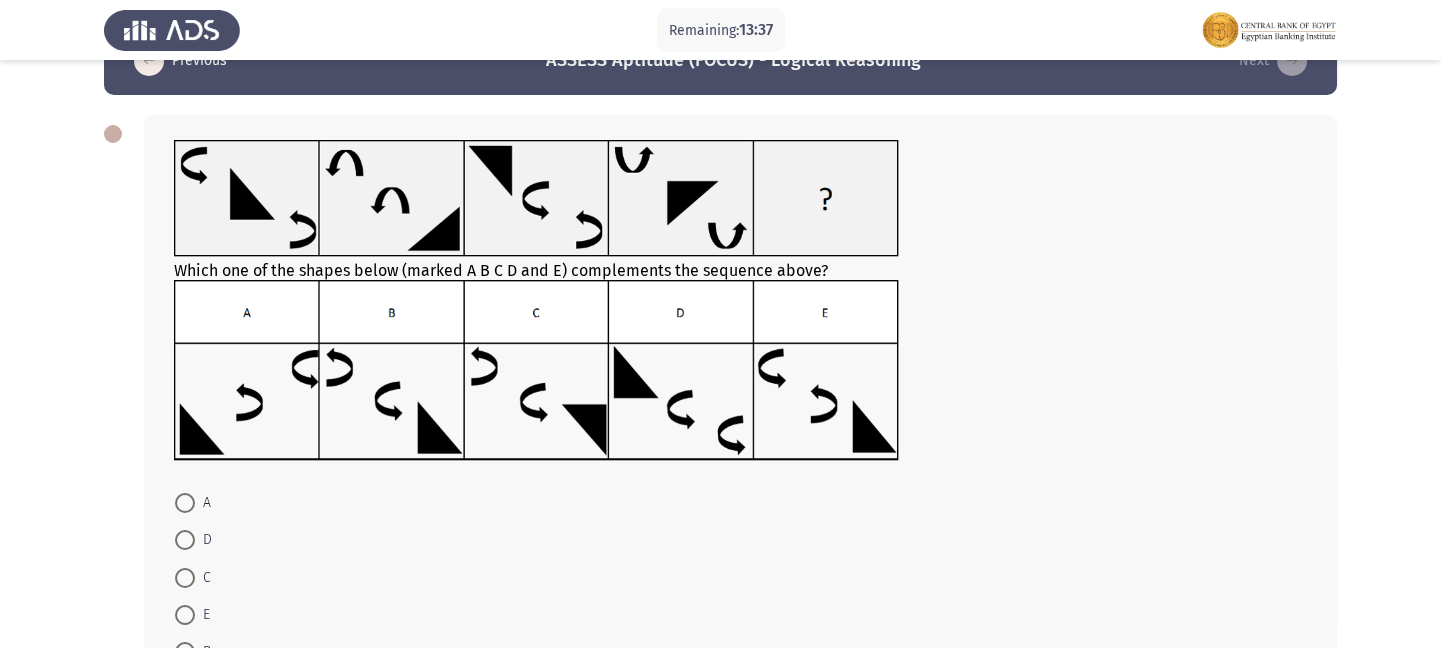 click 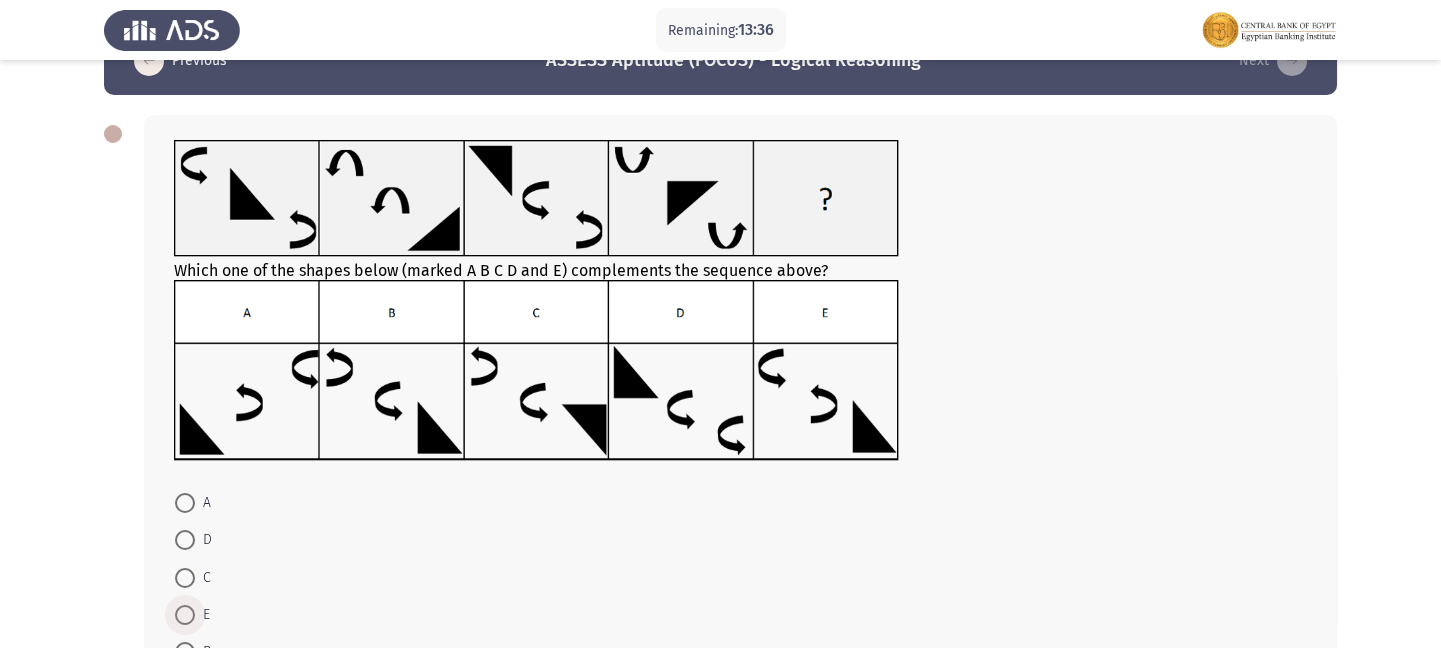 click at bounding box center [185, 615] 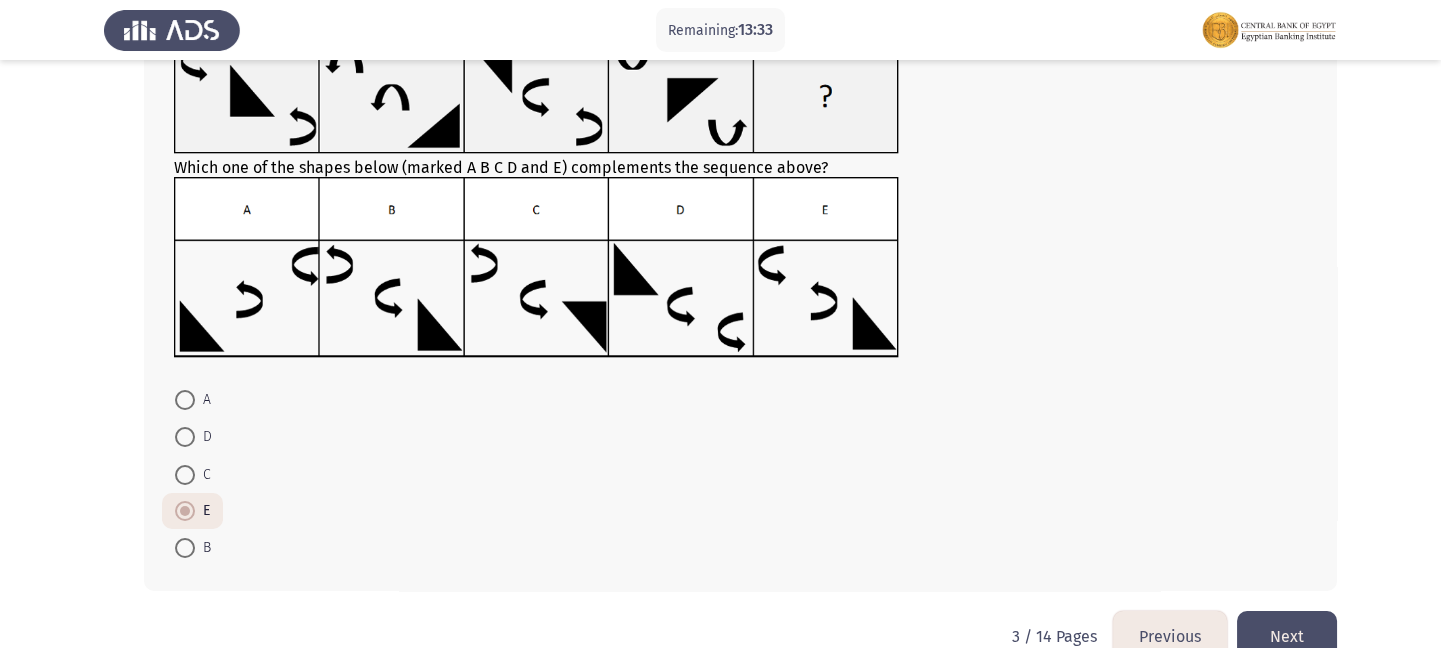 scroll, scrollTop: 199, scrollLeft: 0, axis: vertical 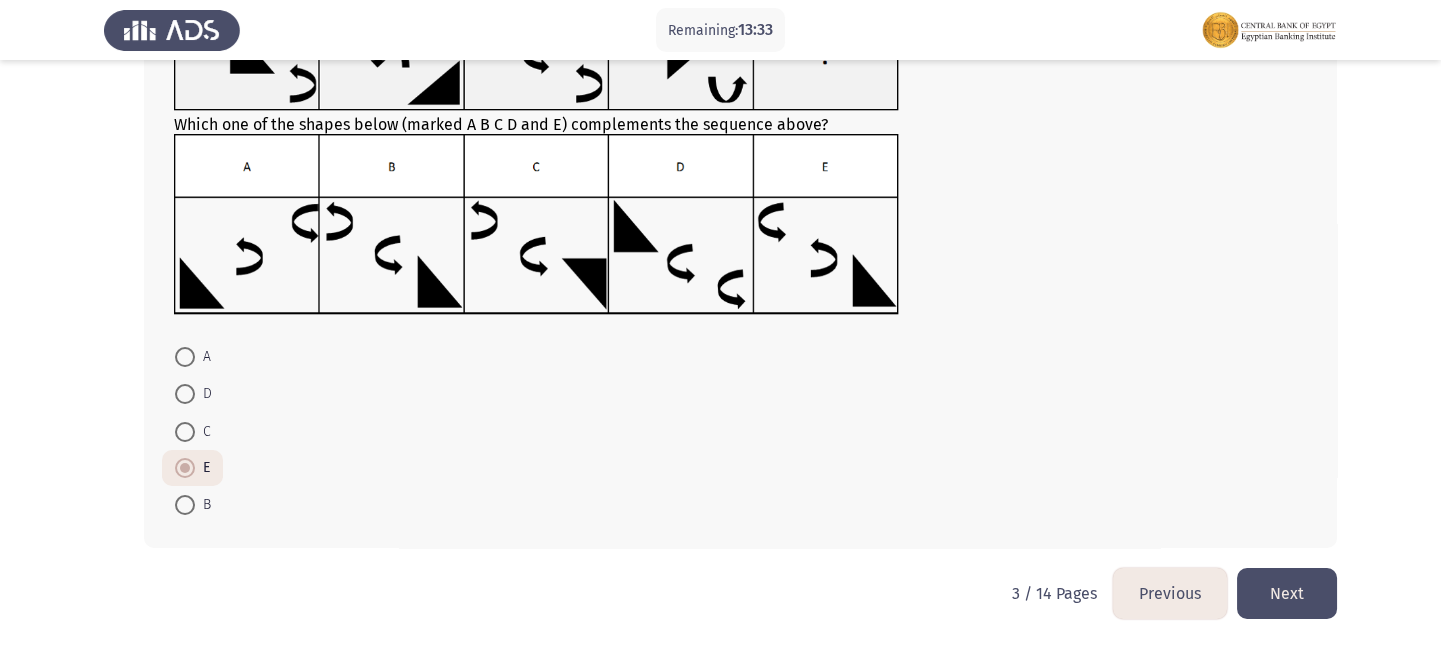 click on "Next" 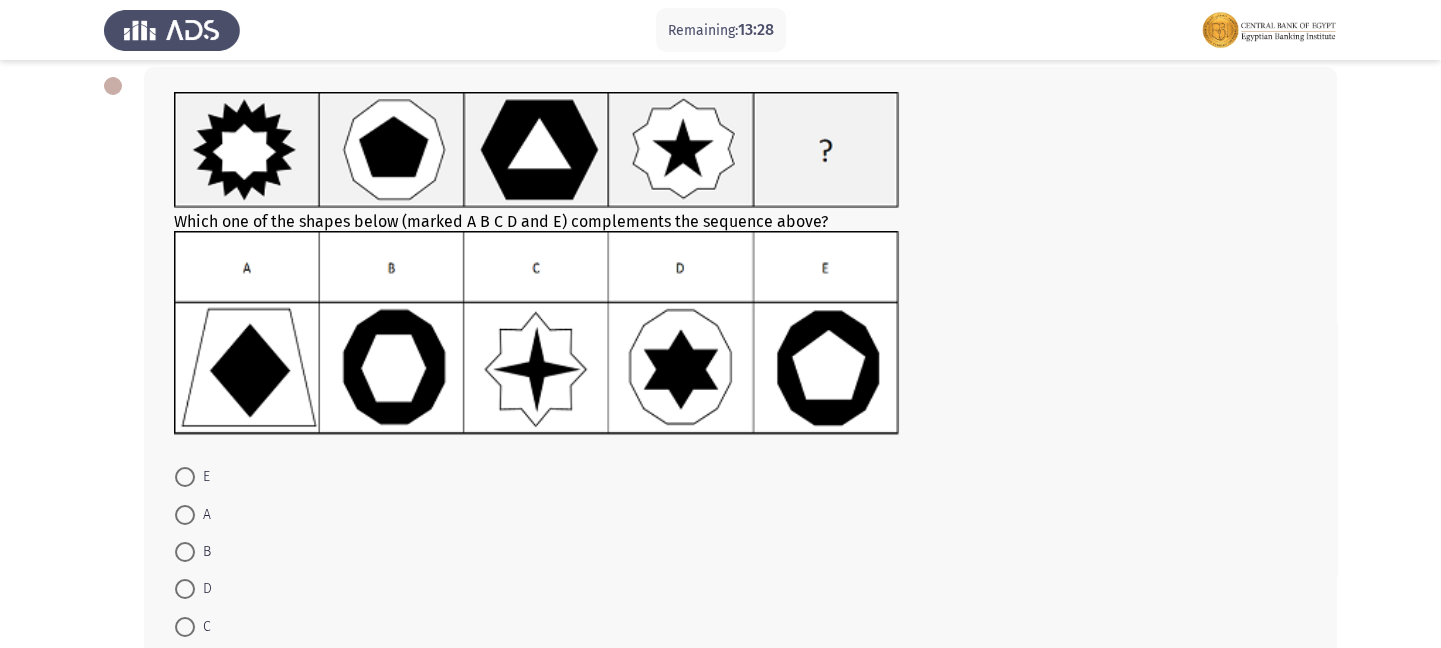 scroll, scrollTop: 107, scrollLeft: 0, axis: vertical 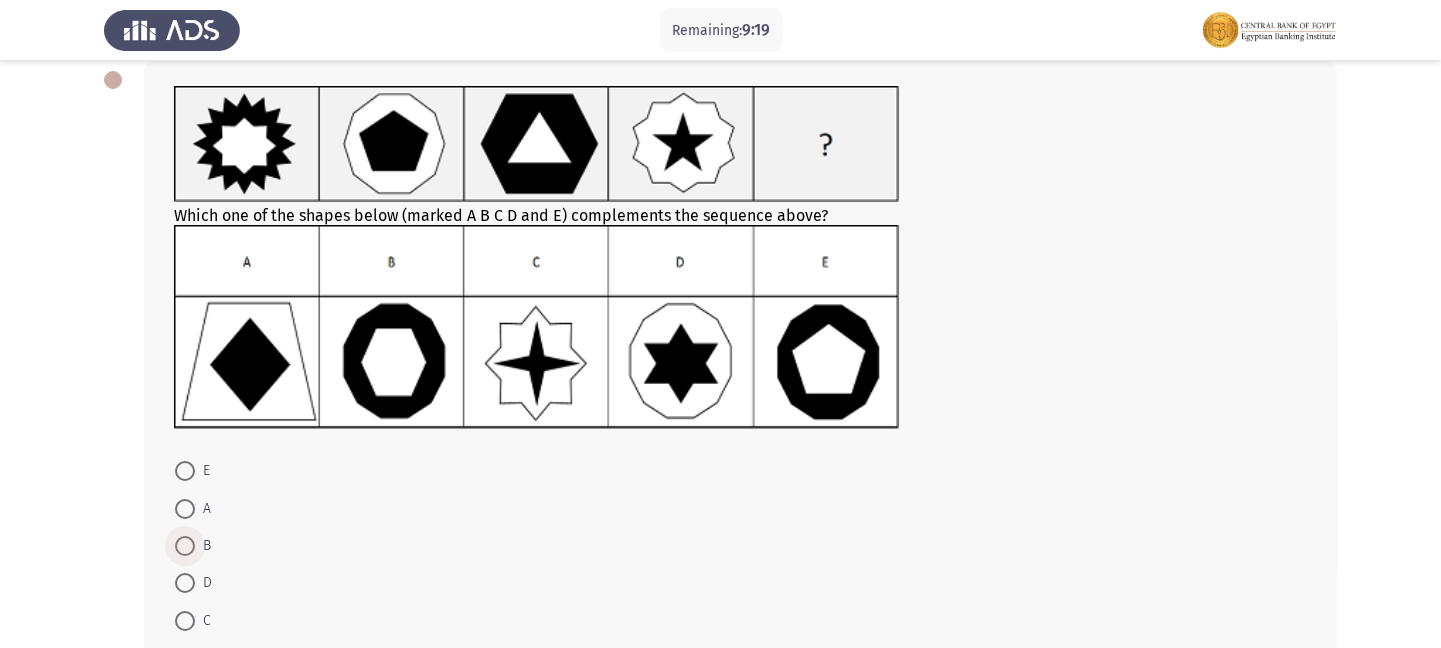 click at bounding box center (185, 546) 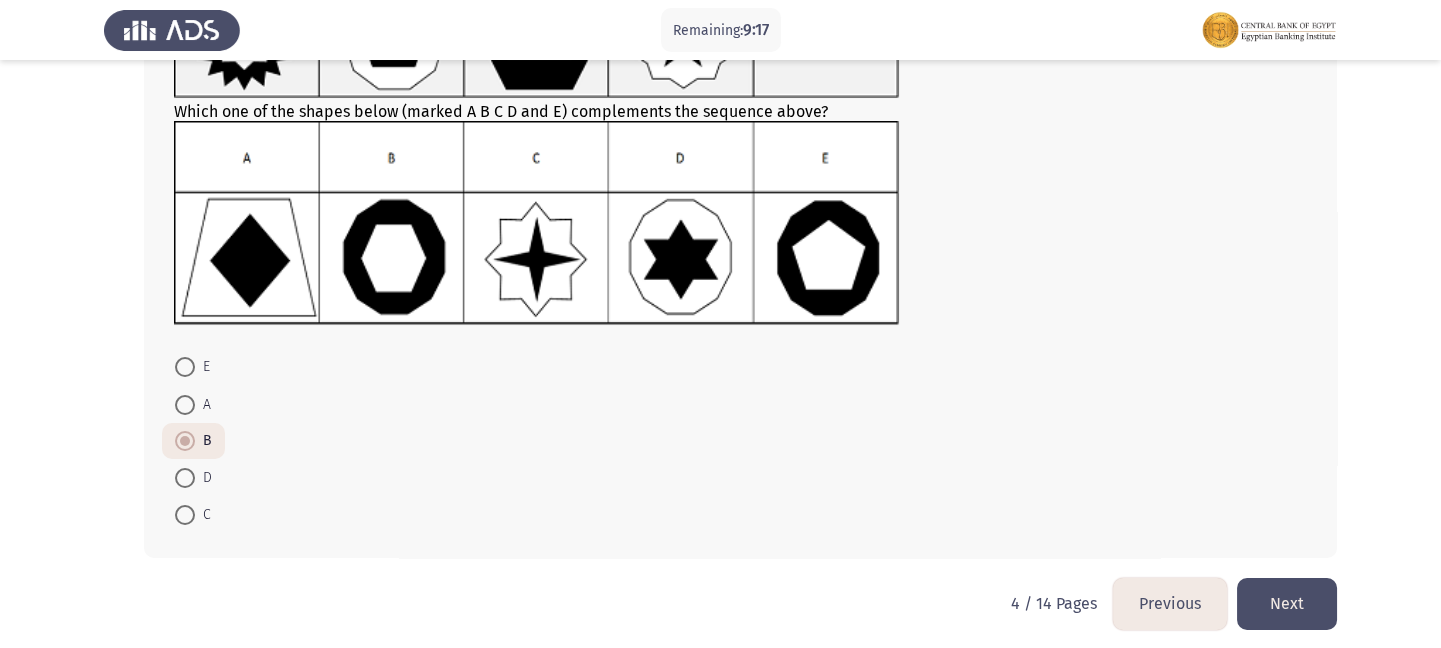 scroll, scrollTop: 220, scrollLeft: 0, axis: vertical 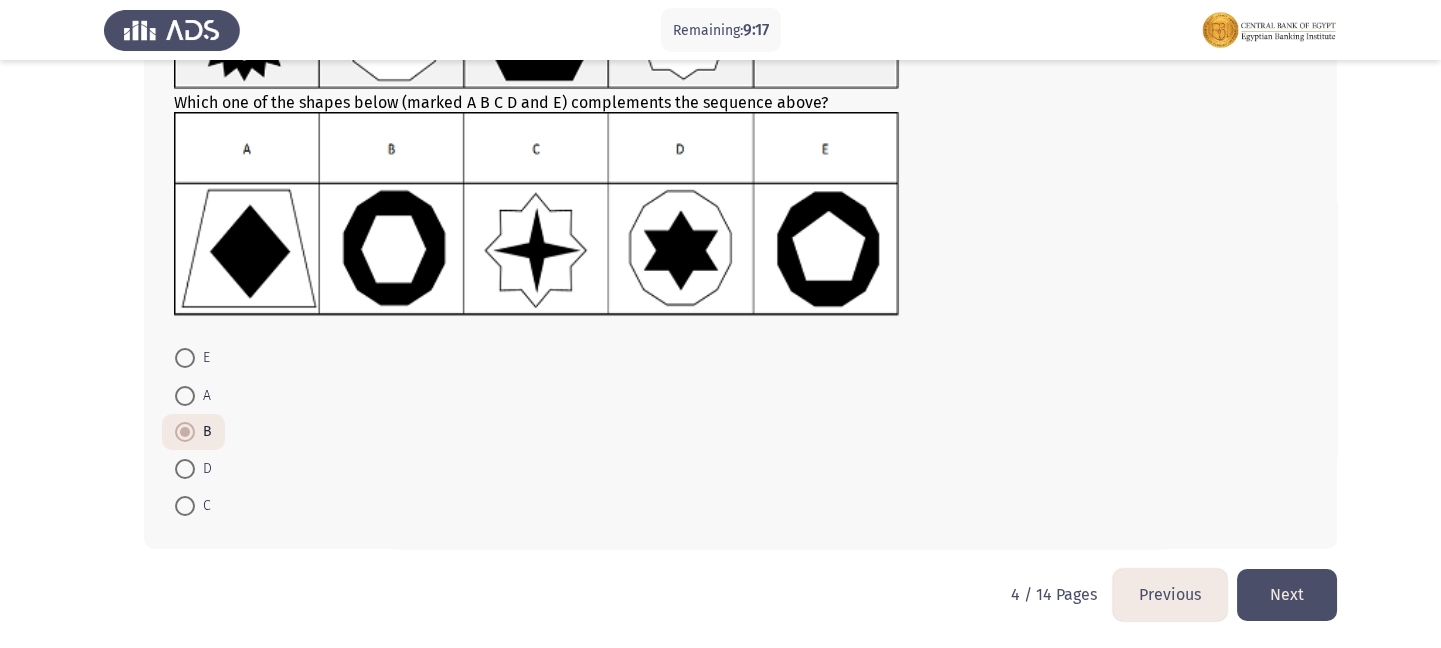 click on "Next" 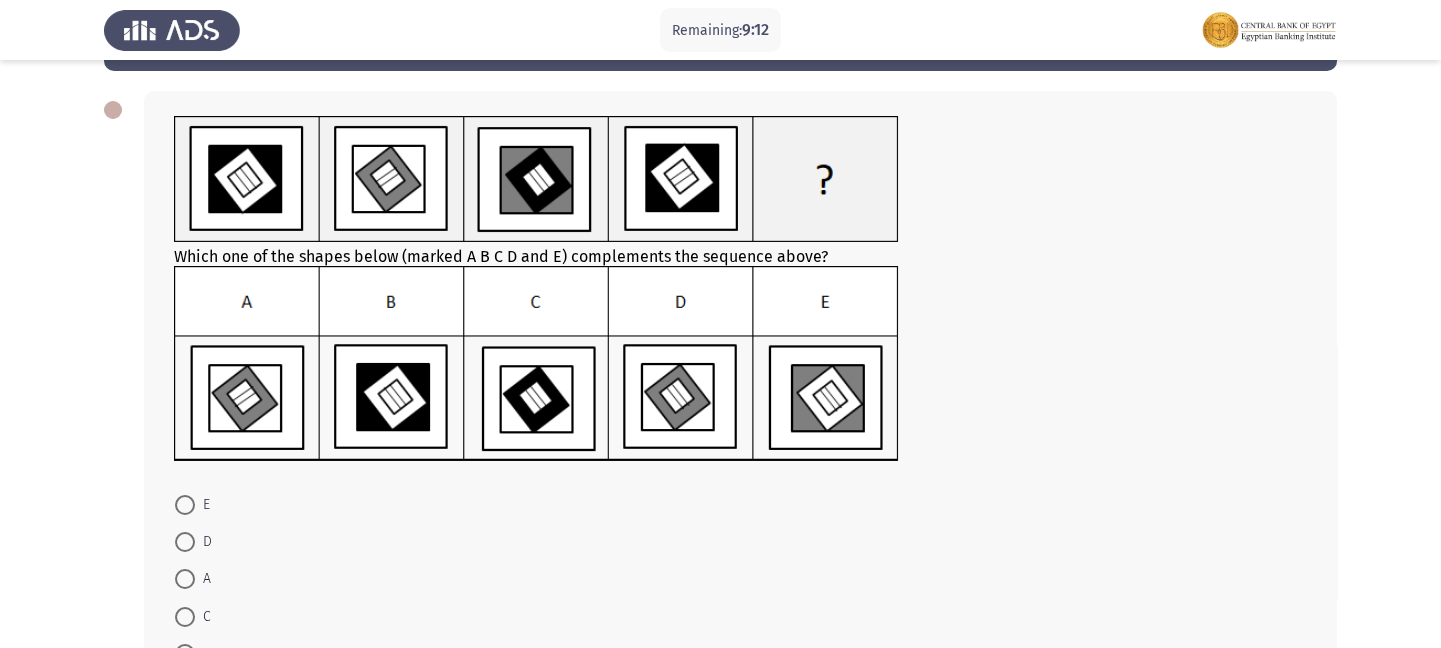 scroll, scrollTop: 78, scrollLeft: 0, axis: vertical 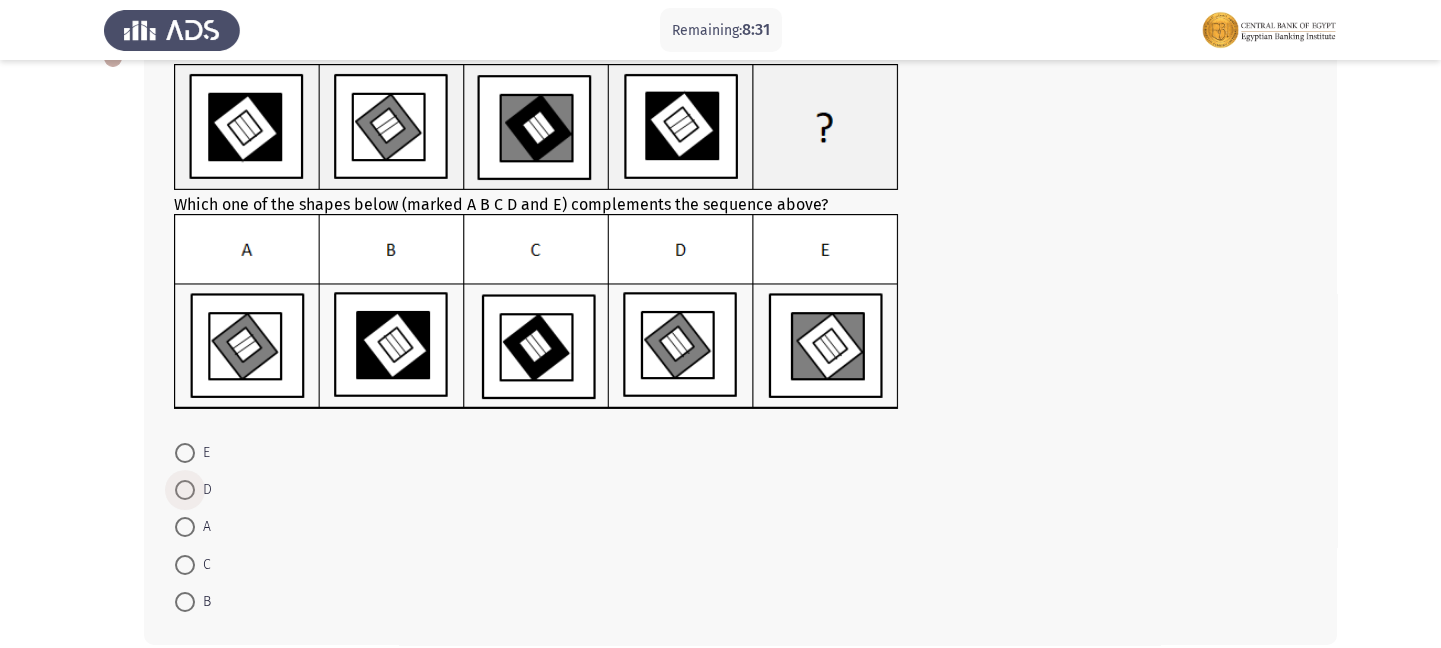 click at bounding box center [185, 490] 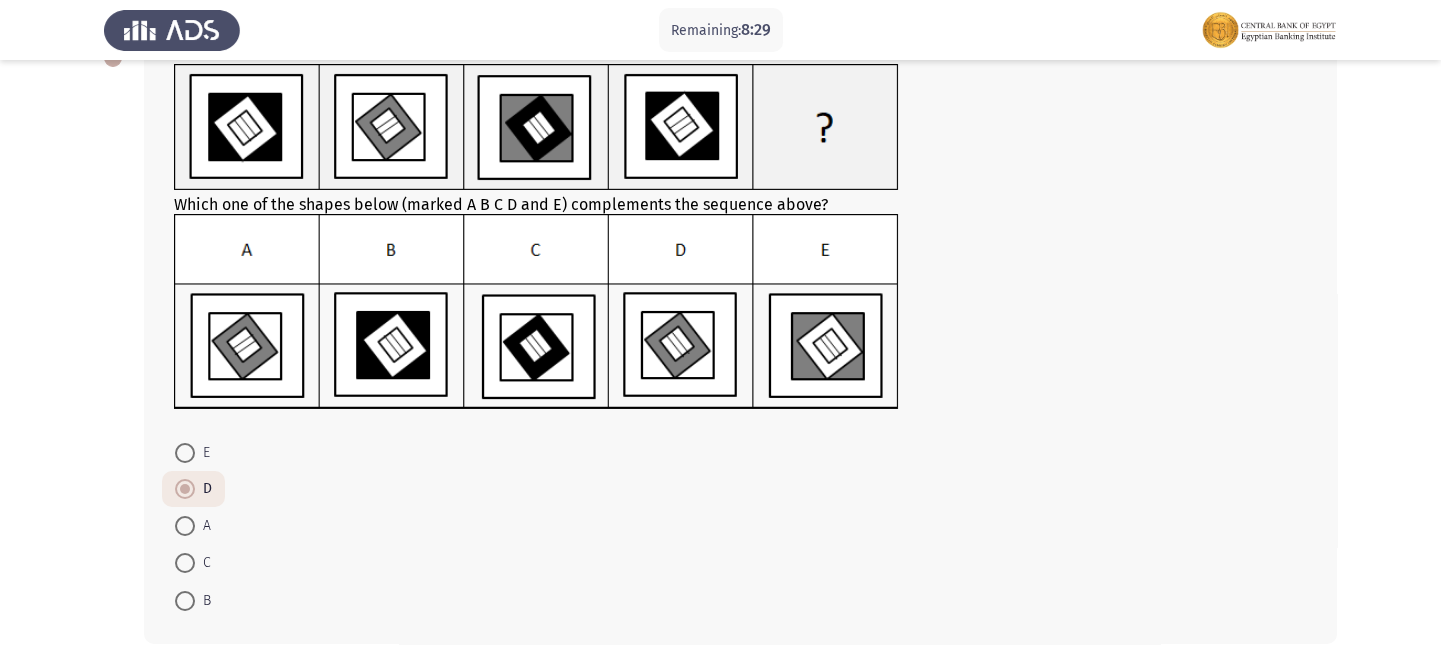 click on "Remaining:  8:29  Previous
ASSESS Aptitude (FOCUS) - Logical Reasoning   Next  Which one of the shapes below (marked A B C D and E) complements the sequence above?    E     D     A     C     B   5 / 14 Pages   Previous
Next" 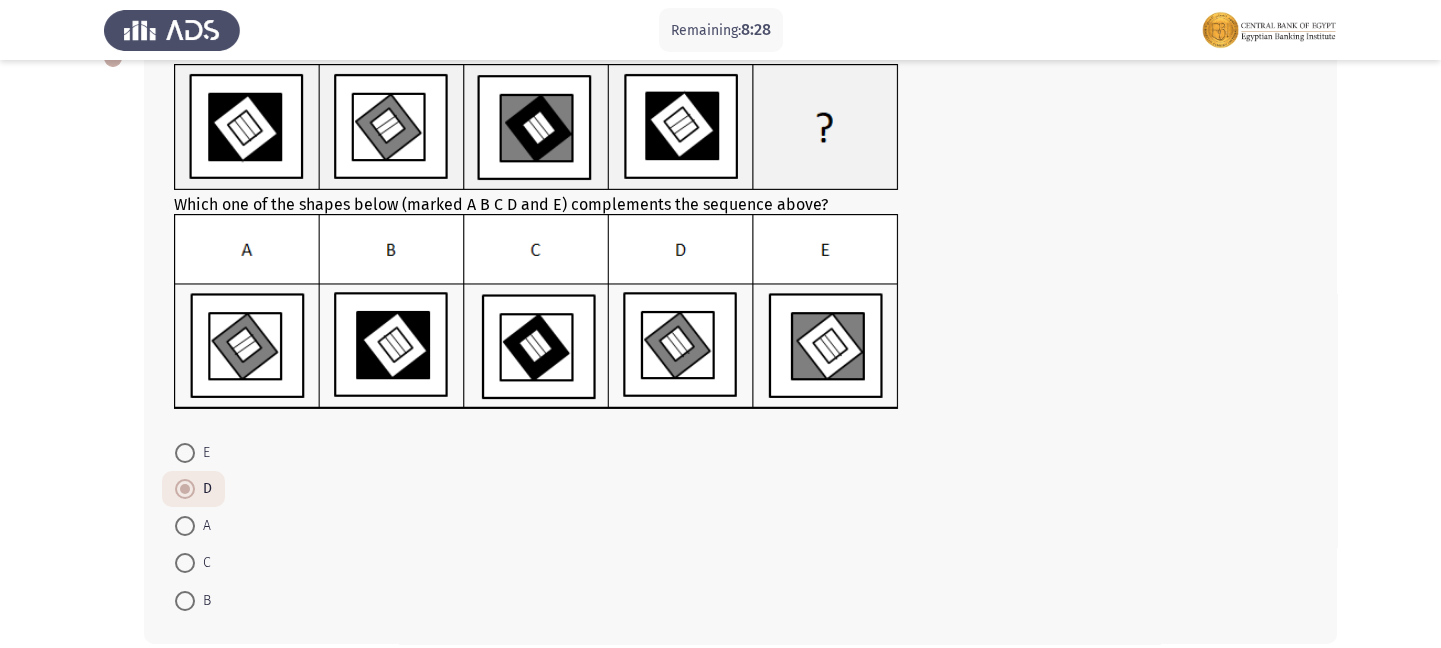 drag, startPoint x: 1438, startPoint y: 287, endPoint x: 1430, endPoint y: 370, distance: 83.38465 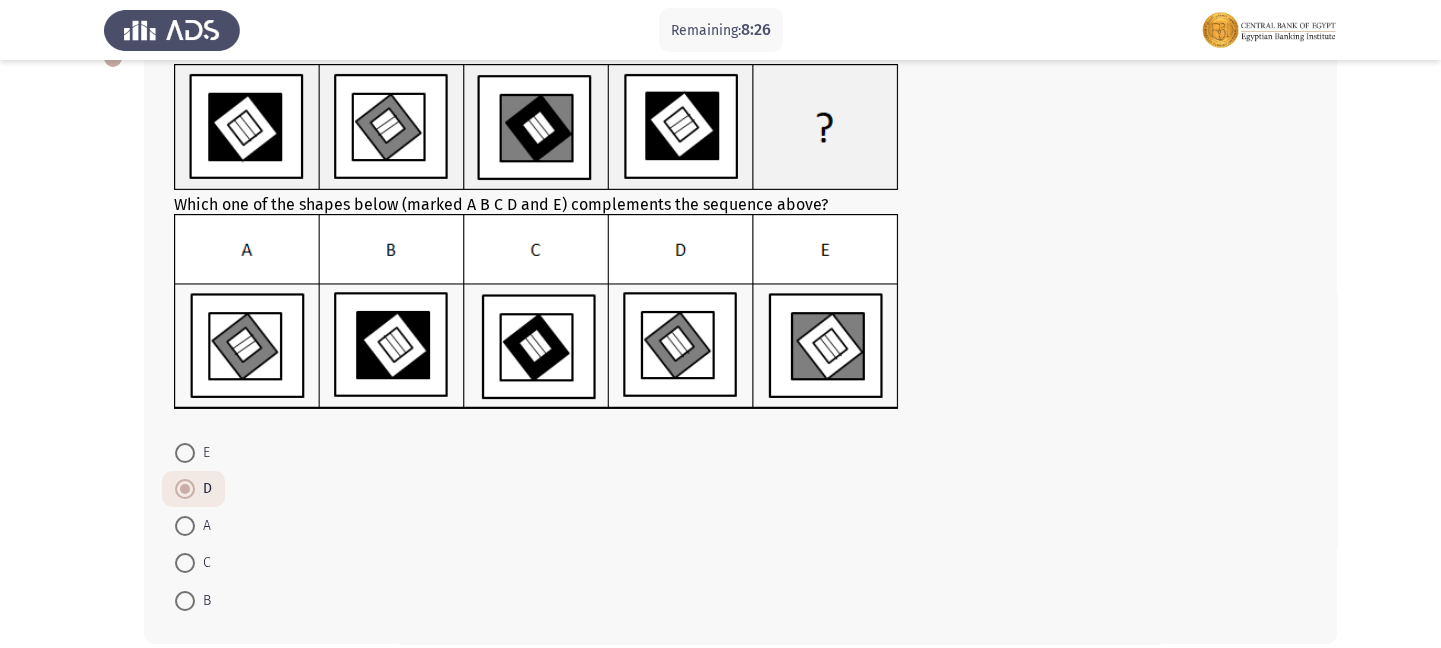 scroll, scrollTop: 224, scrollLeft: 0, axis: vertical 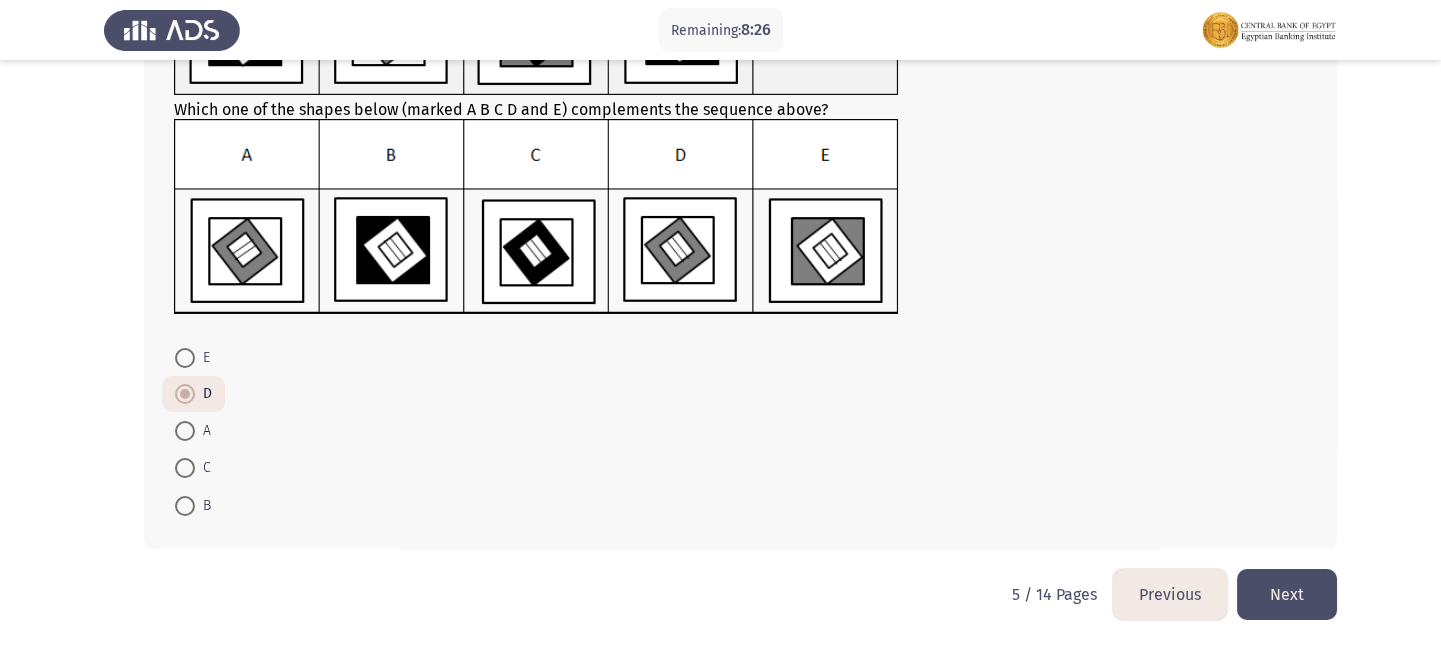 click on "Next" 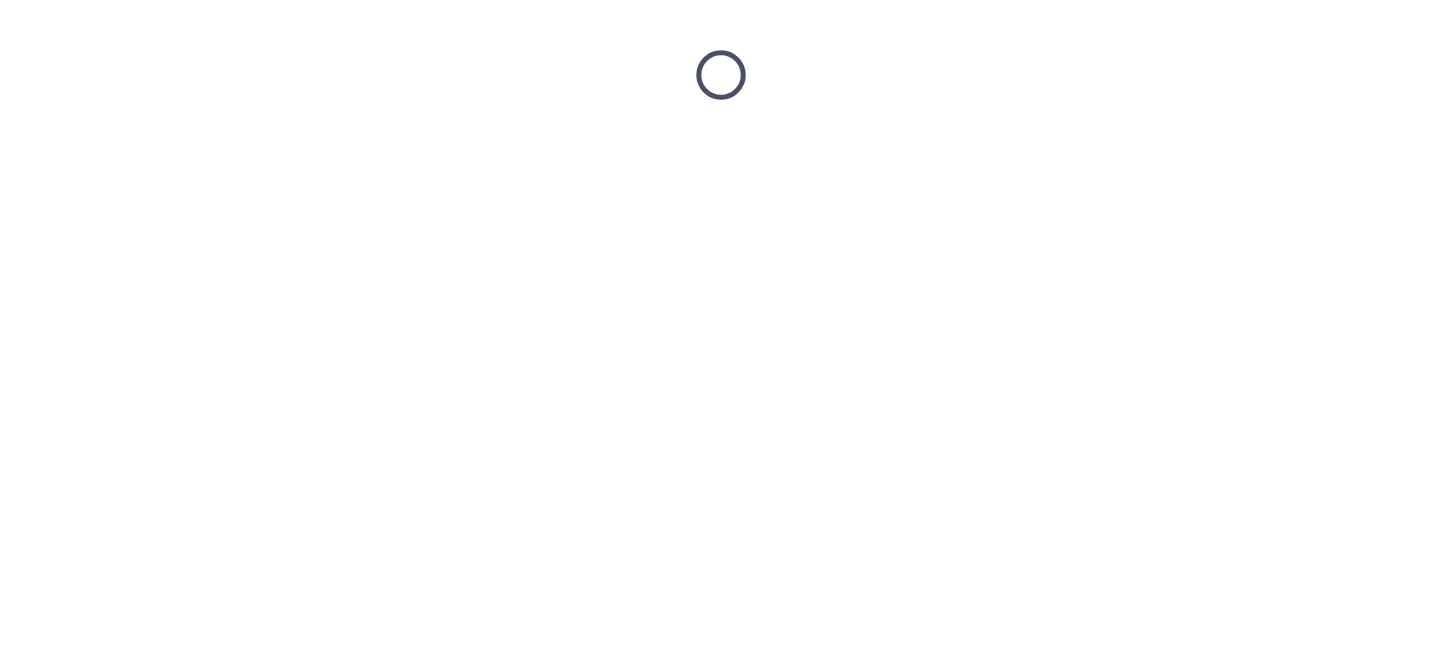 scroll, scrollTop: 0, scrollLeft: 0, axis: both 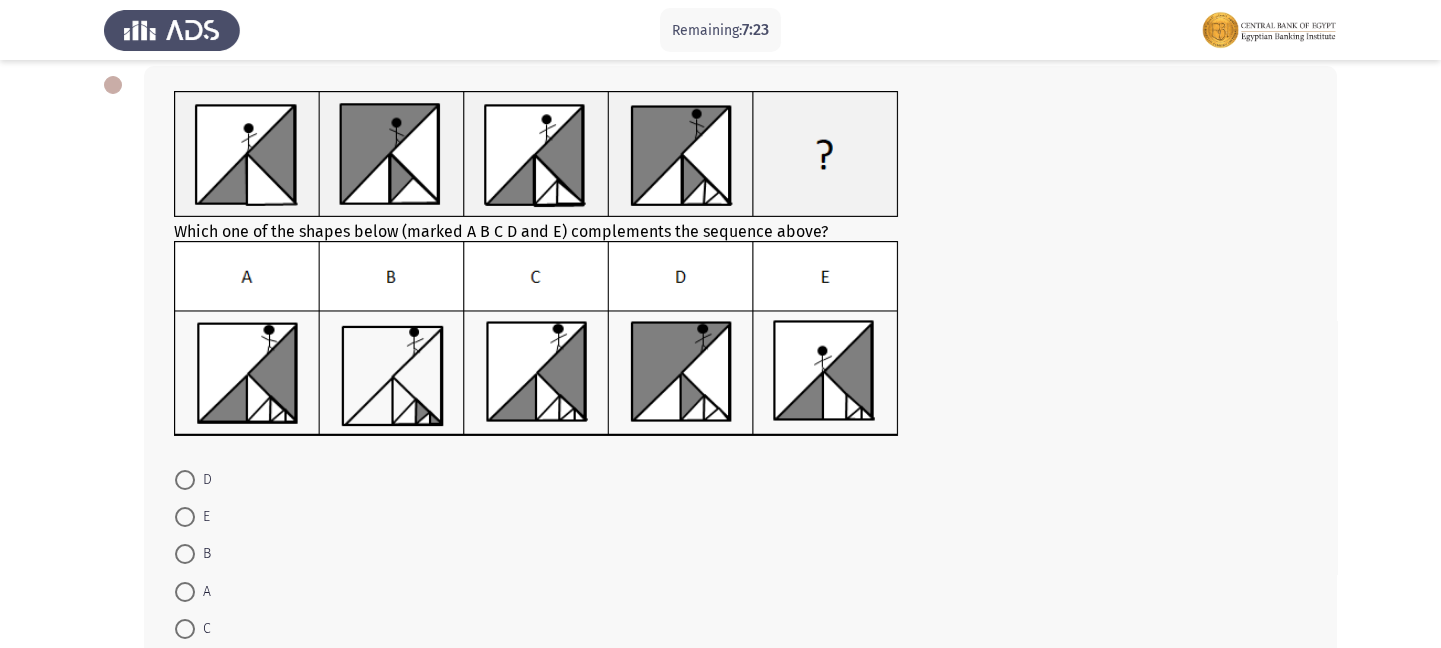 click at bounding box center [185, 554] 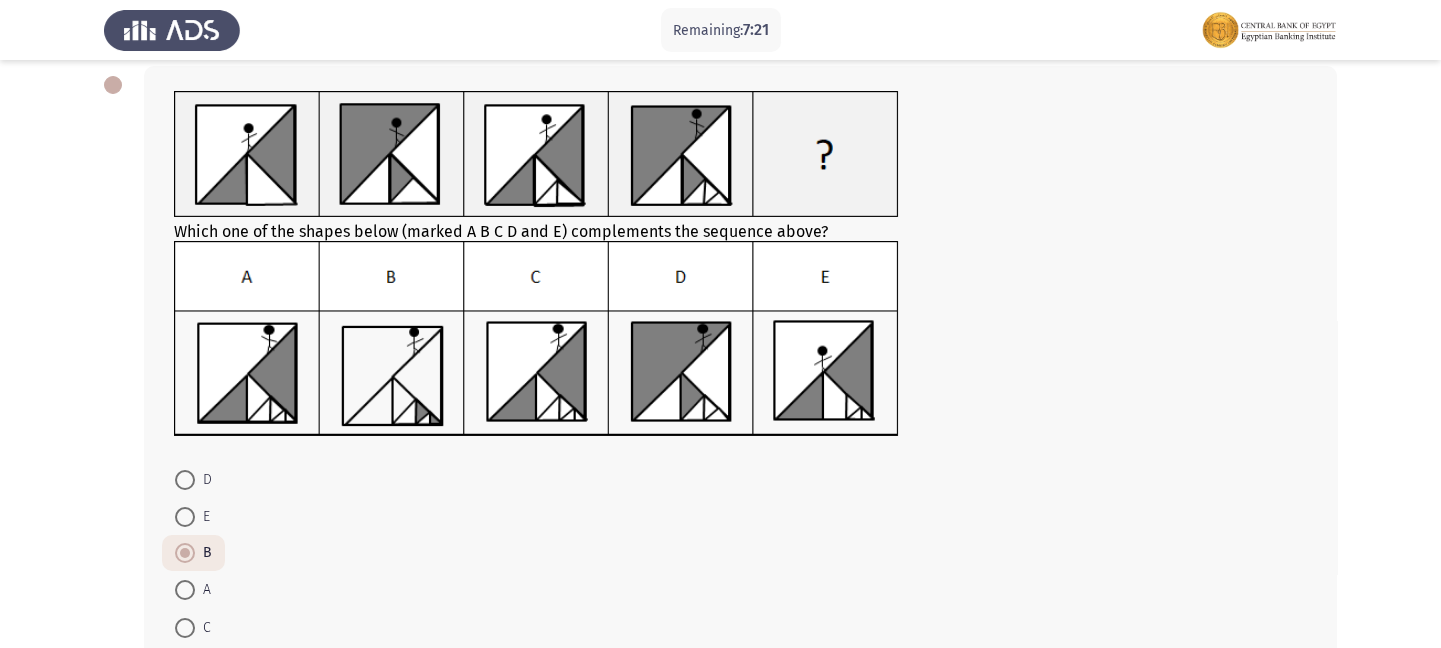 scroll, scrollTop: 224, scrollLeft: 0, axis: vertical 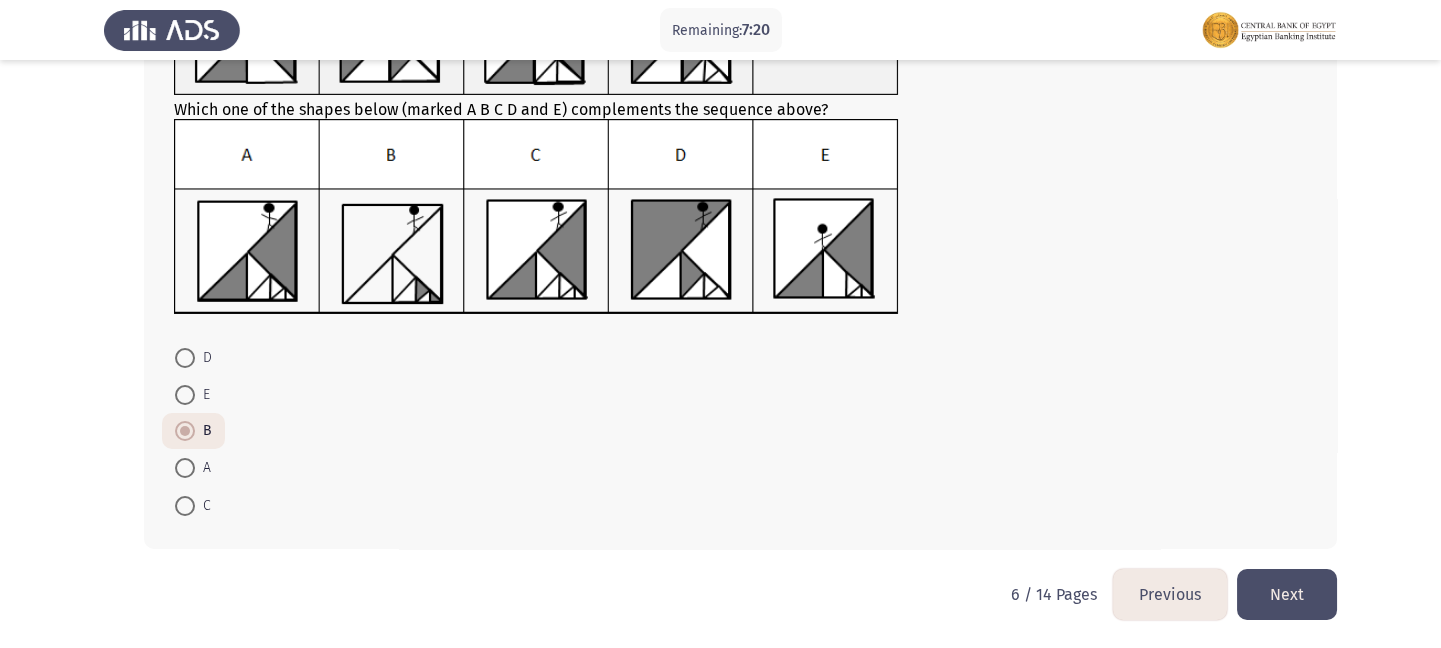 click on "Next" 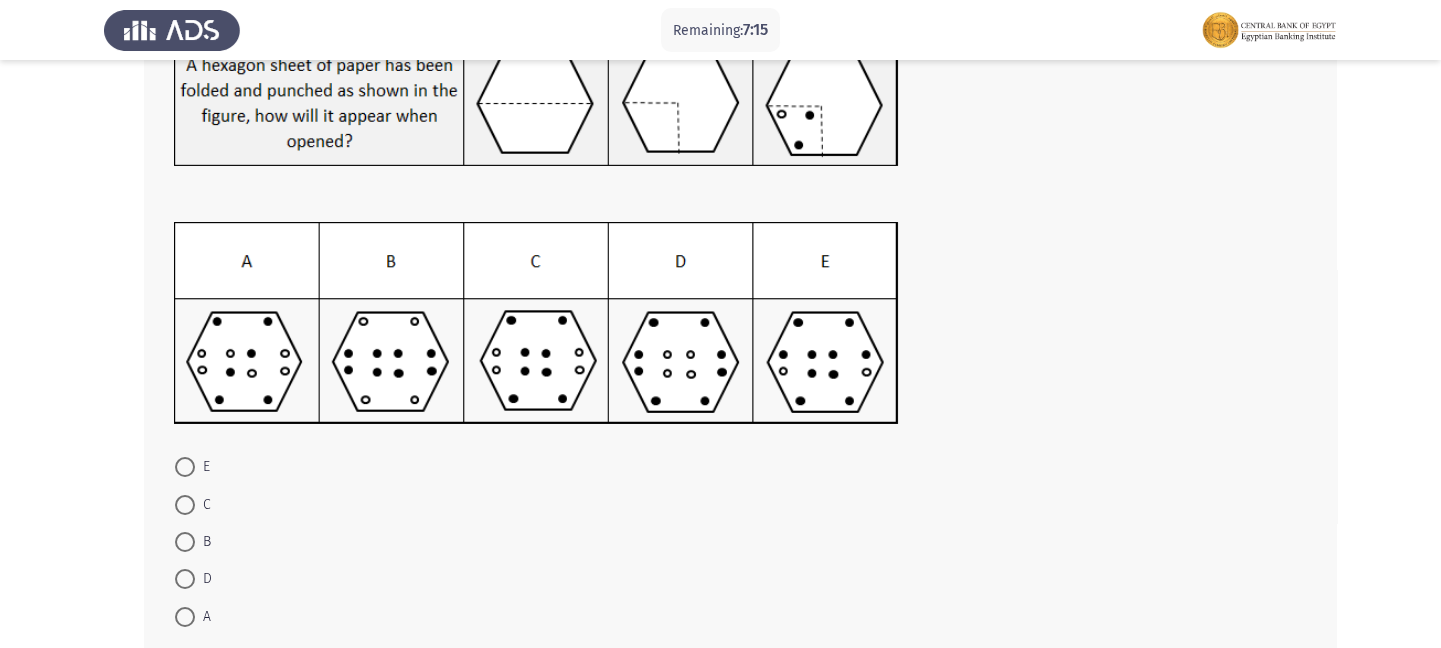 scroll, scrollTop: 150, scrollLeft: 0, axis: vertical 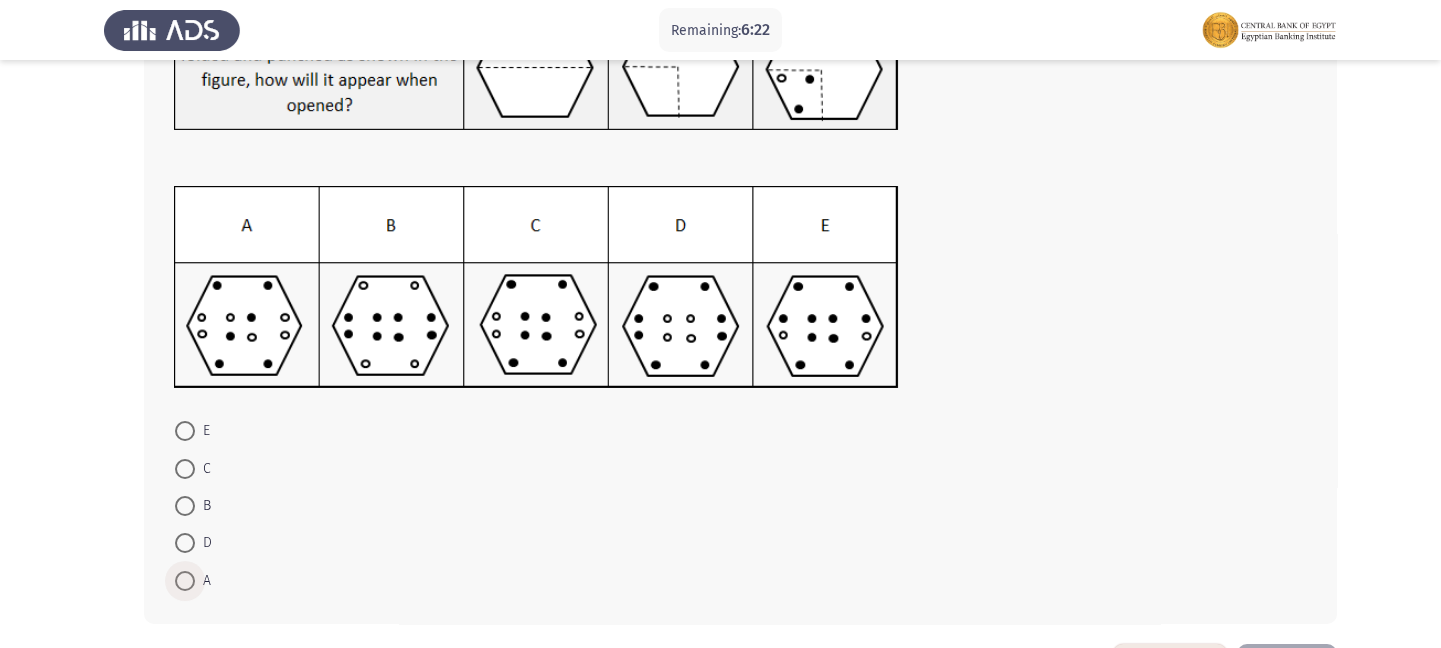 click at bounding box center (185, 581) 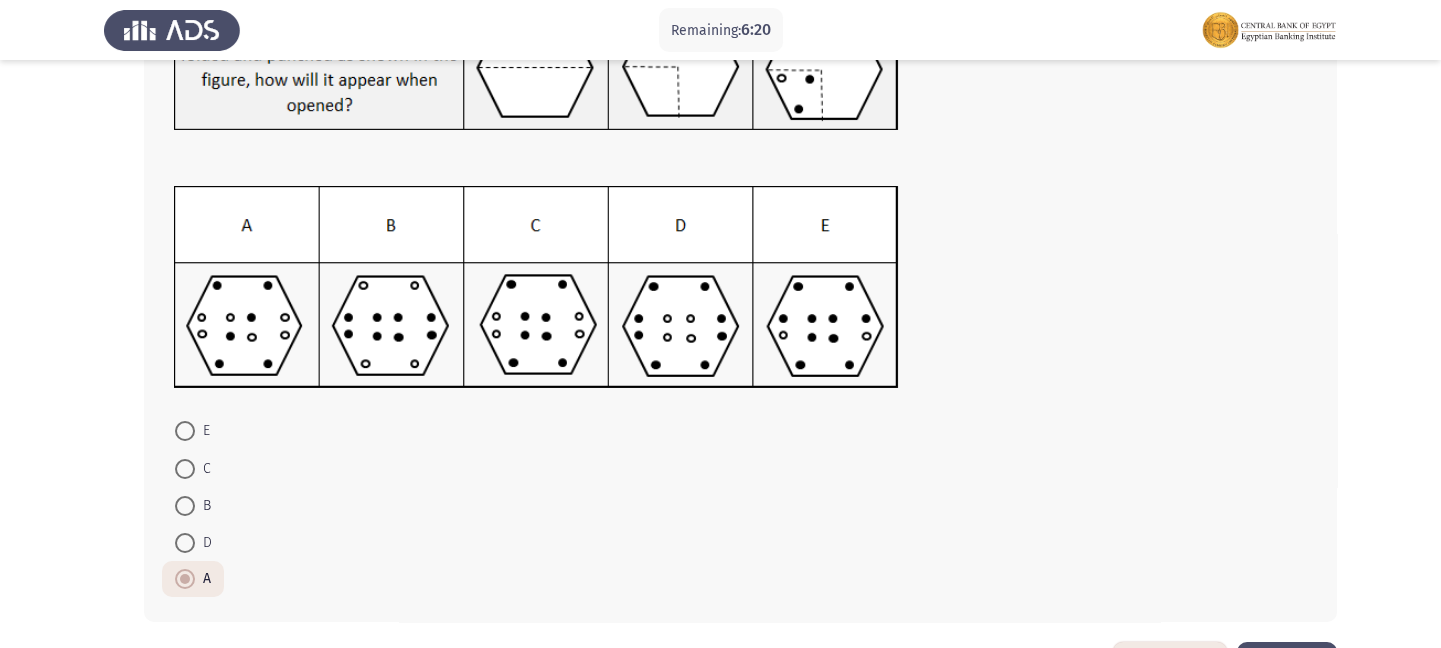 scroll, scrollTop: 262, scrollLeft: 0, axis: vertical 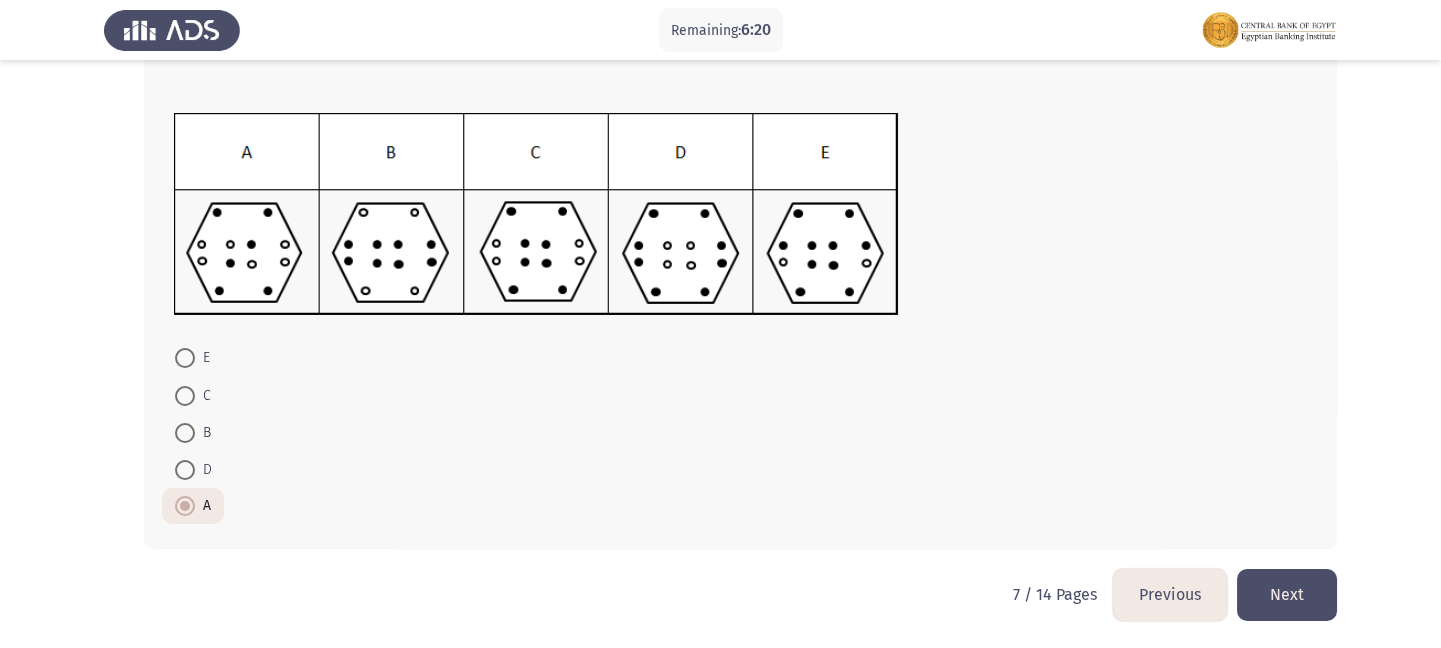 click on "Next" 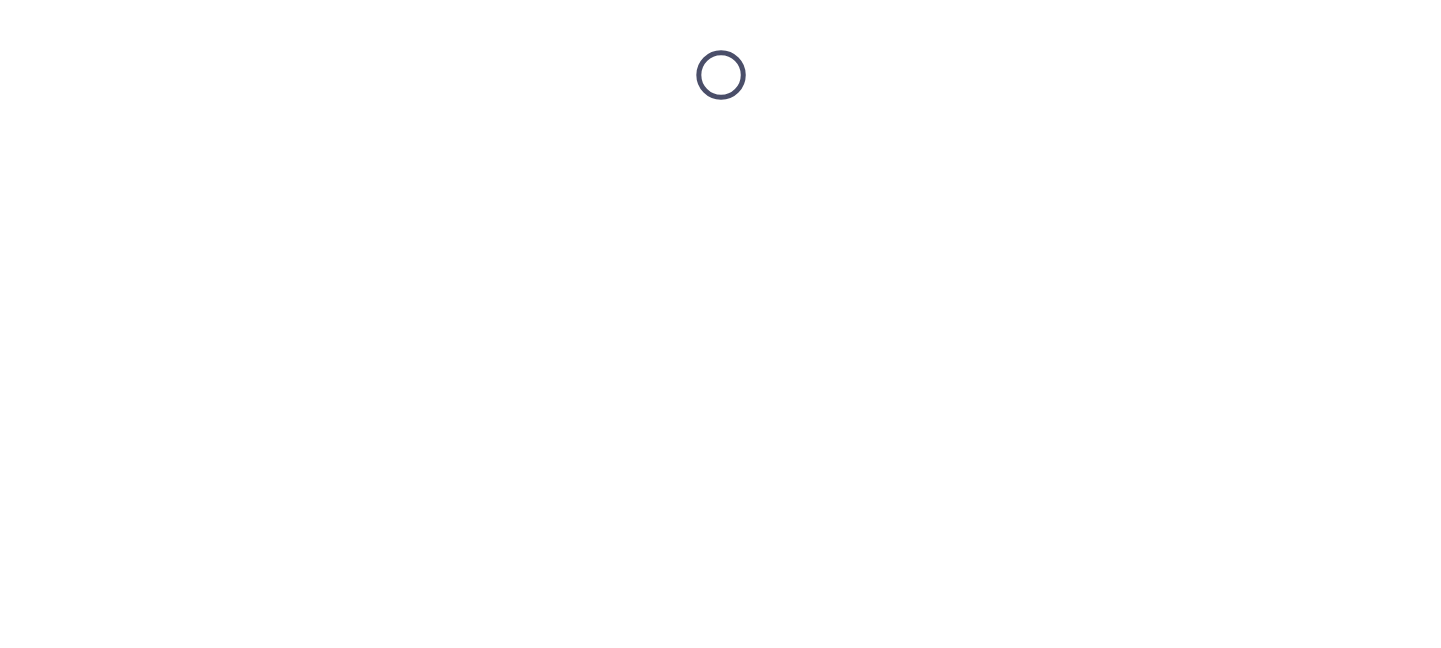 scroll, scrollTop: 0, scrollLeft: 0, axis: both 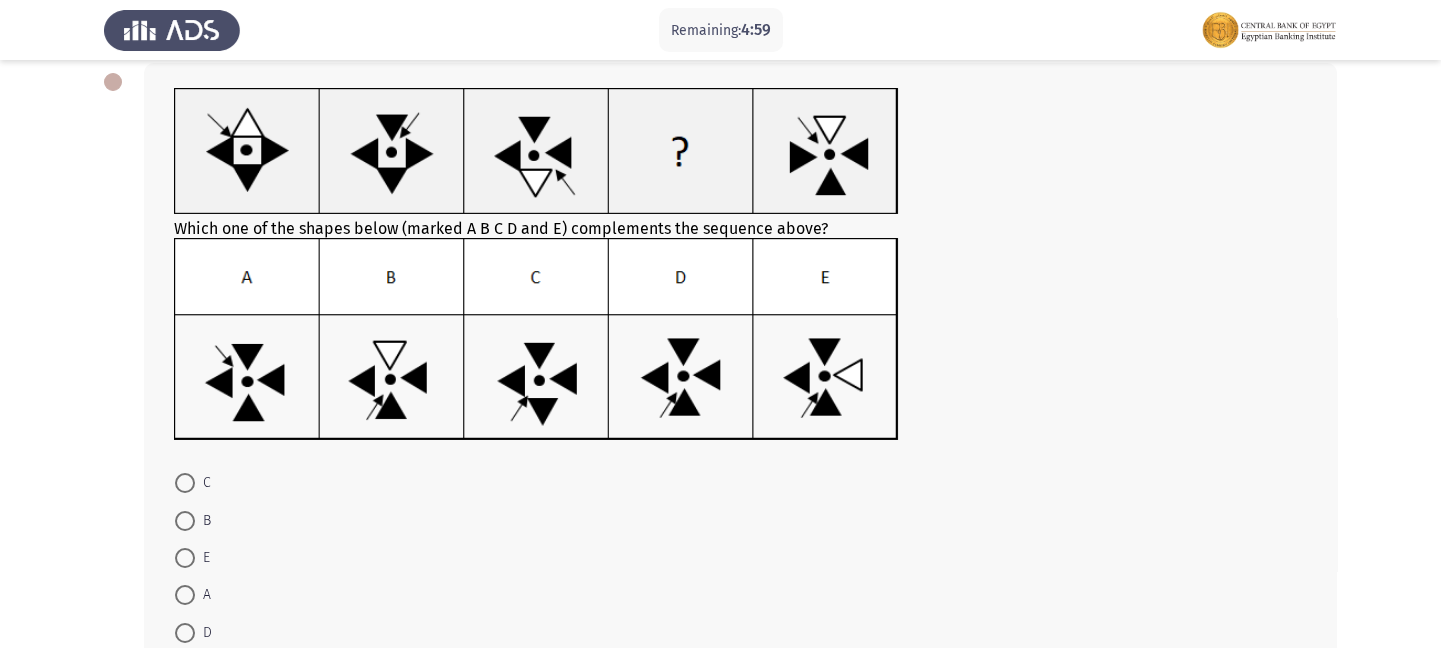 click at bounding box center [185, 633] 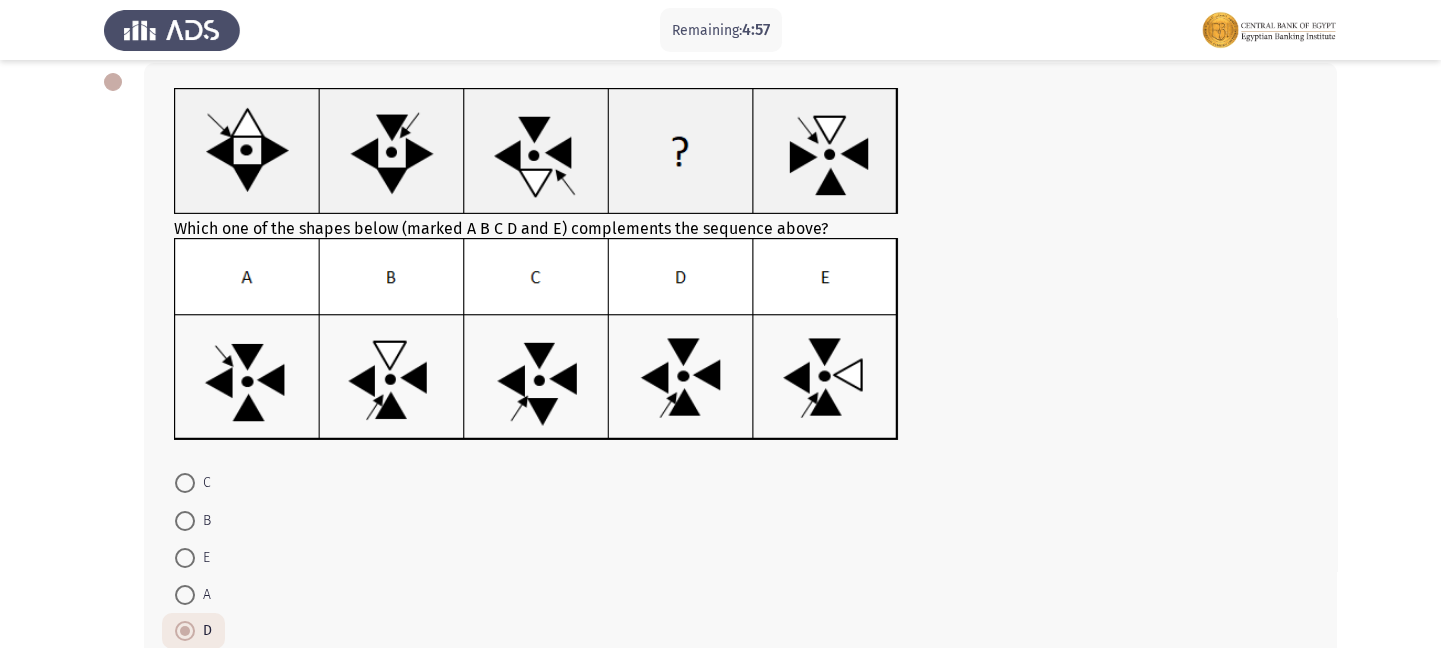 scroll, scrollTop: 230, scrollLeft: 0, axis: vertical 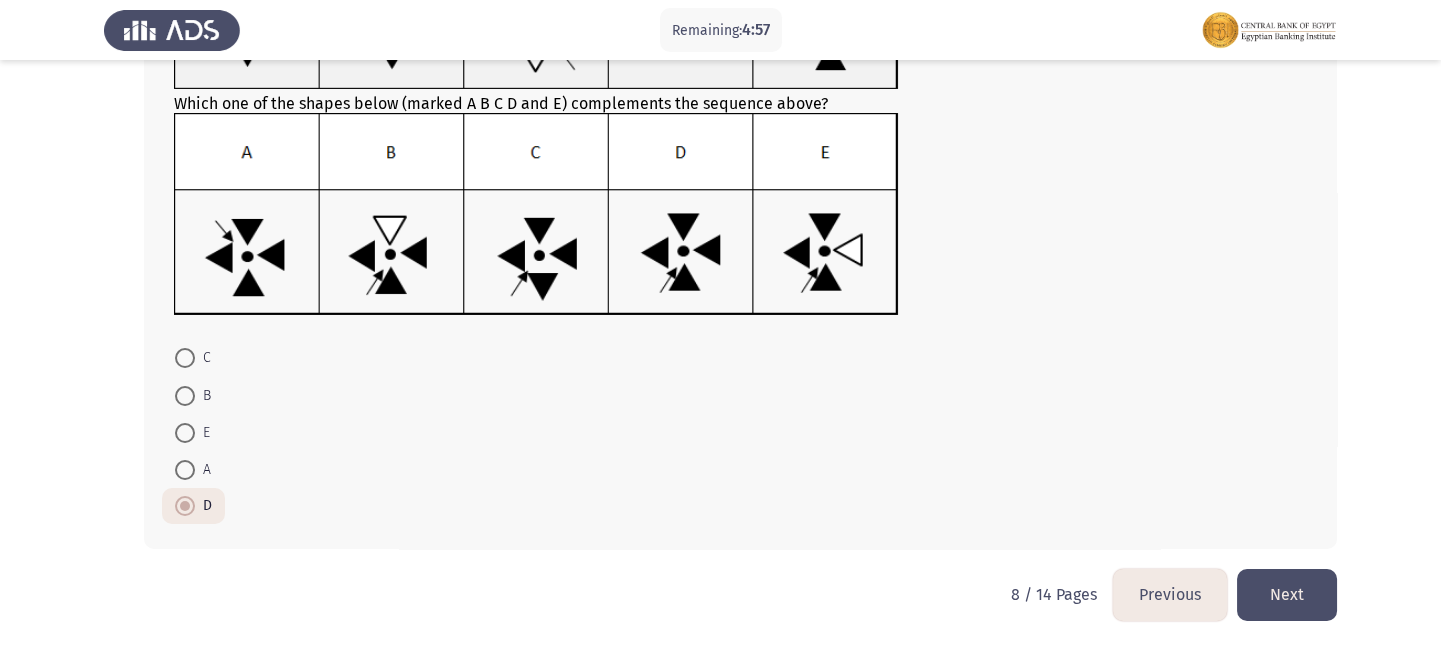 click on "Next" 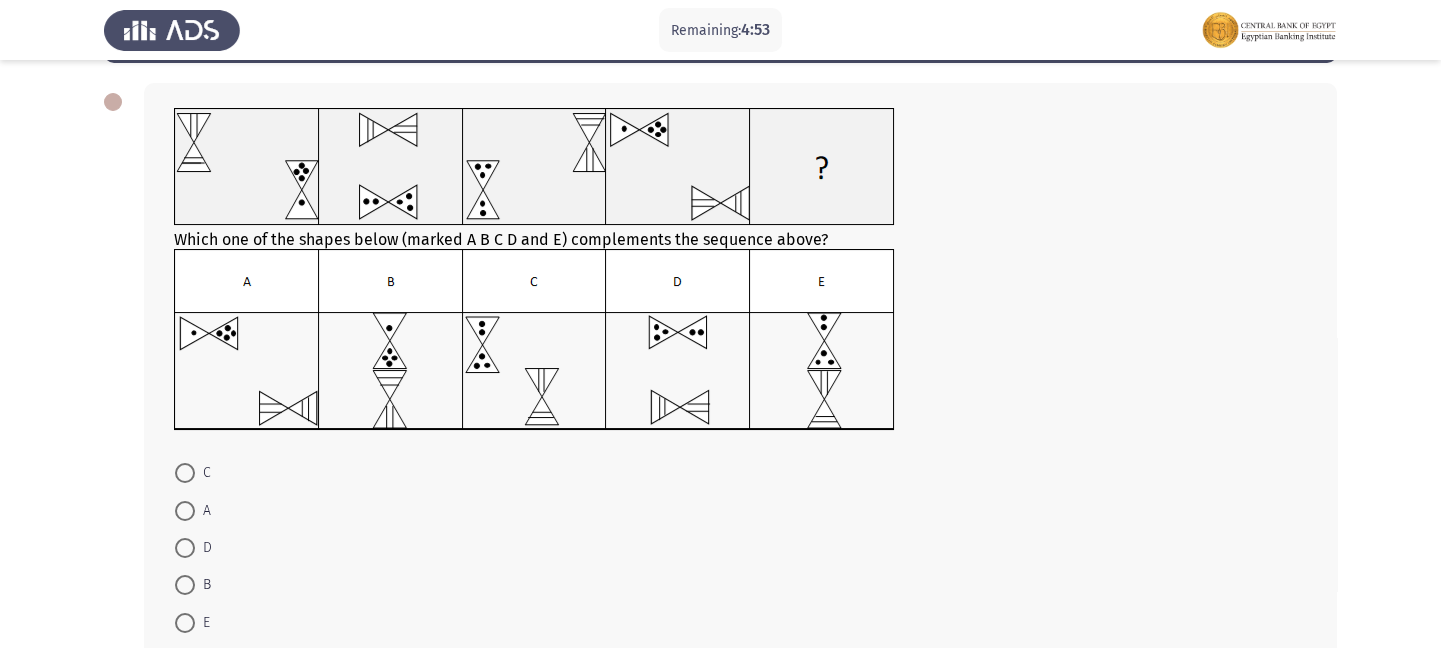 scroll, scrollTop: 92, scrollLeft: 0, axis: vertical 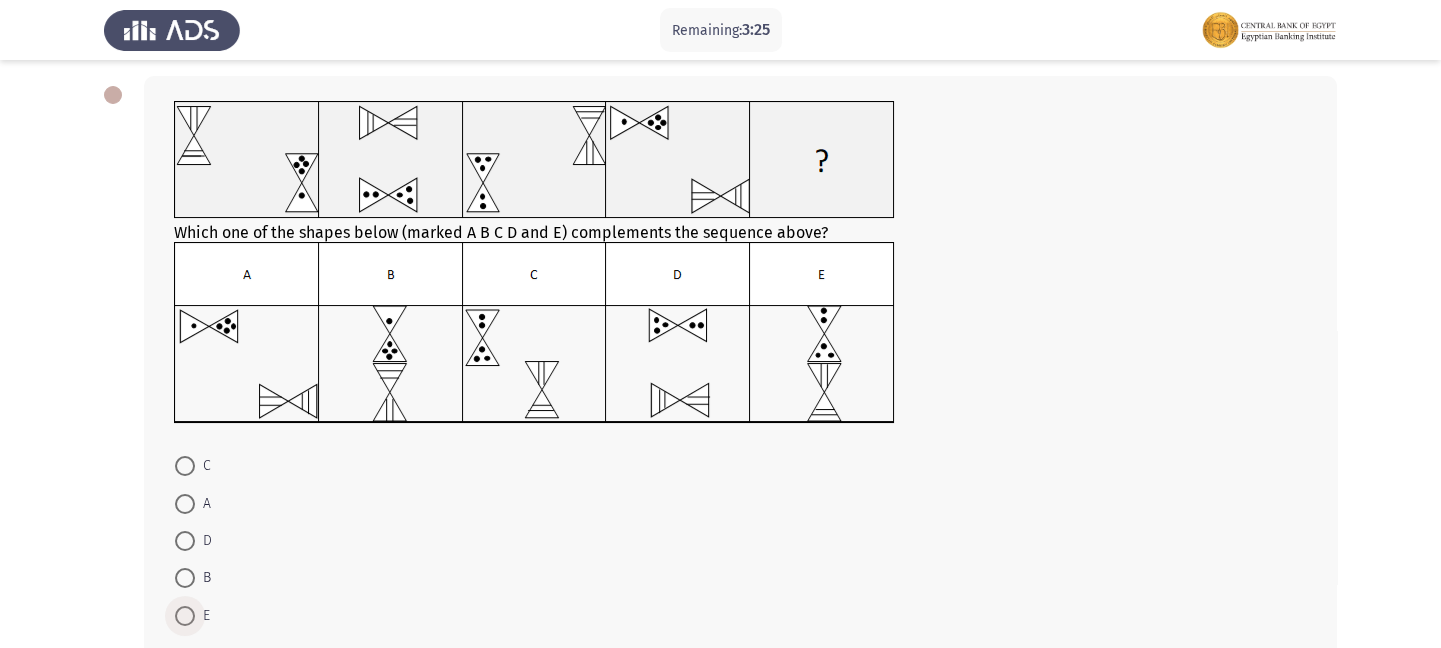 click at bounding box center [185, 616] 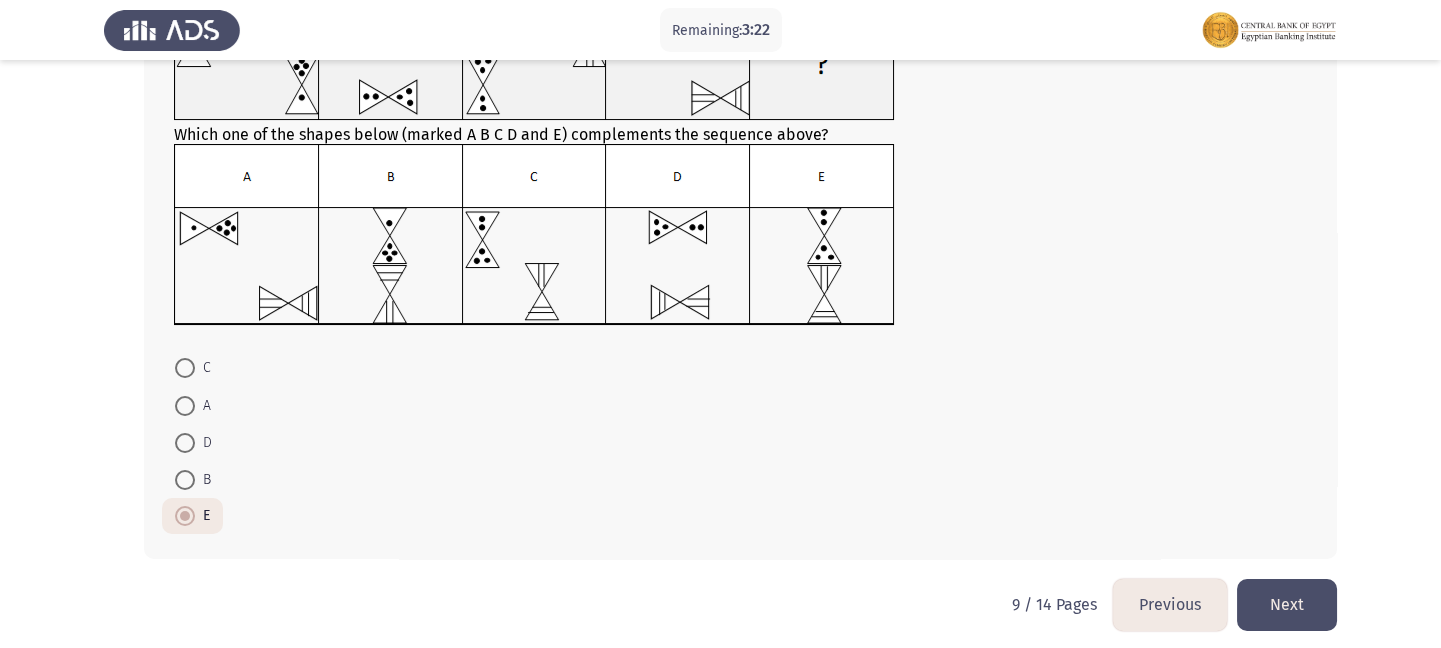 scroll, scrollTop: 200, scrollLeft: 0, axis: vertical 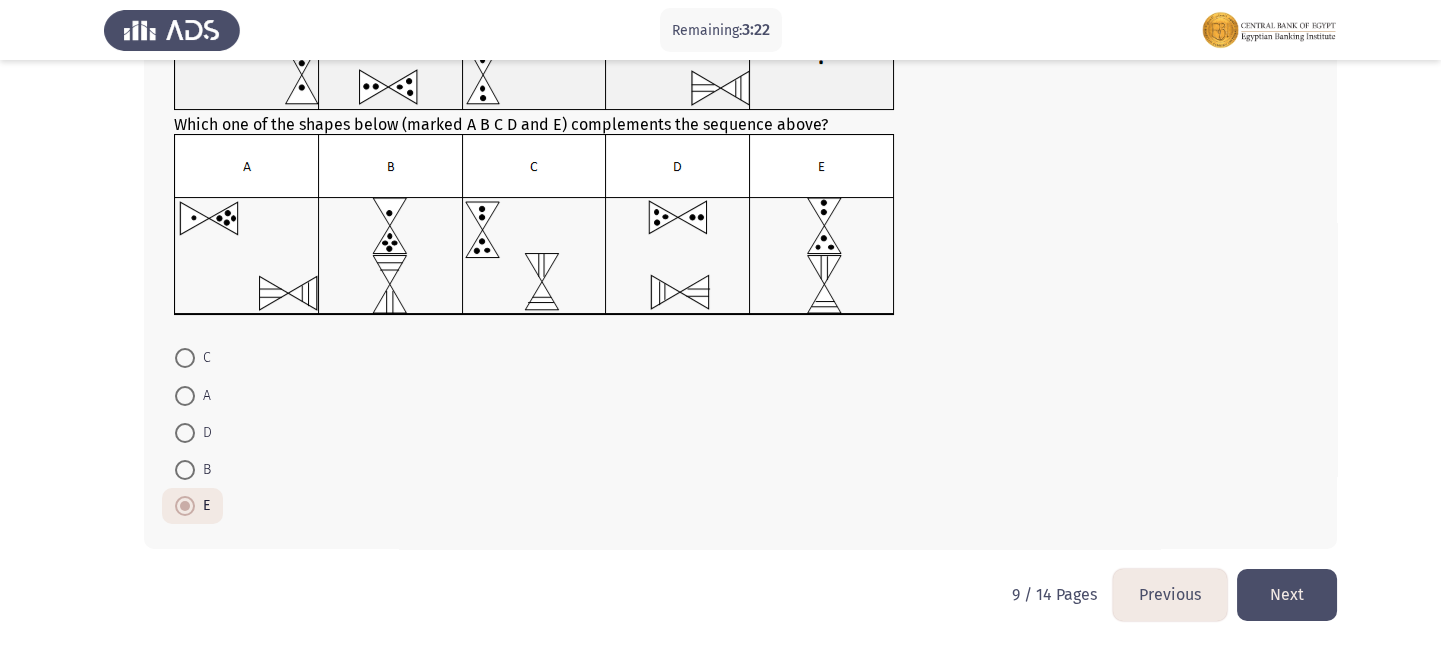 click on "Next" 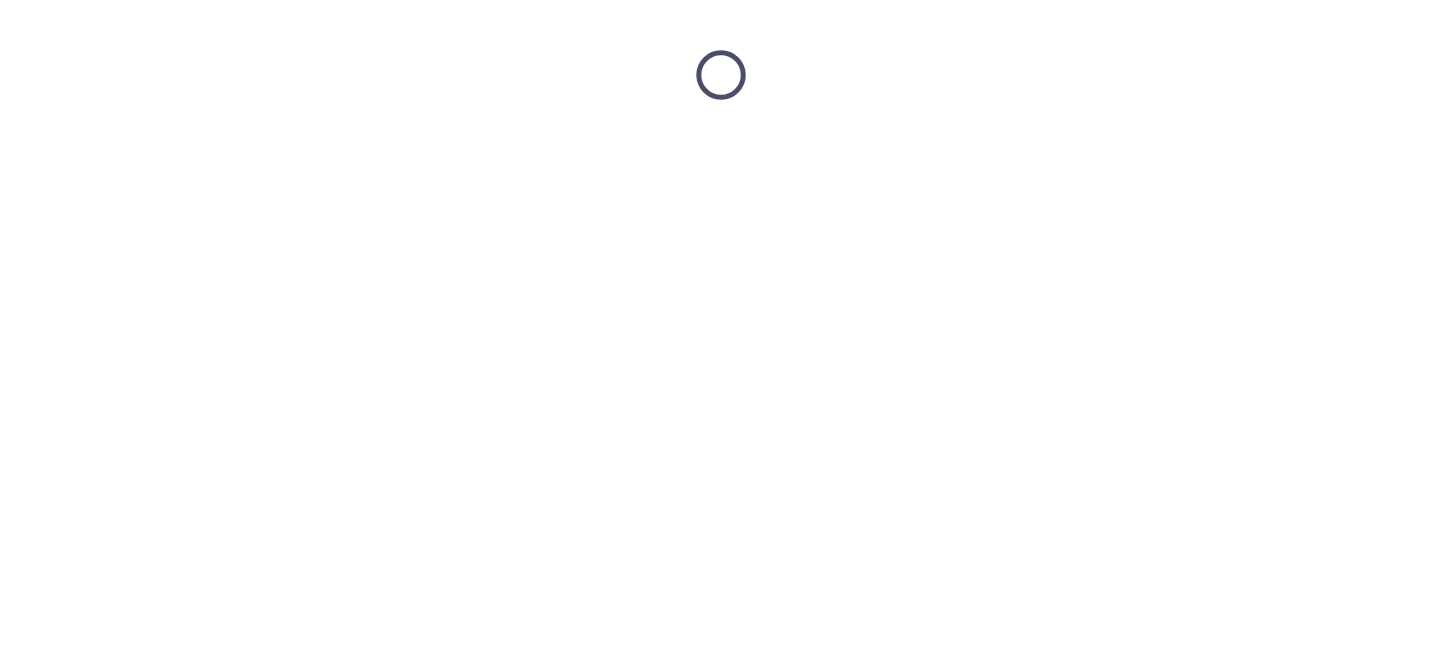 scroll, scrollTop: 0, scrollLeft: 0, axis: both 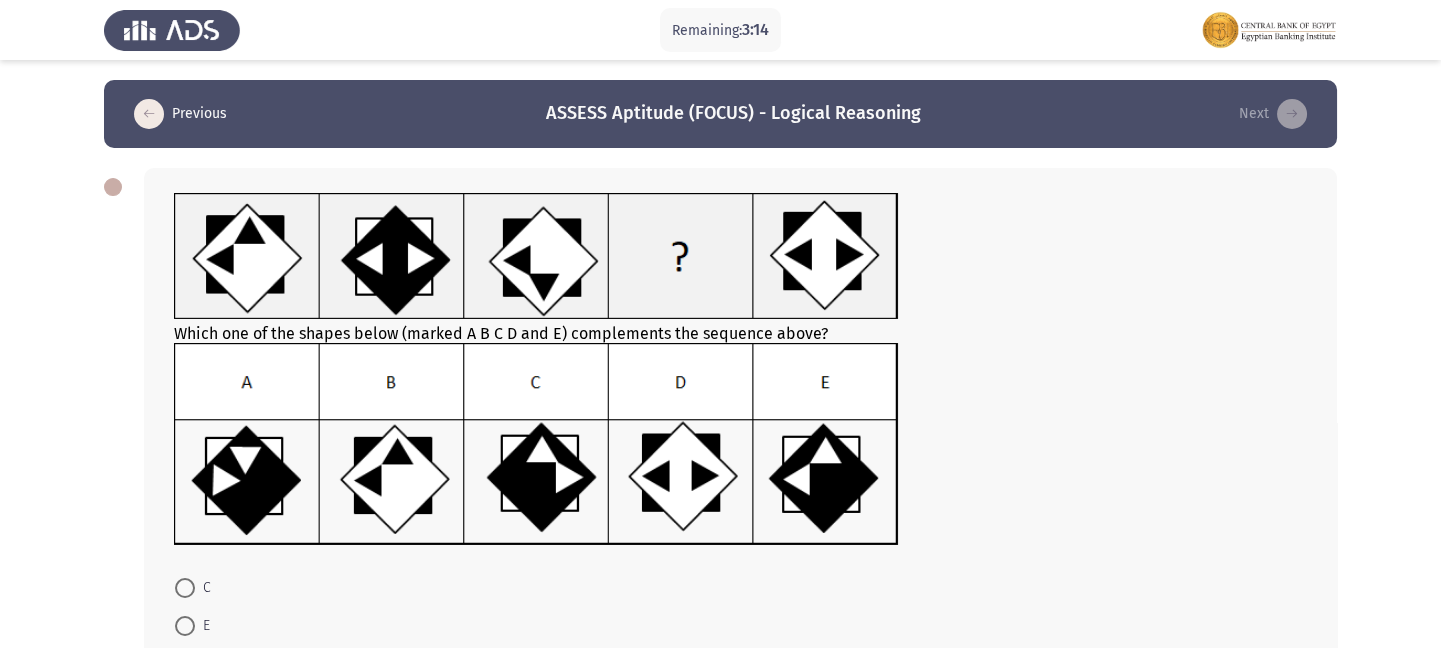 click on "Remaining:  3:14  Previous
ASSESS Aptitude (FOCUS) - Logical Reasoning   Next  Which one of the shapes below (marked A B C D and E) complements the sequence above?    C     E     A     B     D   10 / 14 Pages   Previous
Next" 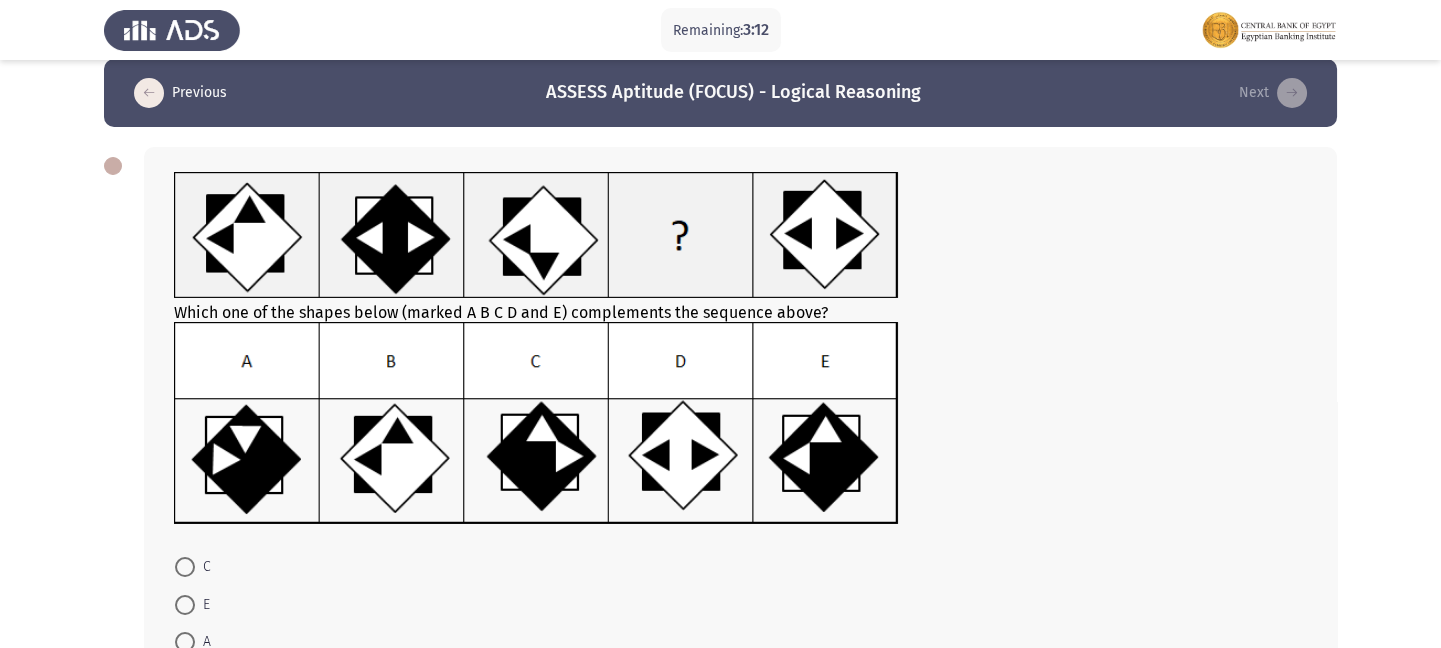scroll, scrollTop: 0, scrollLeft: 0, axis: both 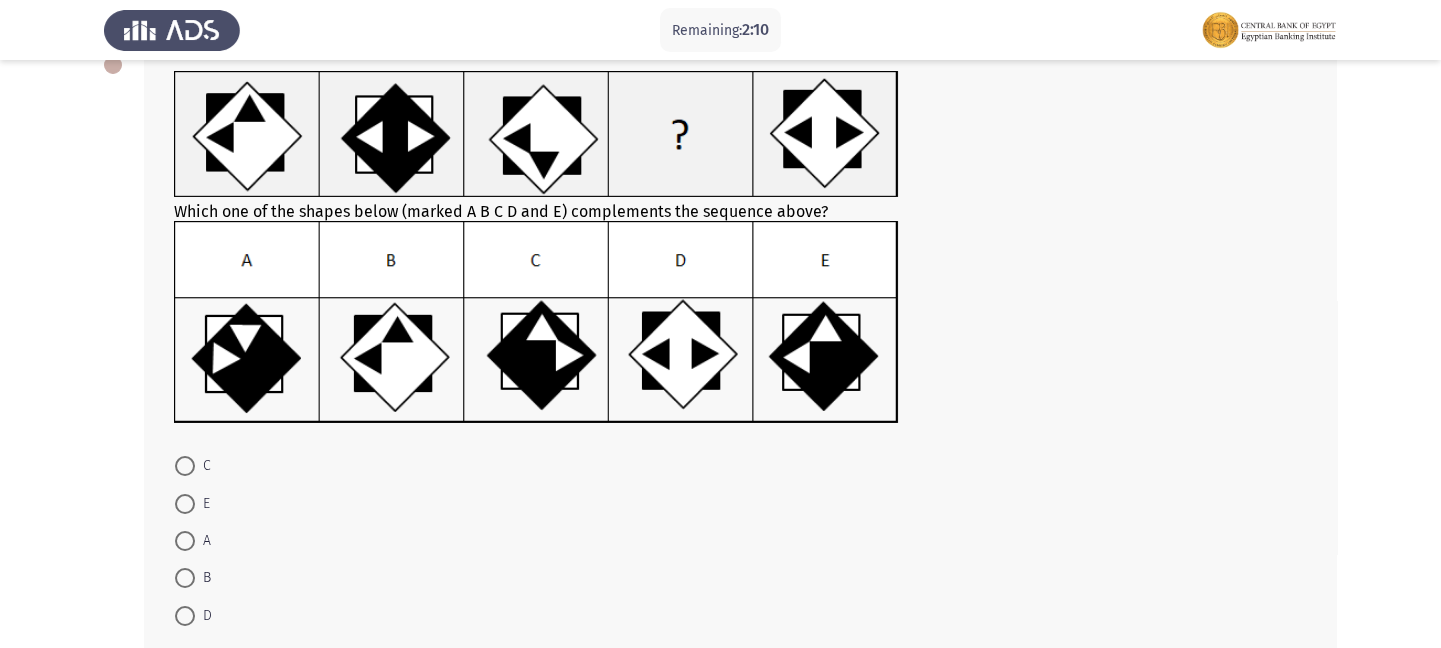 click at bounding box center [185, 504] 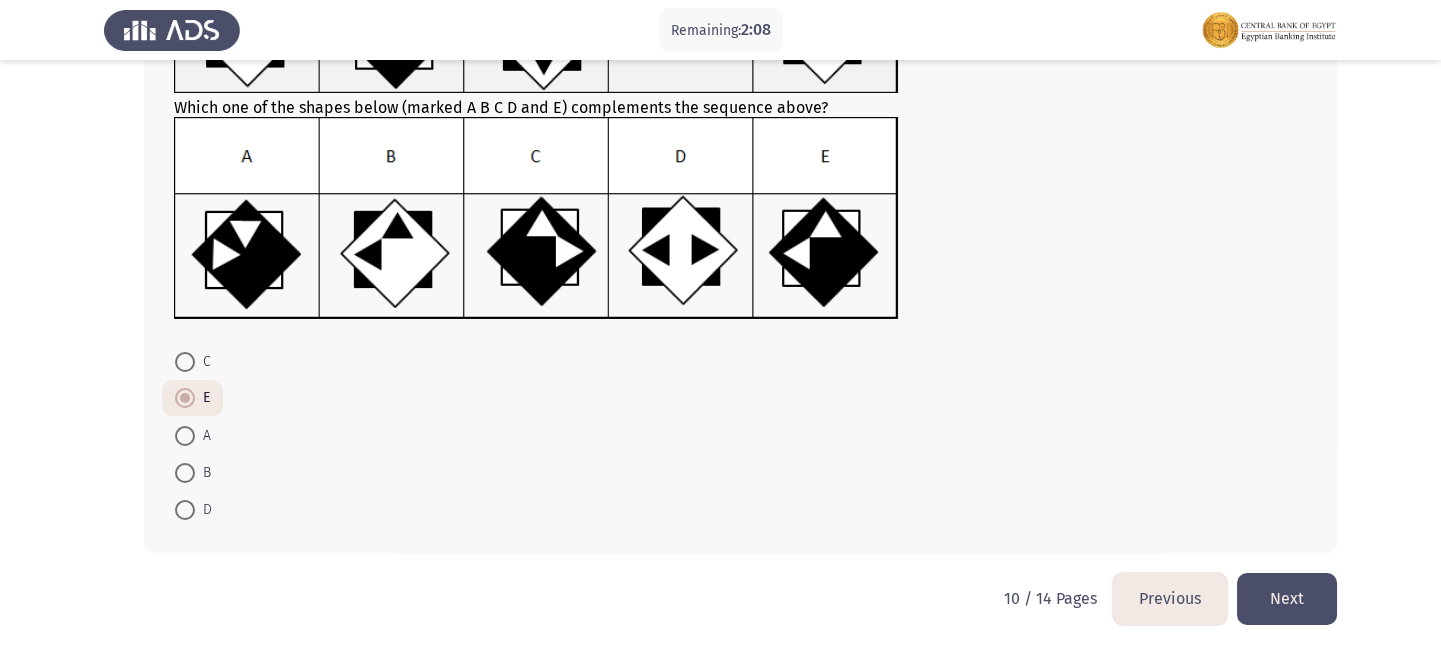 scroll, scrollTop: 230, scrollLeft: 0, axis: vertical 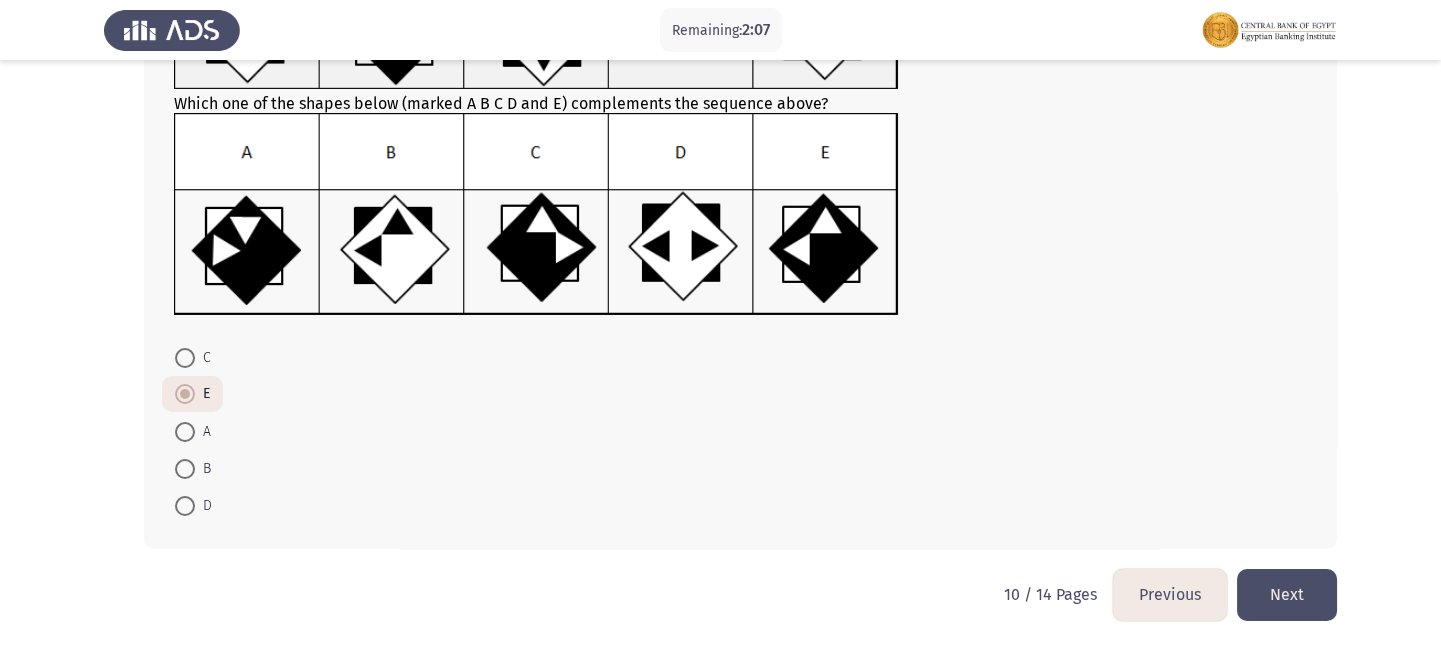 click on "Next" 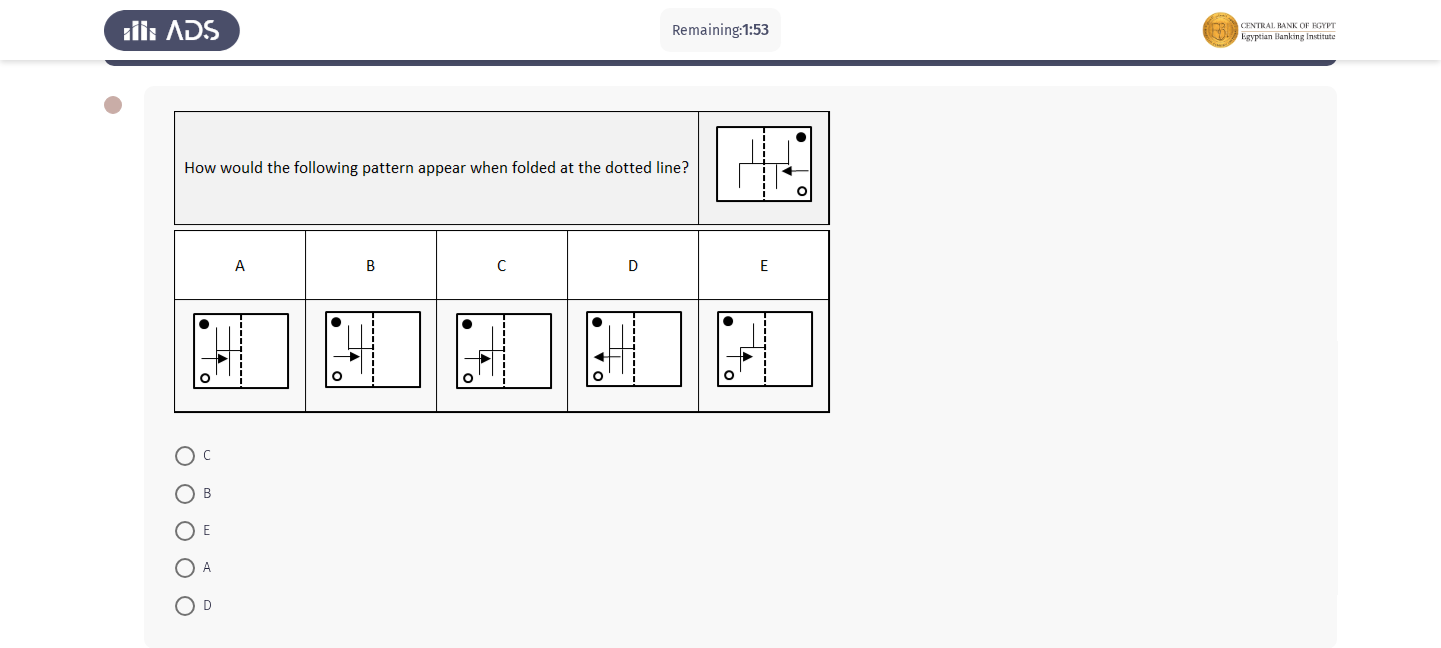 scroll, scrollTop: 84, scrollLeft: 0, axis: vertical 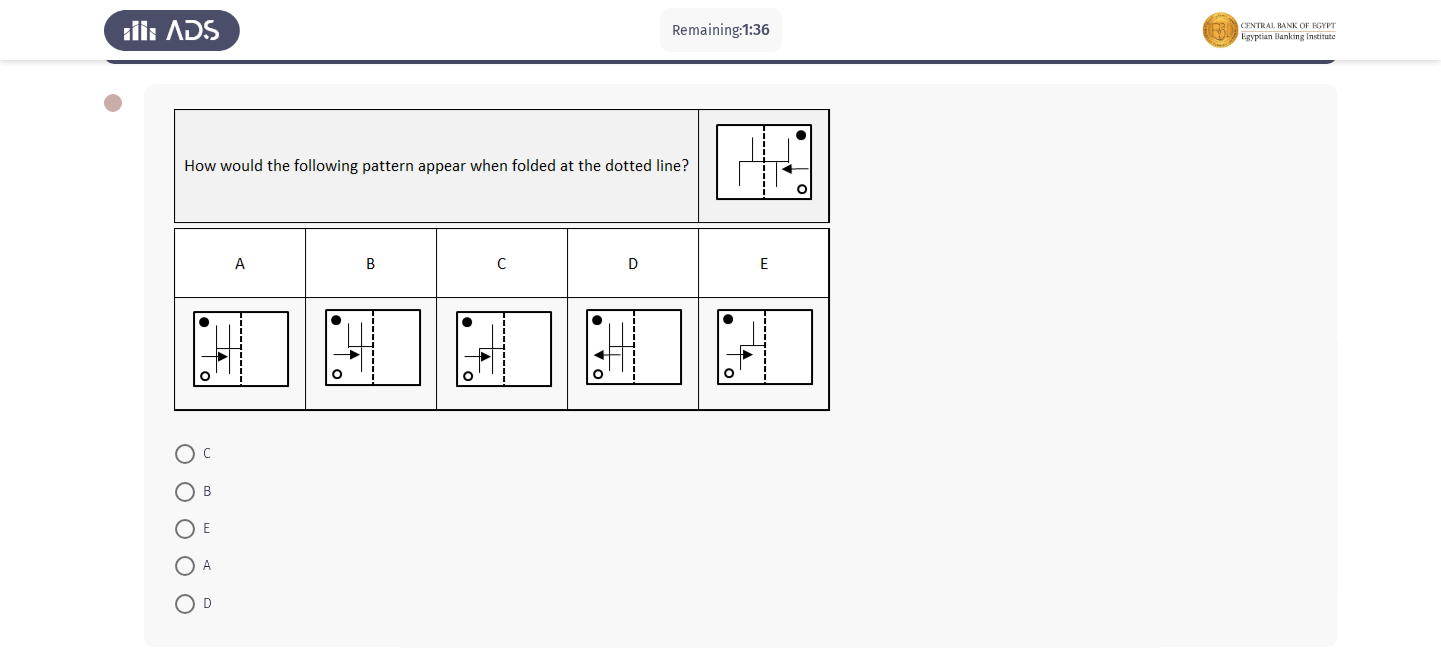 click at bounding box center [185, 529] 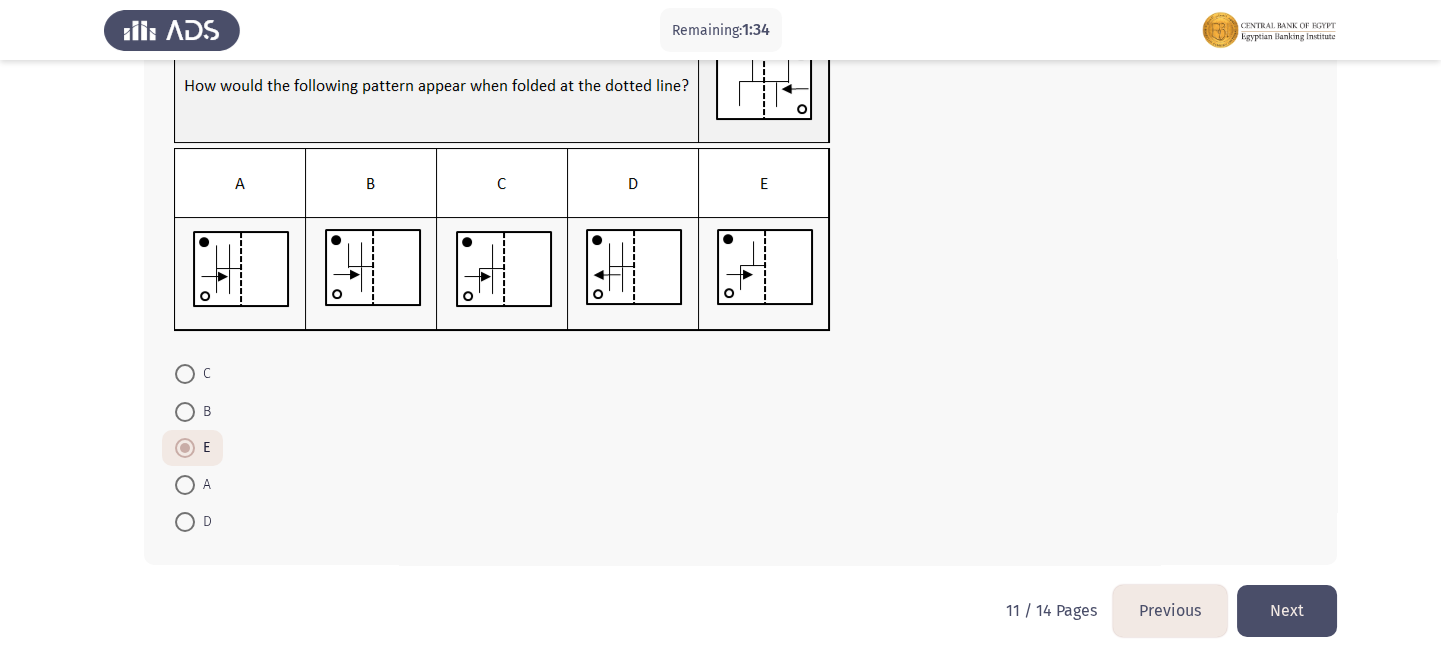 scroll, scrollTop: 180, scrollLeft: 0, axis: vertical 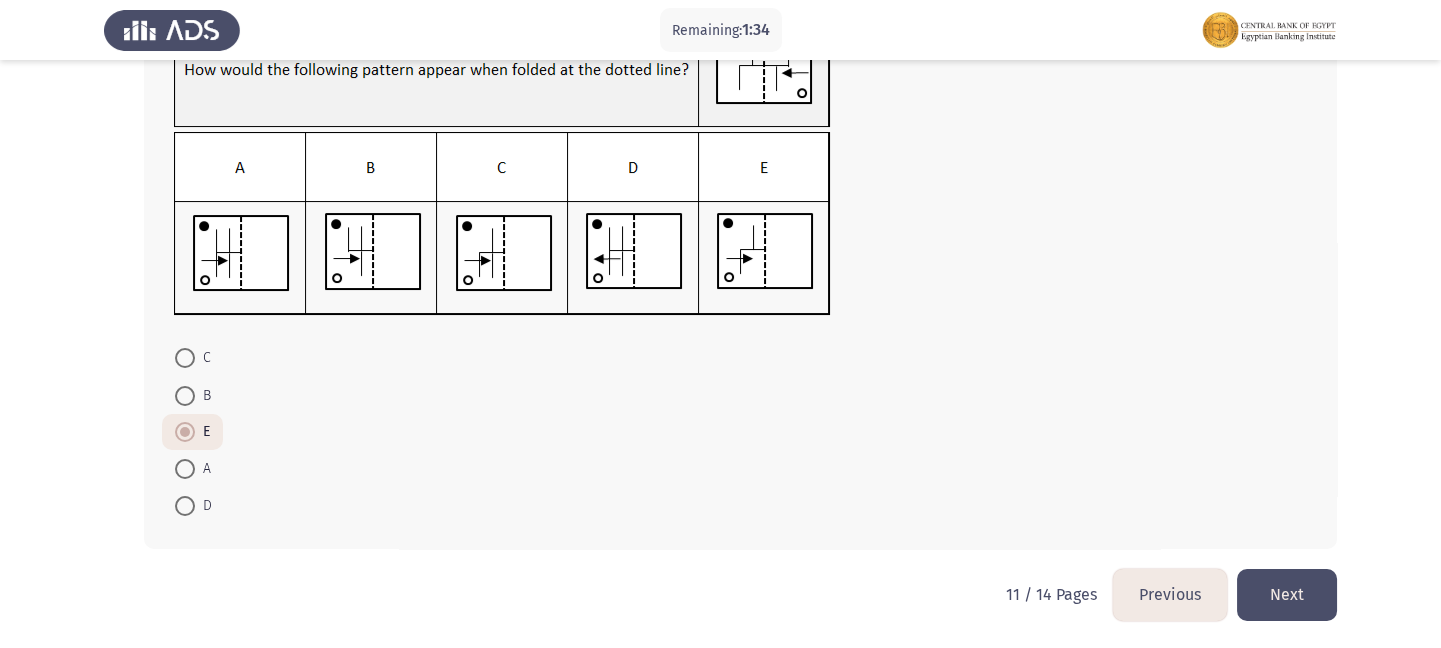 click on "Next" 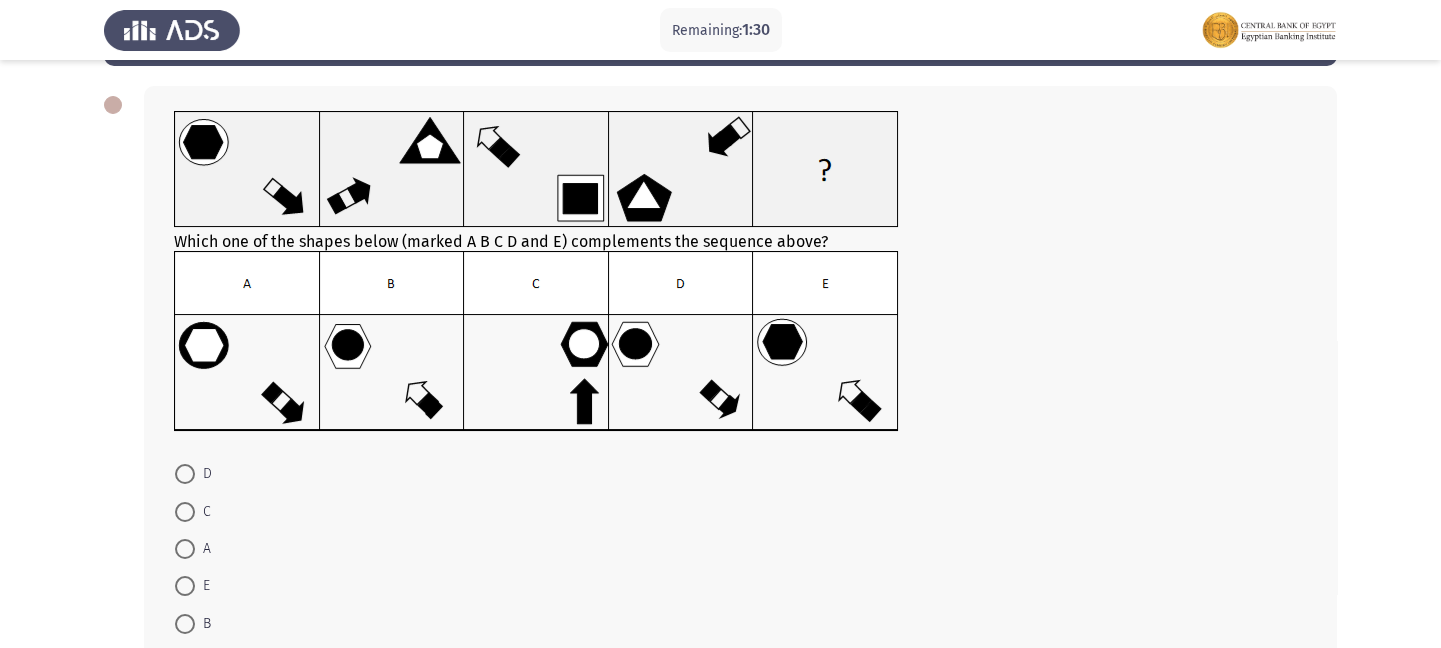 scroll, scrollTop: 83, scrollLeft: 0, axis: vertical 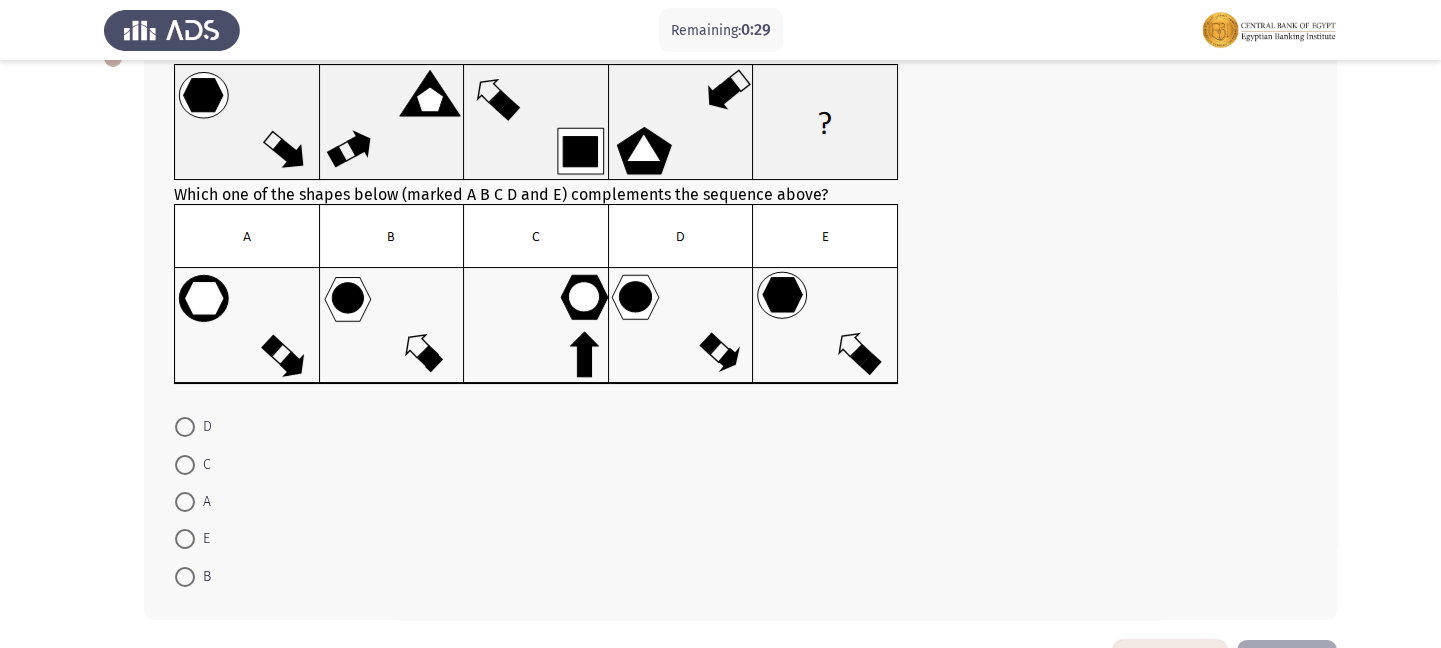 click at bounding box center [185, 427] 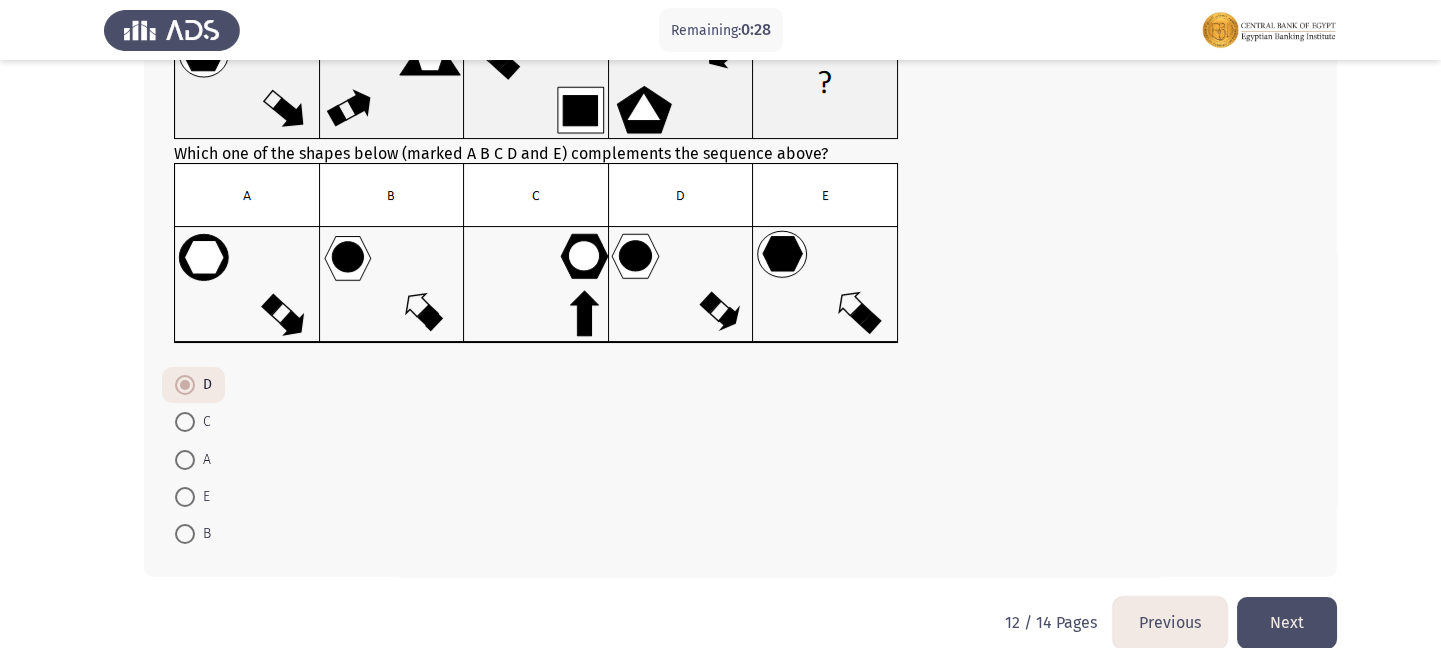 scroll, scrollTop: 199, scrollLeft: 0, axis: vertical 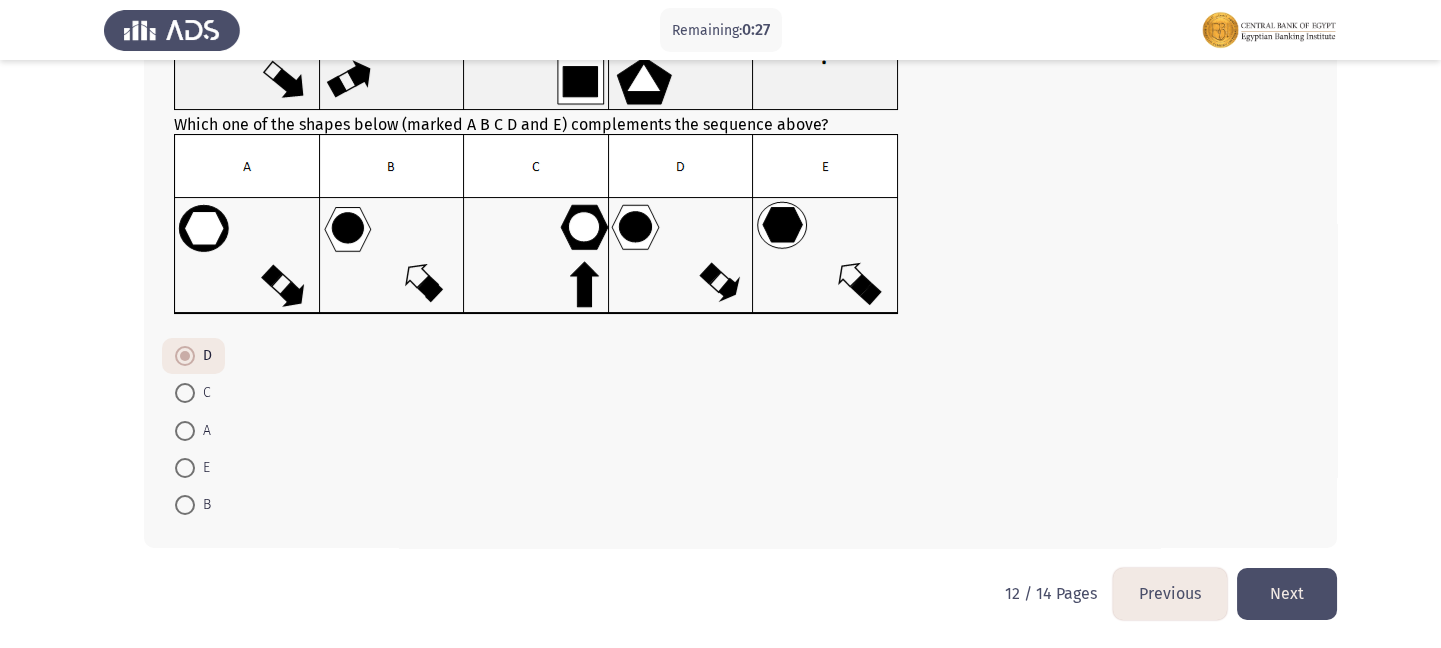 click on "Next" 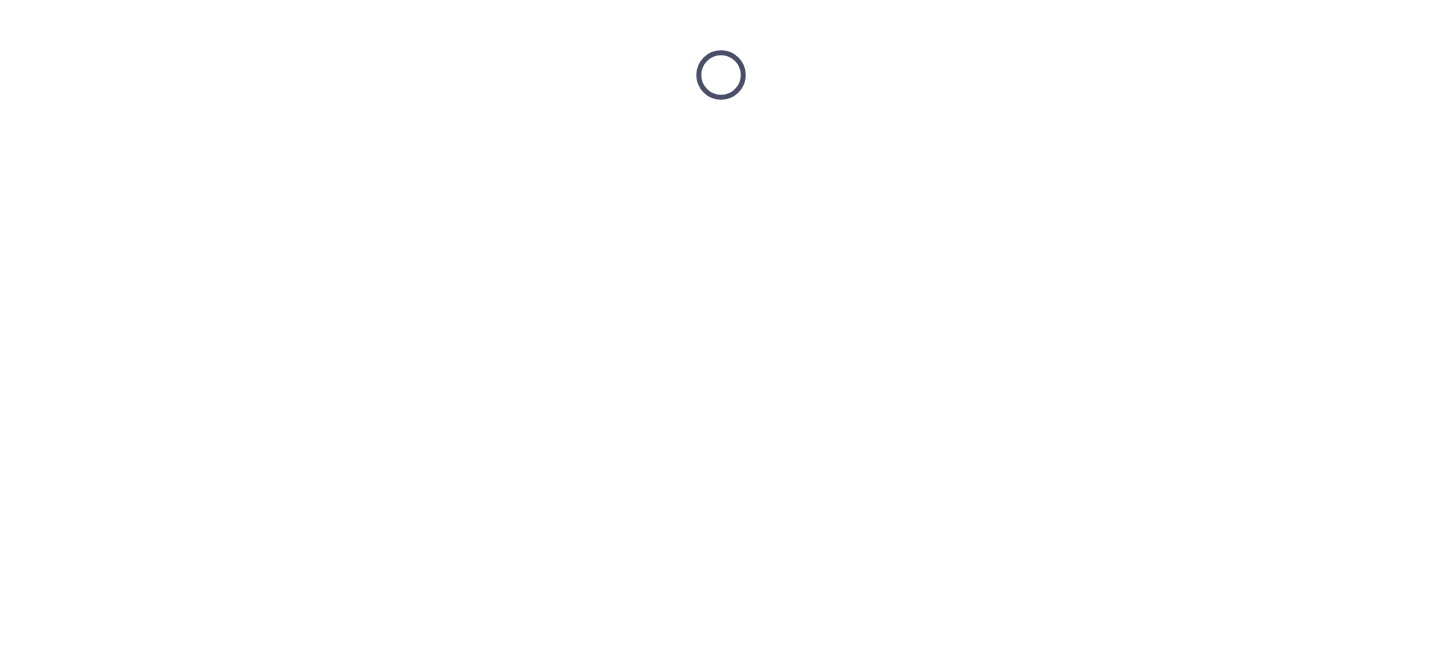 scroll, scrollTop: 0, scrollLeft: 0, axis: both 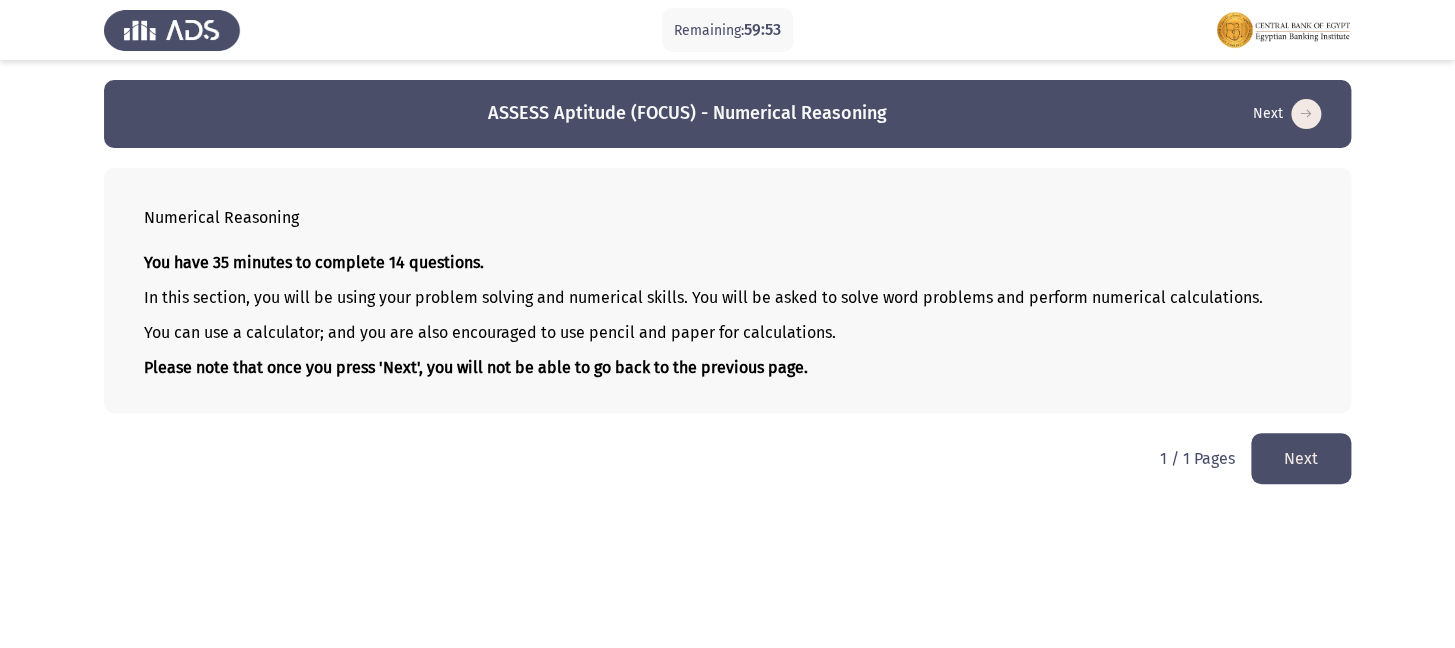 click on "Next" 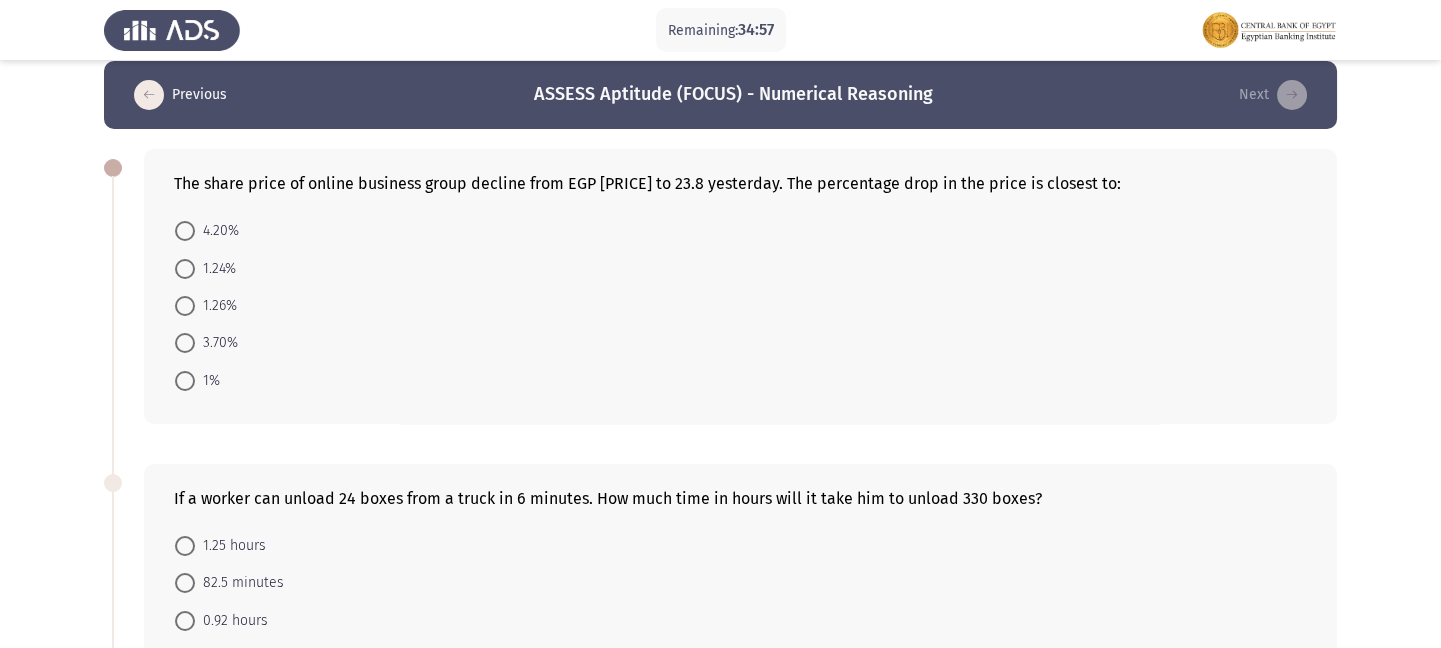 scroll, scrollTop: 0, scrollLeft: 0, axis: both 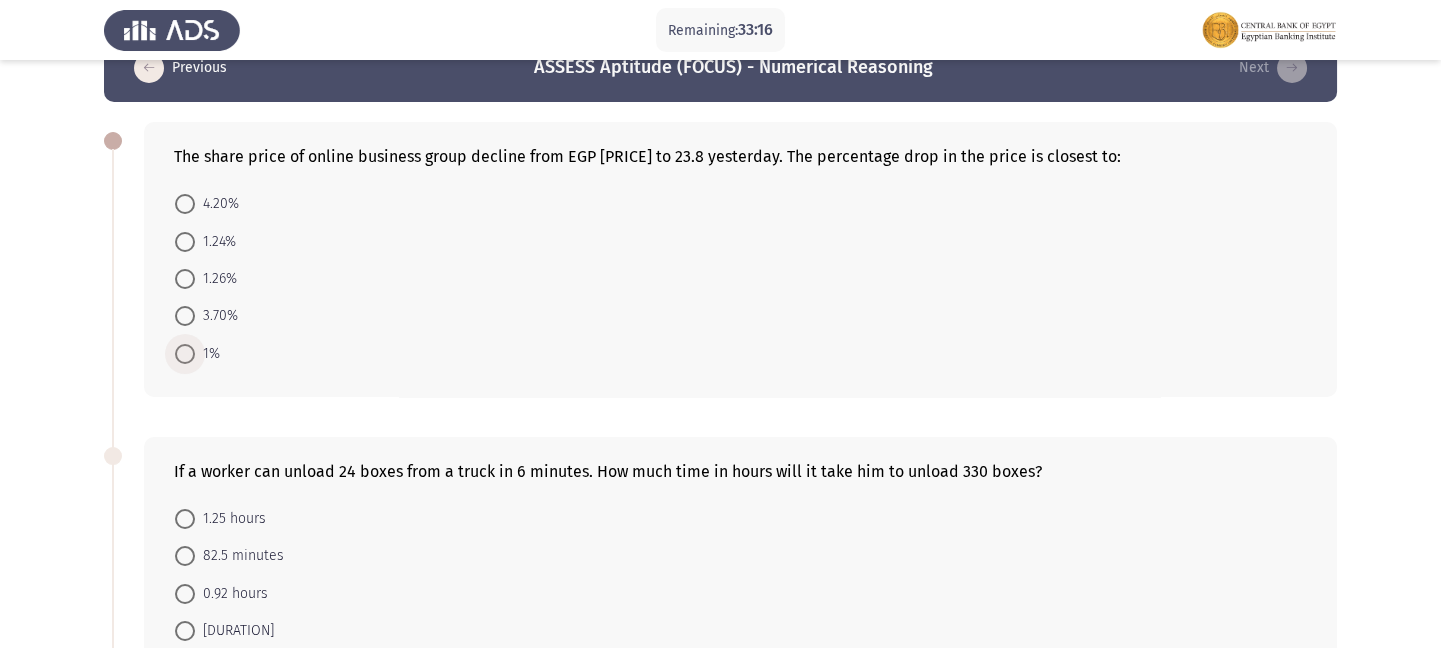 click at bounding box center [185, 354] 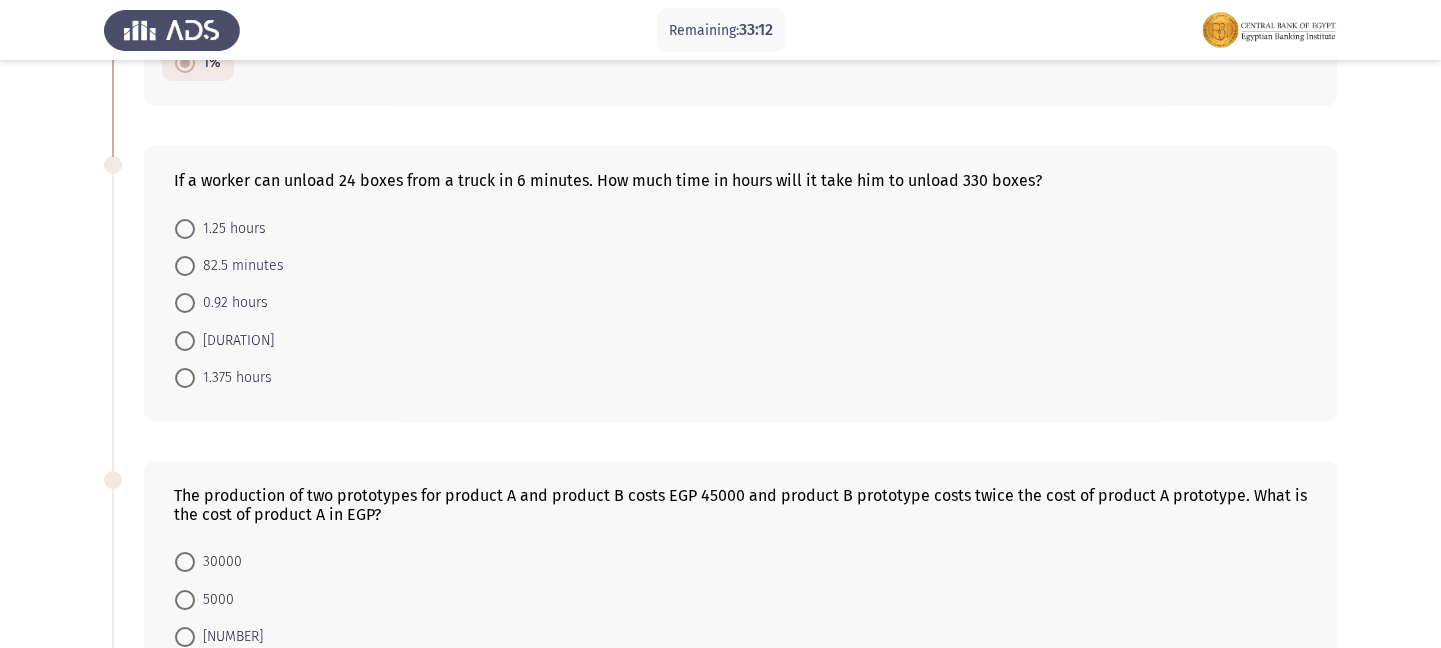 scroll, scrollTop: 343, scrollLeft: 0, axis: vertical 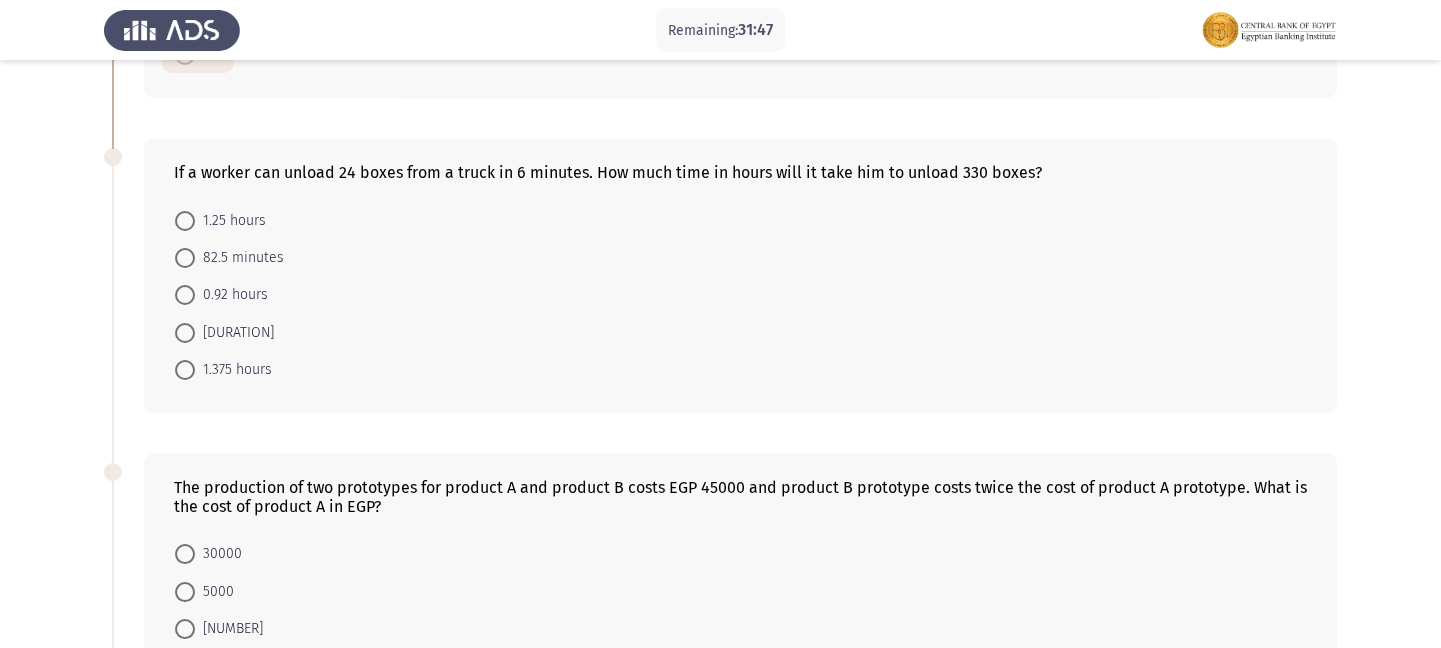 click at bounding box center [185, 370] 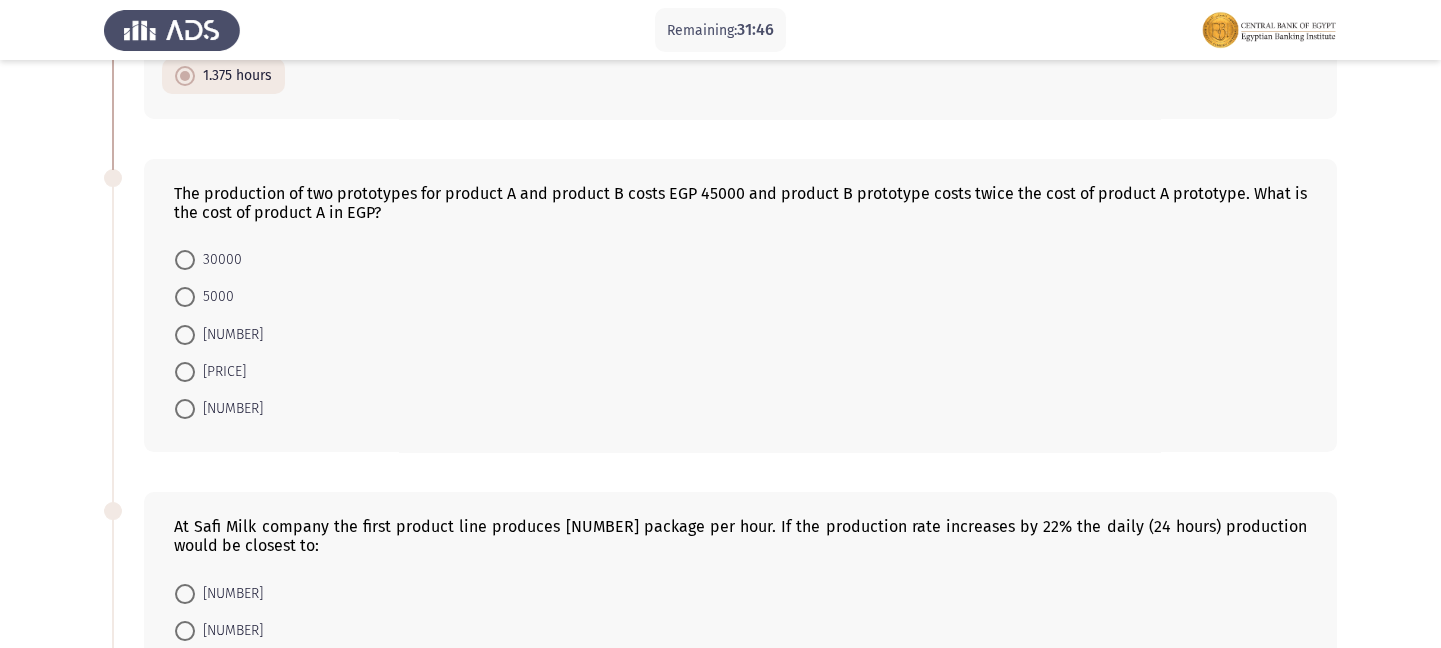 scroll, scrollTop: 639, scrollLeft: 0, axis: vertical 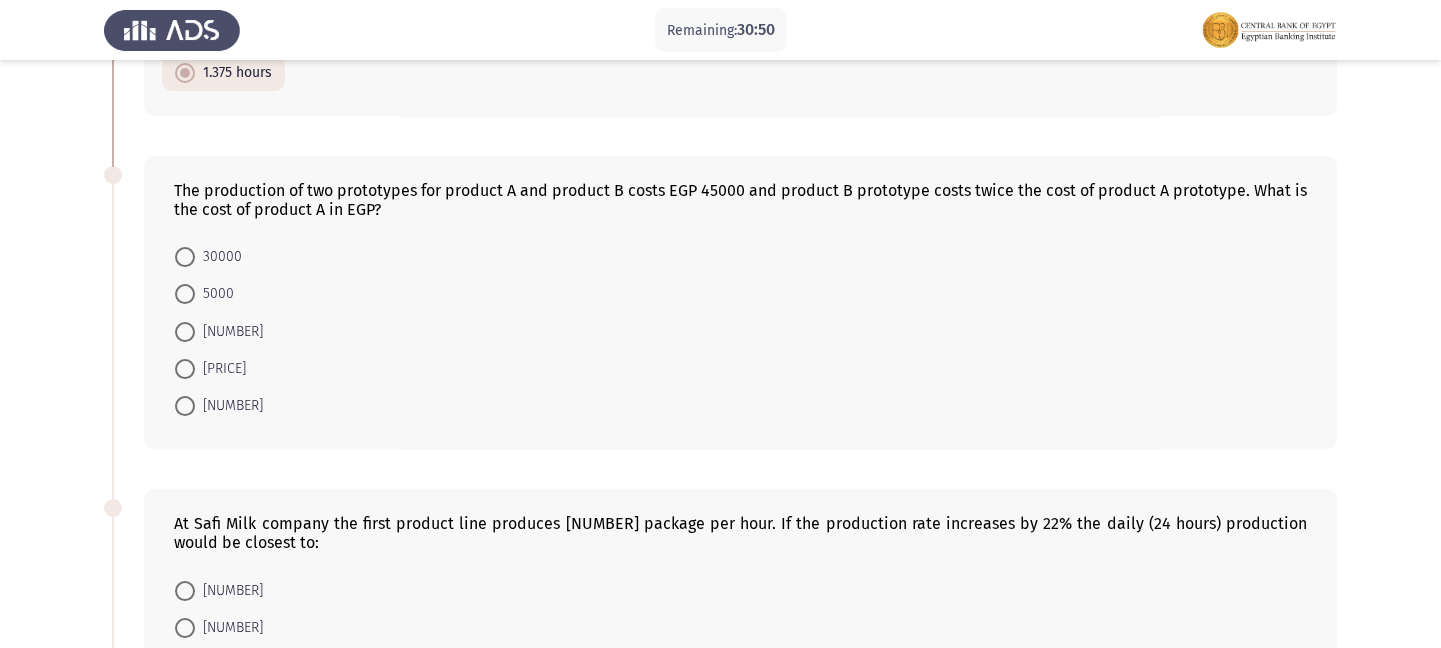 click at bounding box center [185, 369] 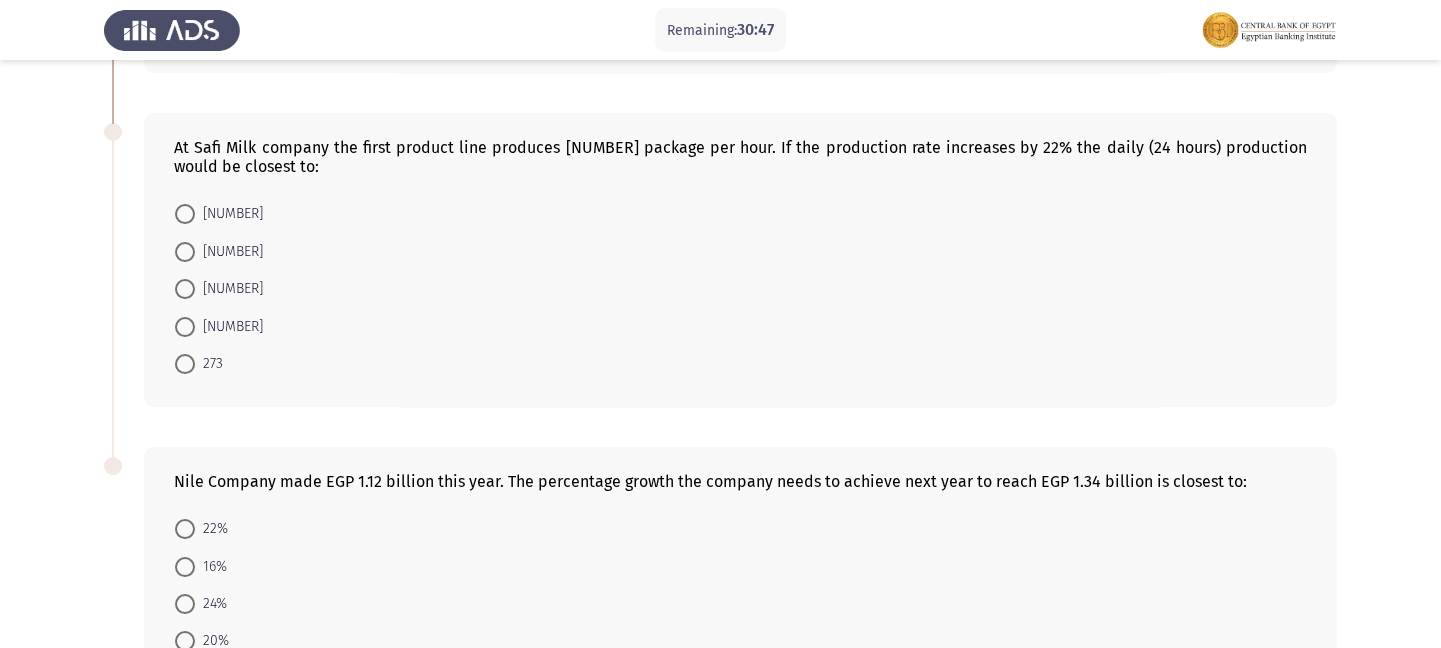 scroll, scrollTop: 1020, scrollLeft: 0, axis: vertical 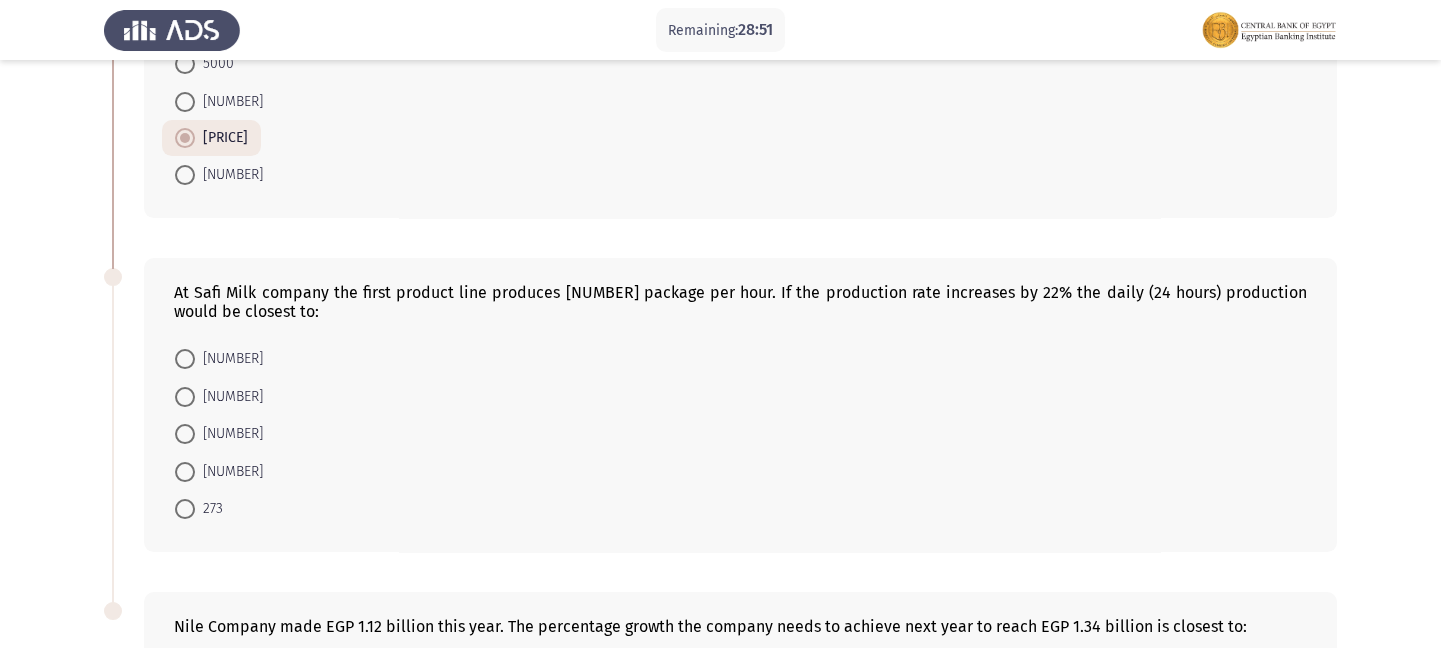 click at bounding box center (185, 359) 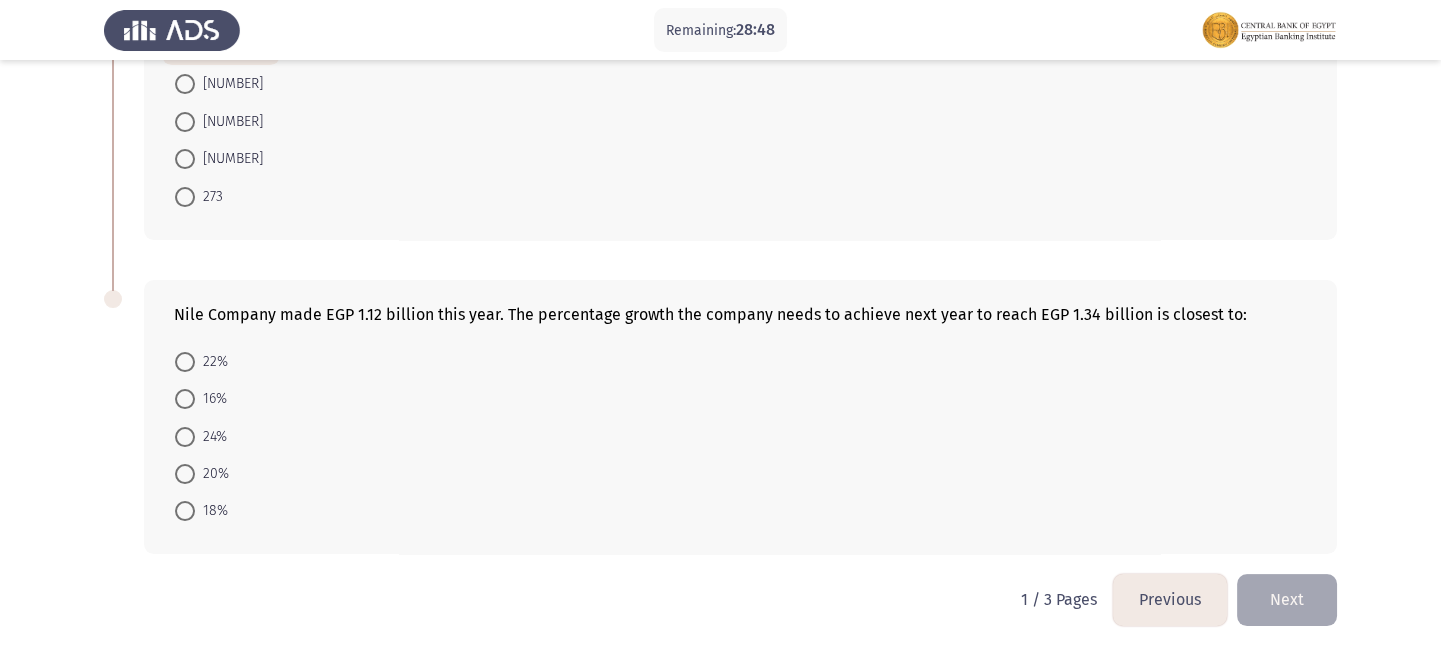 scroll, scrollTop: 1180, scrollLeft: 0, axis: vertical 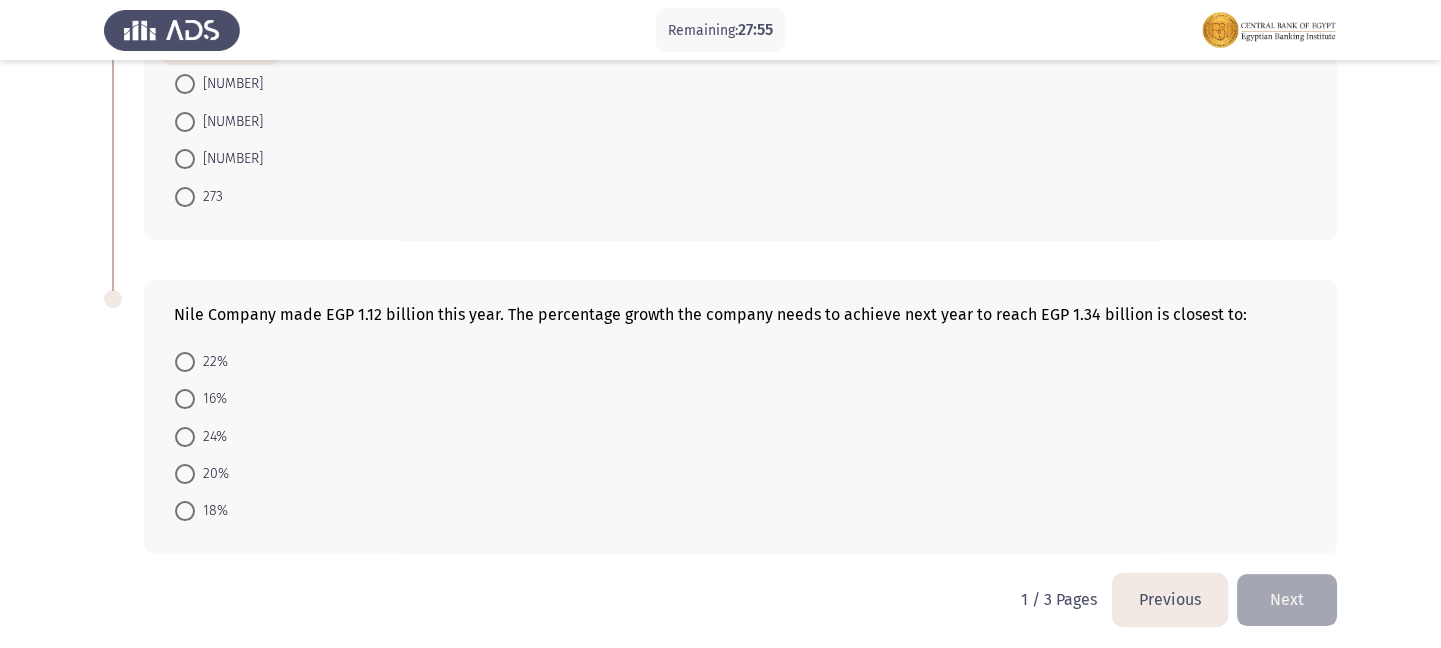 click at bounding box center (185, 362) 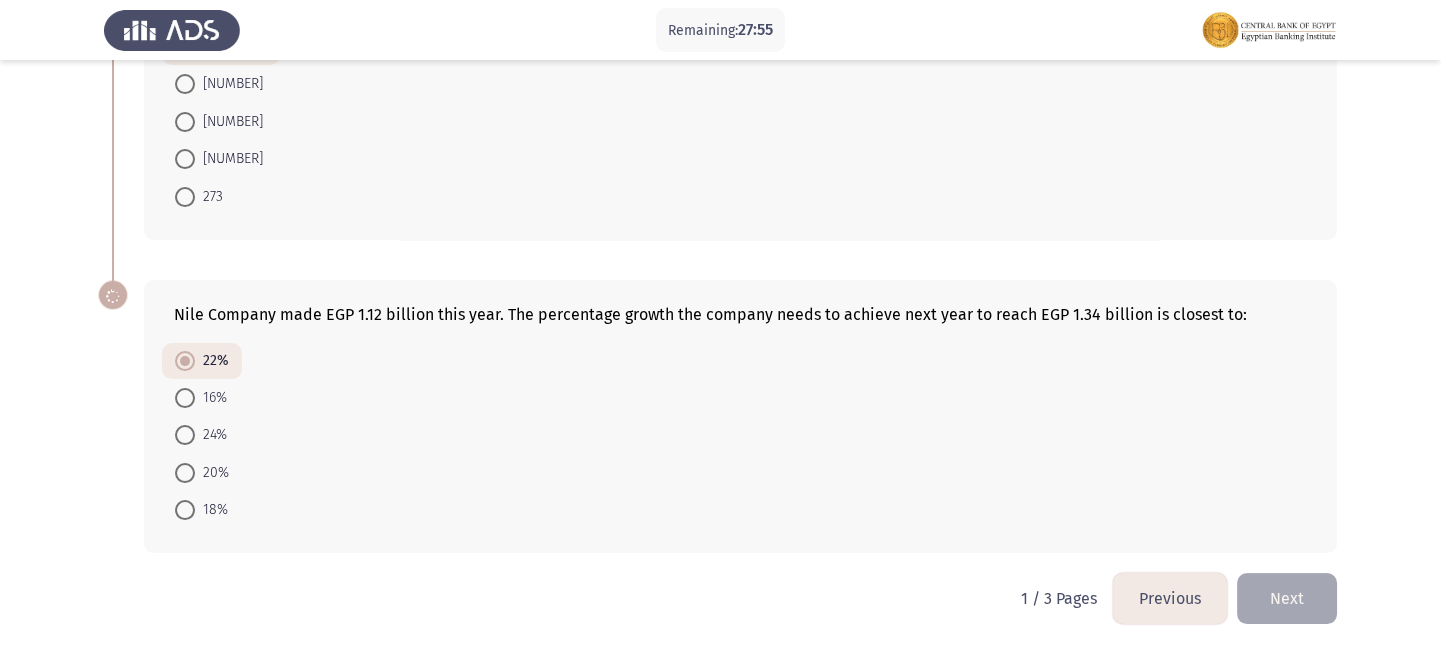scroll, scrollTop: 1180, scrollLeft: 0, axis: vertical 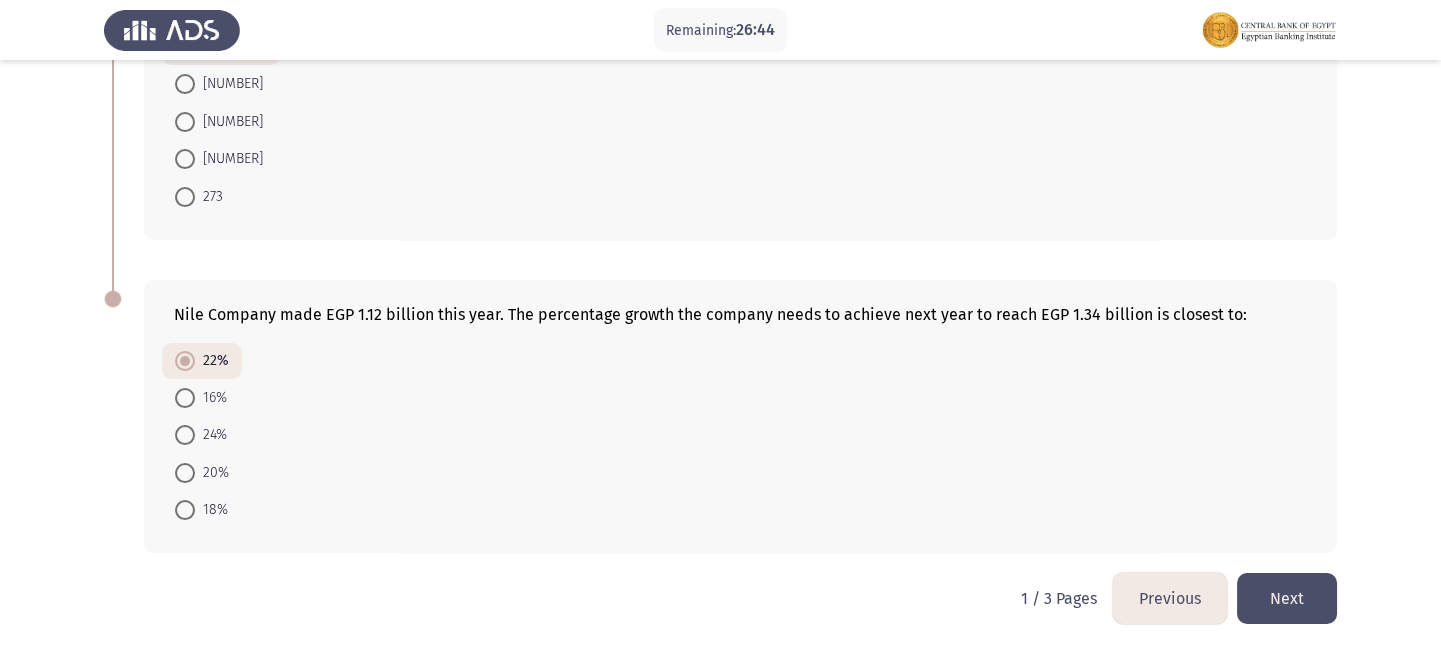 click at bounding box center [185, 473] 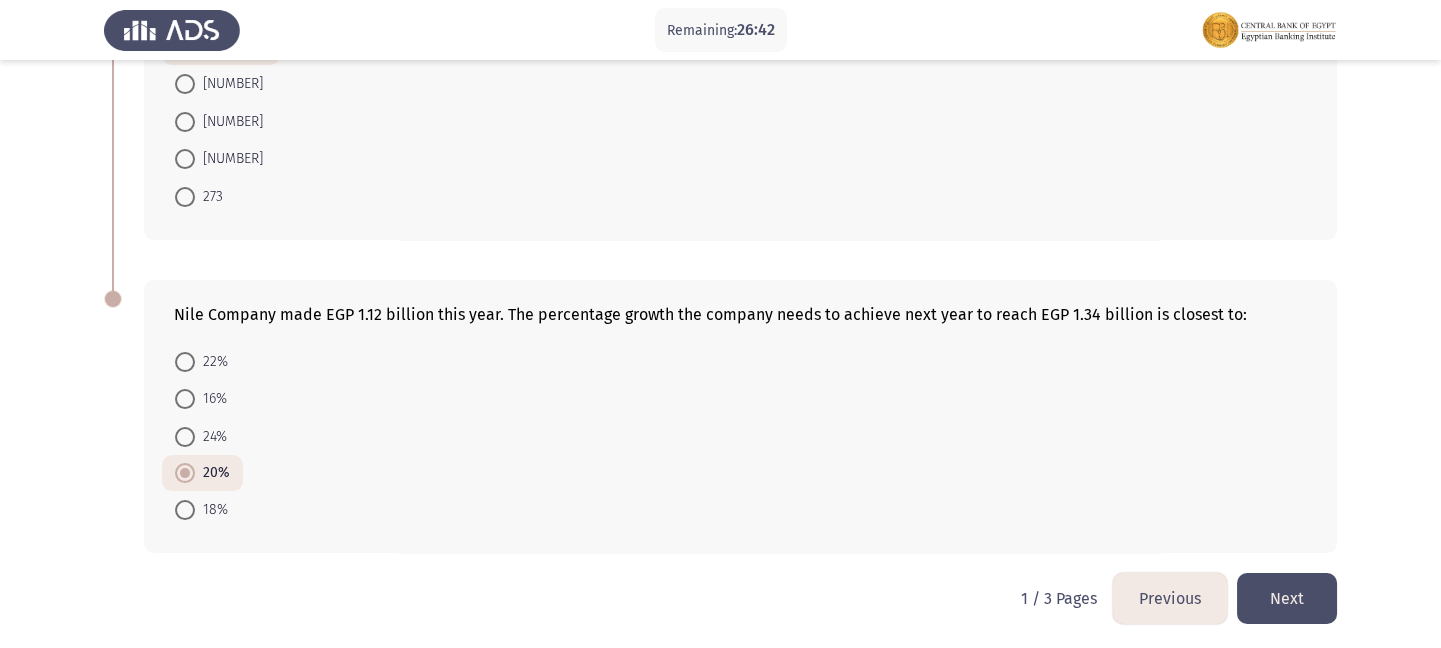 click on "Next" 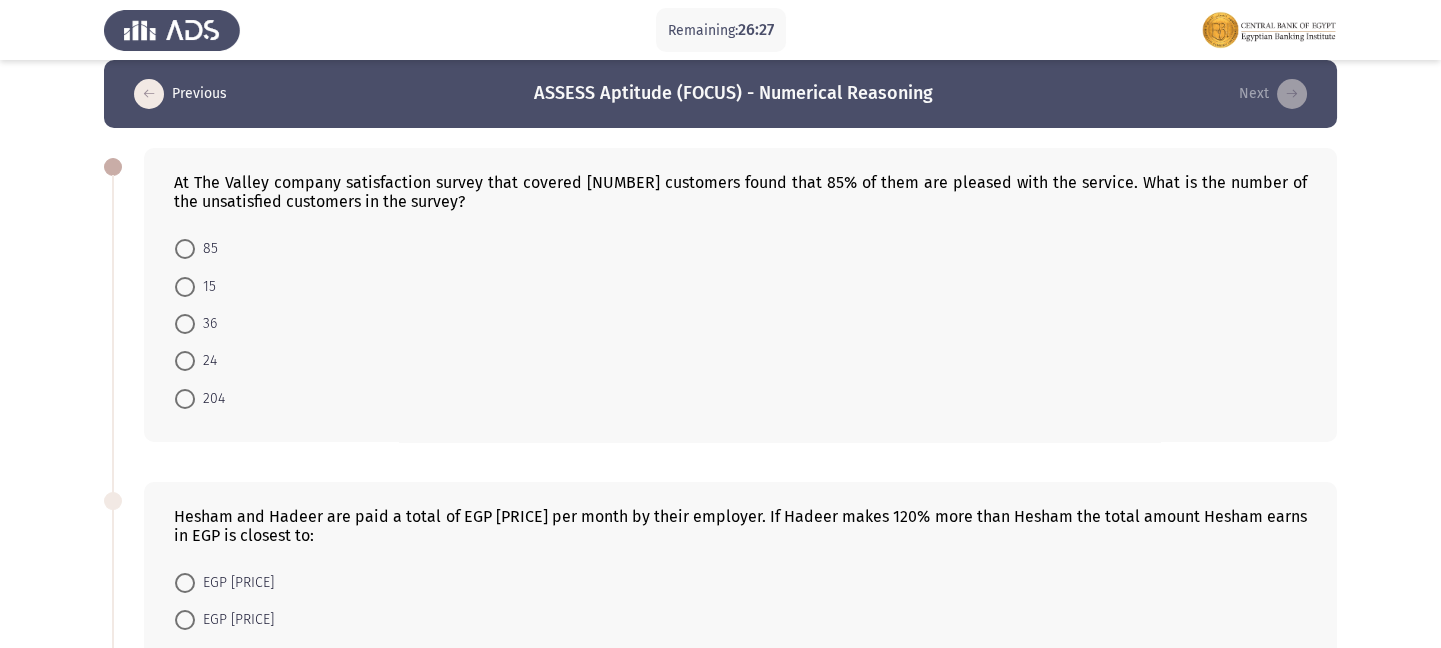 scroll, scrollTop: 13, scrollLeft: 0, axis: vertical 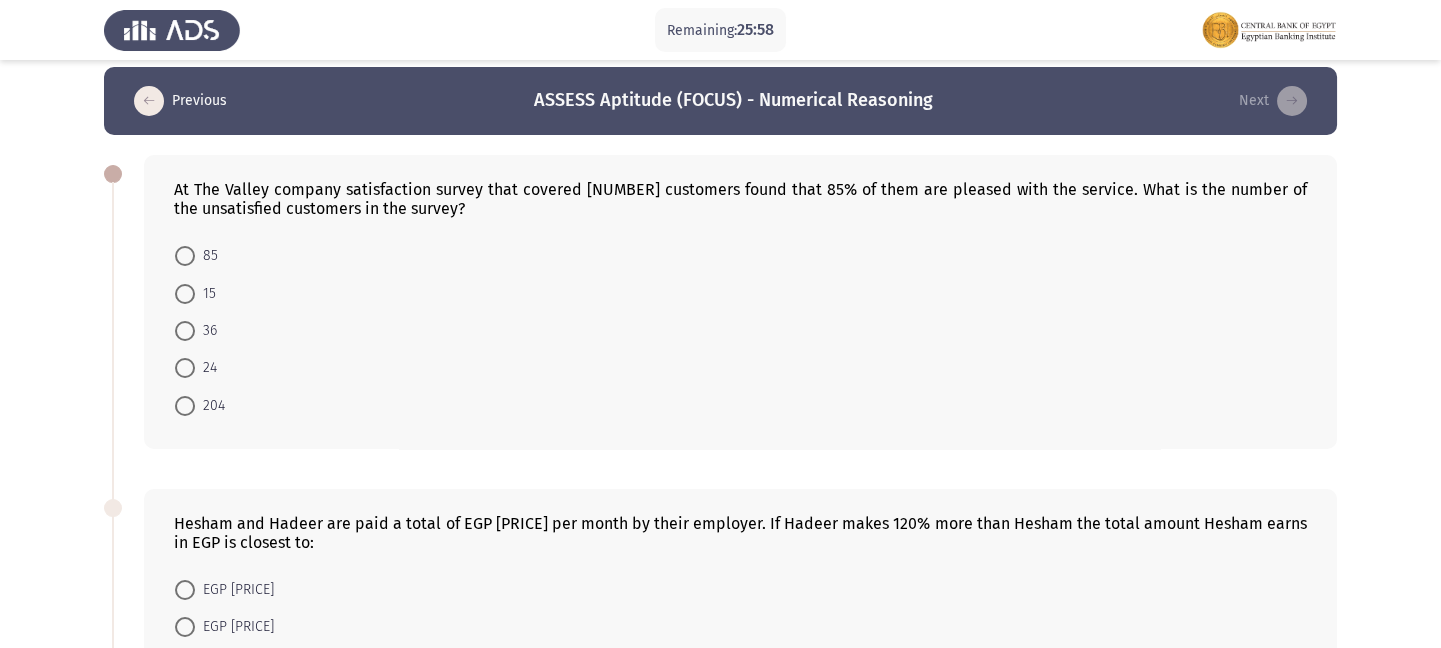 click at bounding box center [185, 331] 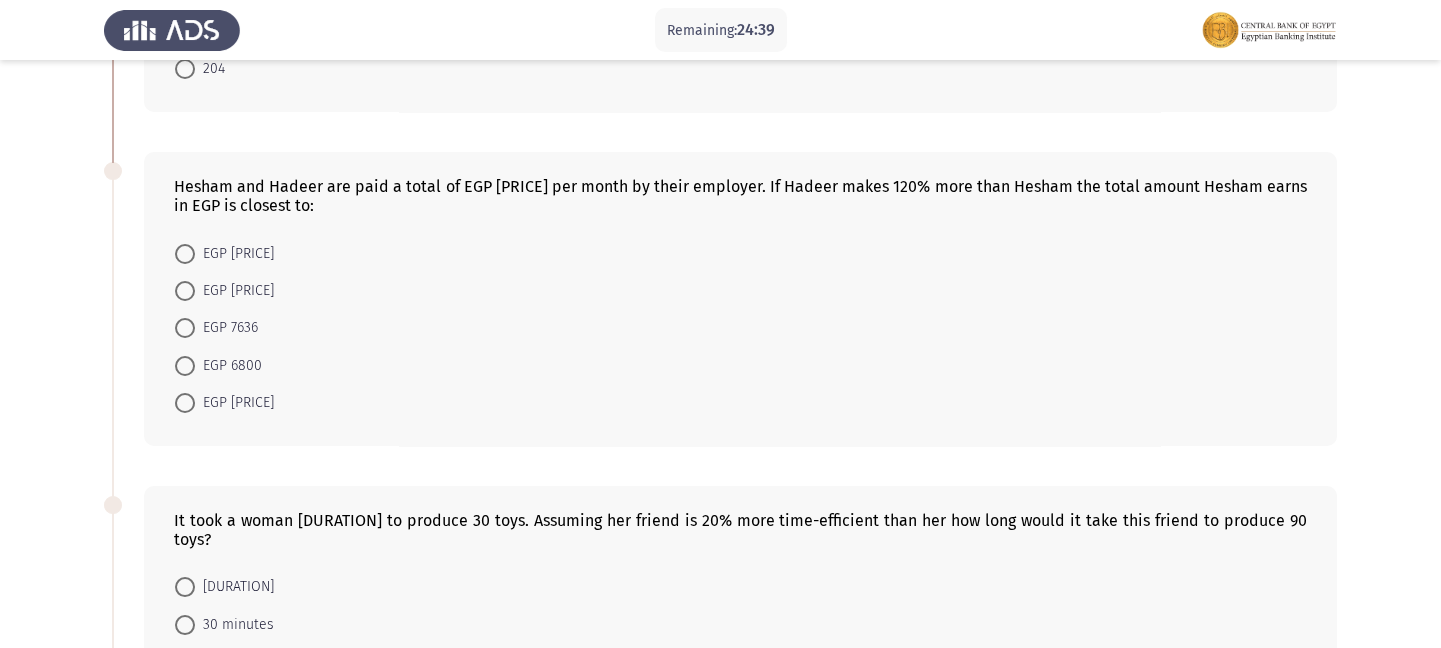 scroll, scrollTop: 399, scrollLeft: 0, axis: vertical 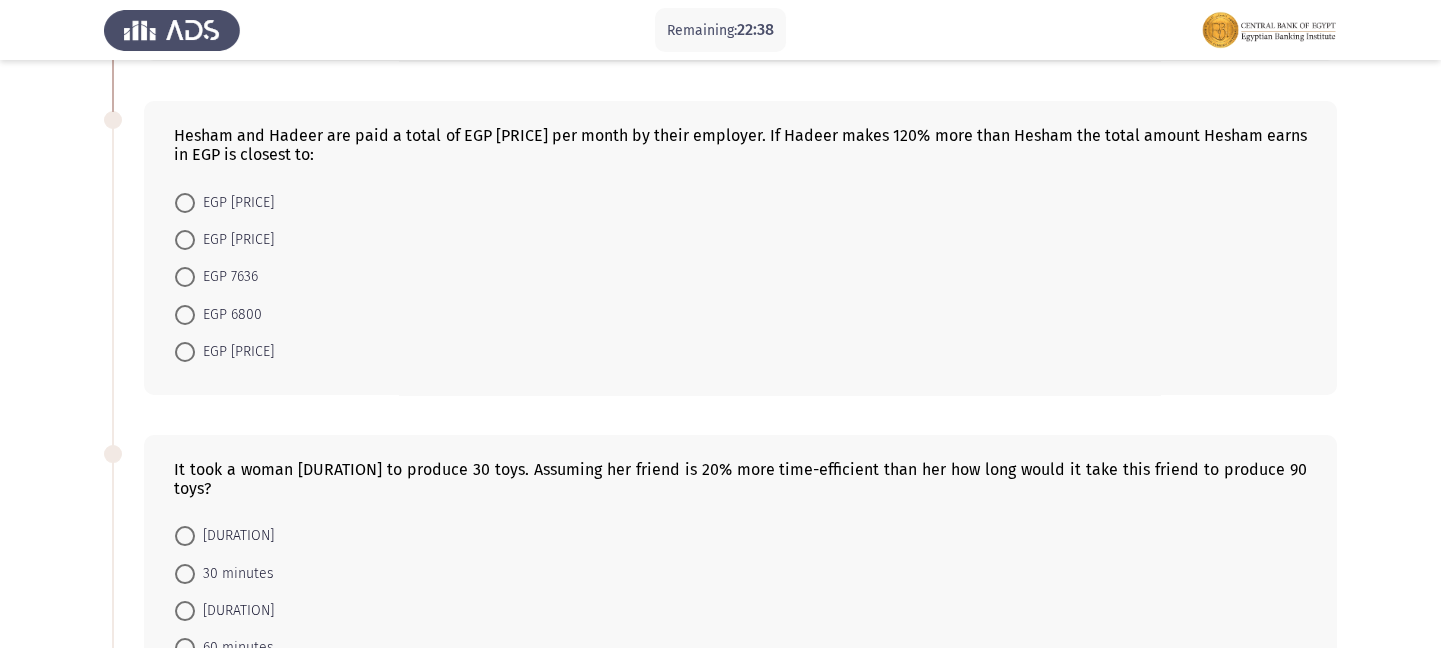 click at bounding box center [185, 315] 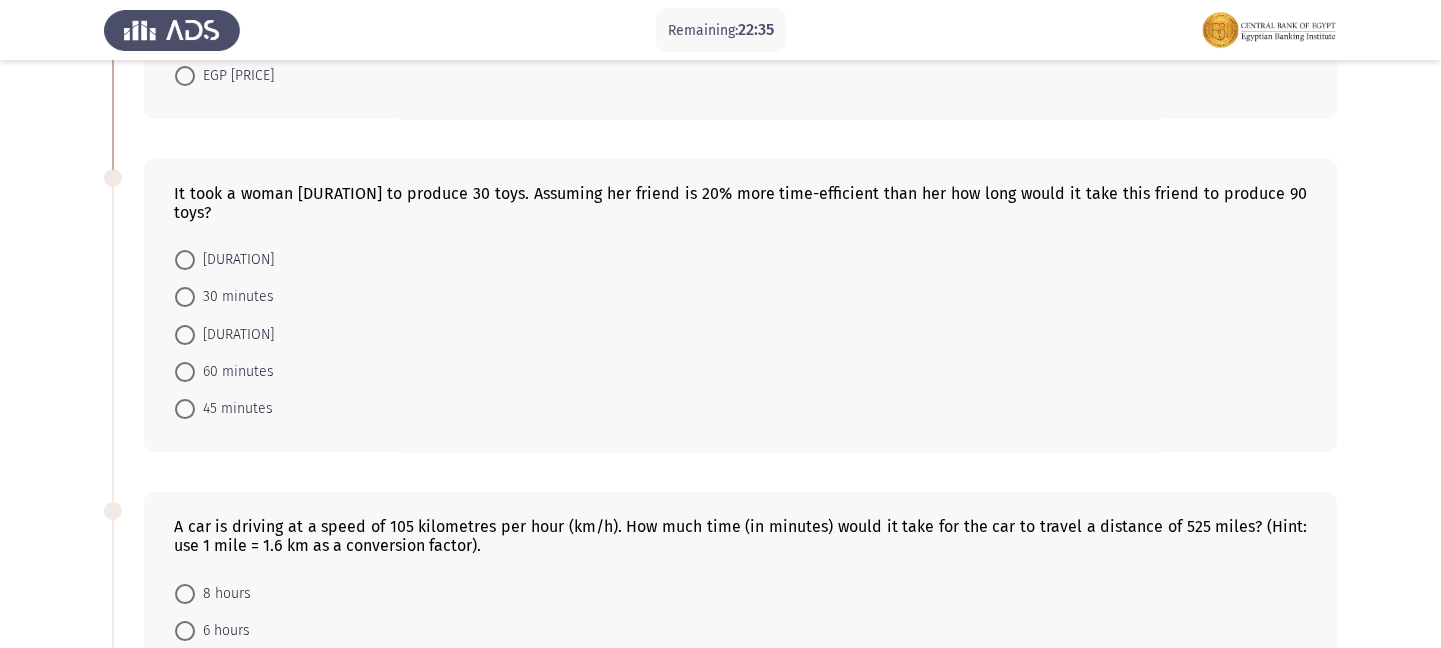 scroll, scrollTop: 685, scrollLeft: 0, axis: vertical 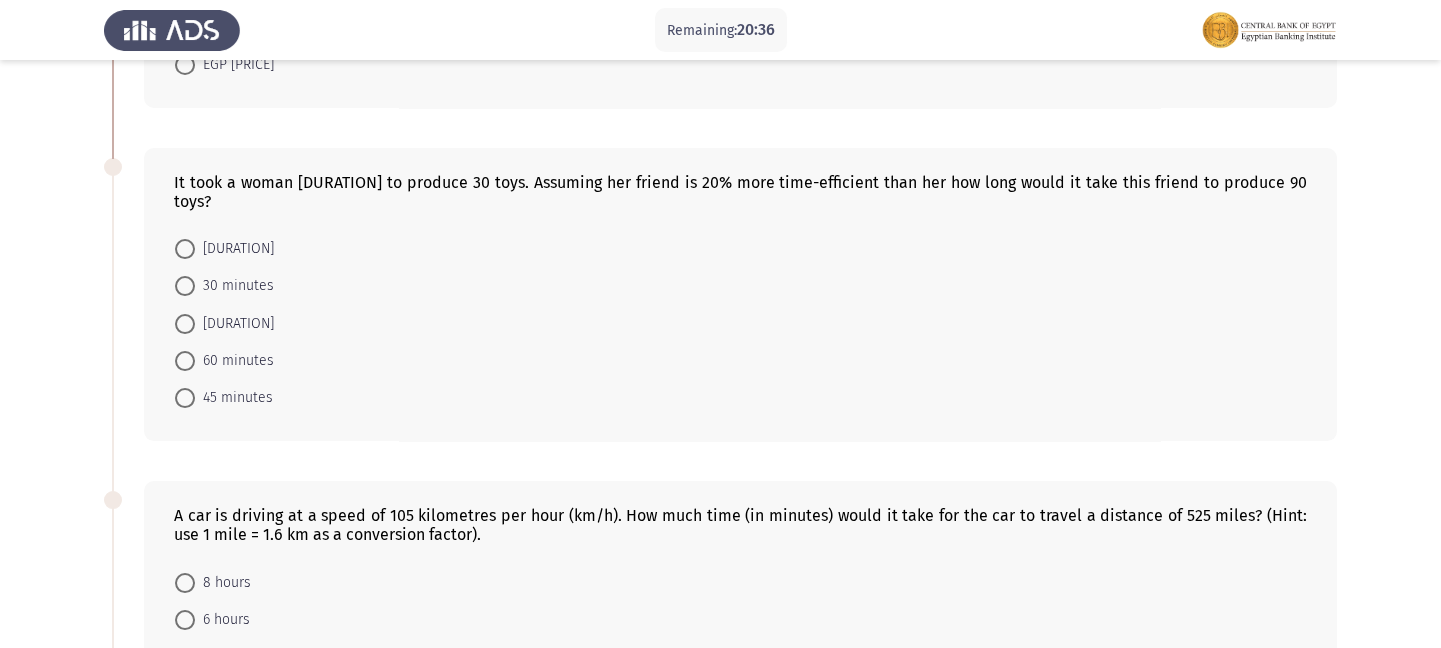 click at bounding box center (185, 249) 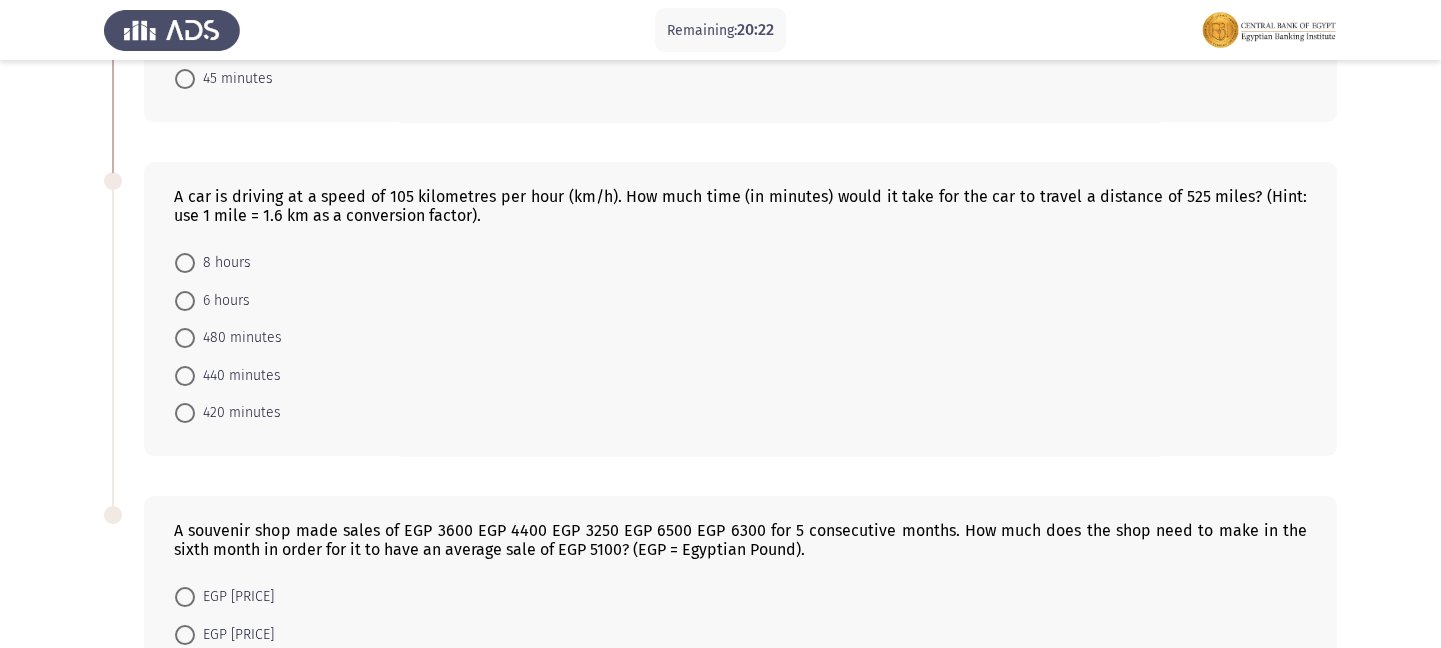 scroll, scrollTop: 1015, scrollLeft: 0, axis: vertical 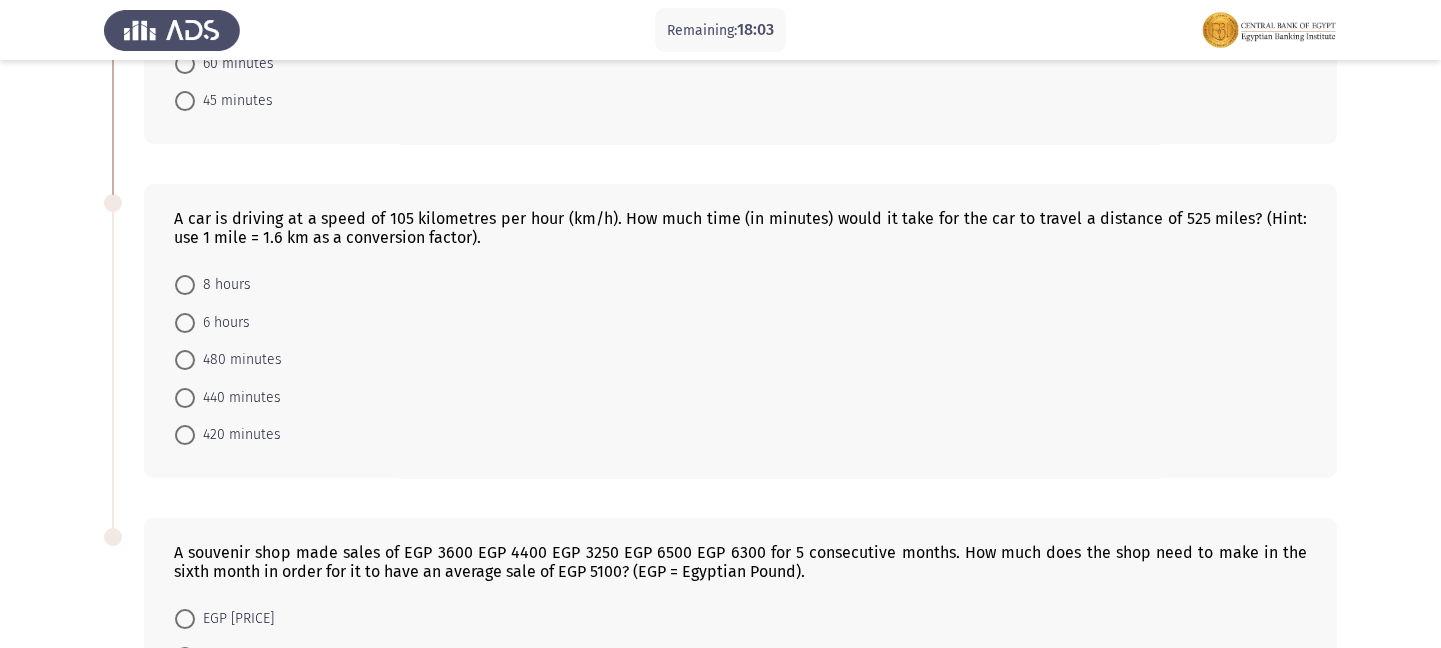 click at bounding box center [185, 285] 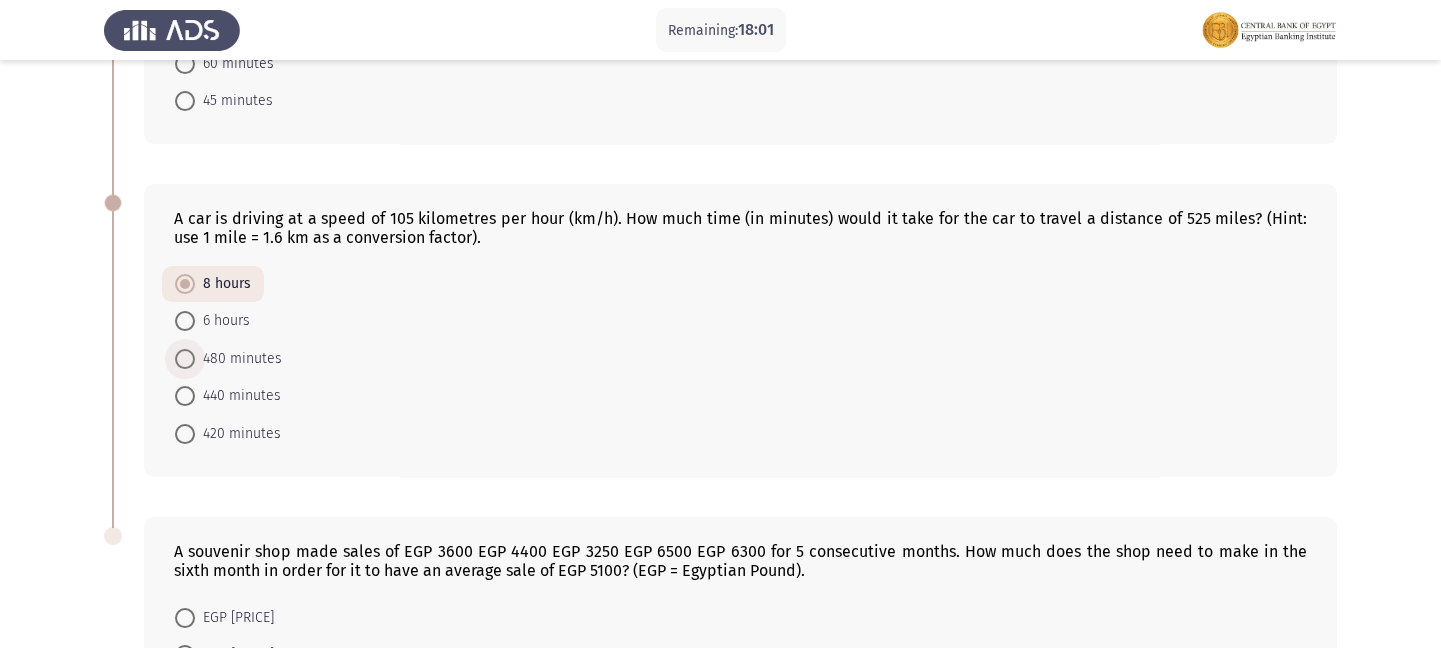 click at bounding box center [185, 359] 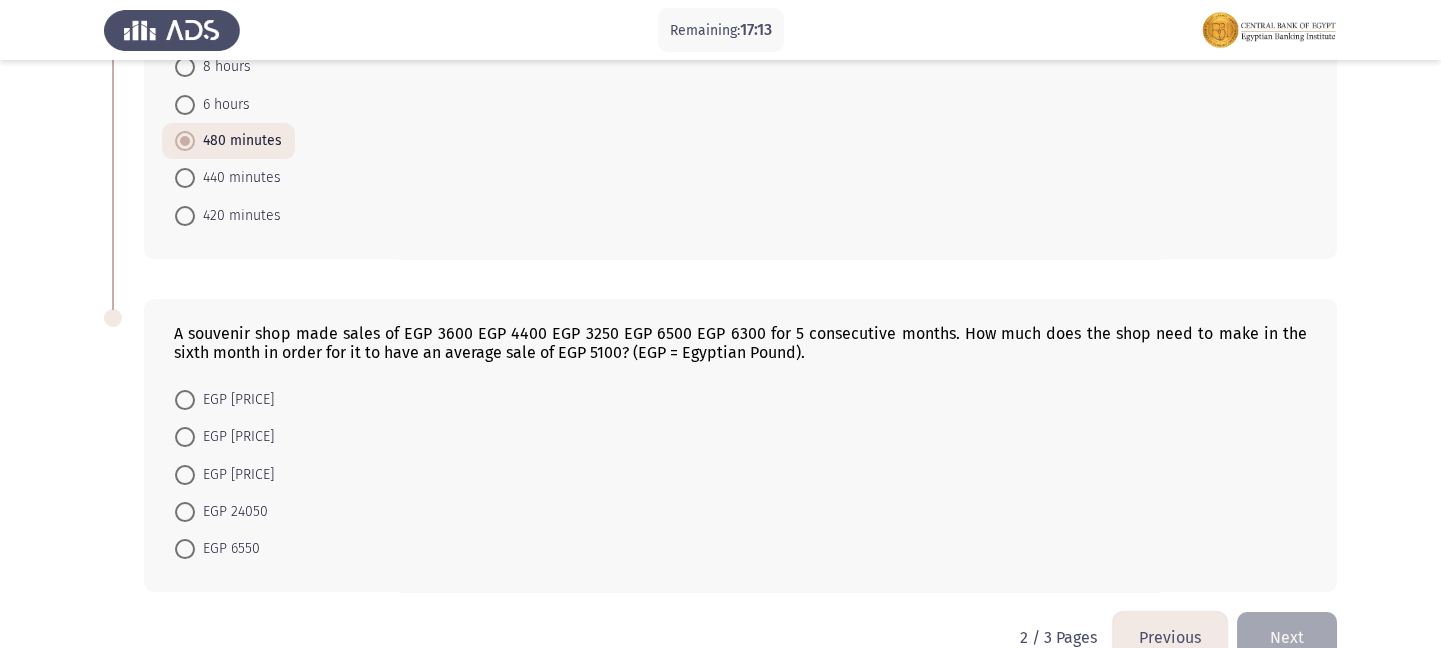 scroll, scrollTop: 1238, scrollLeft: 0, axis: vertical 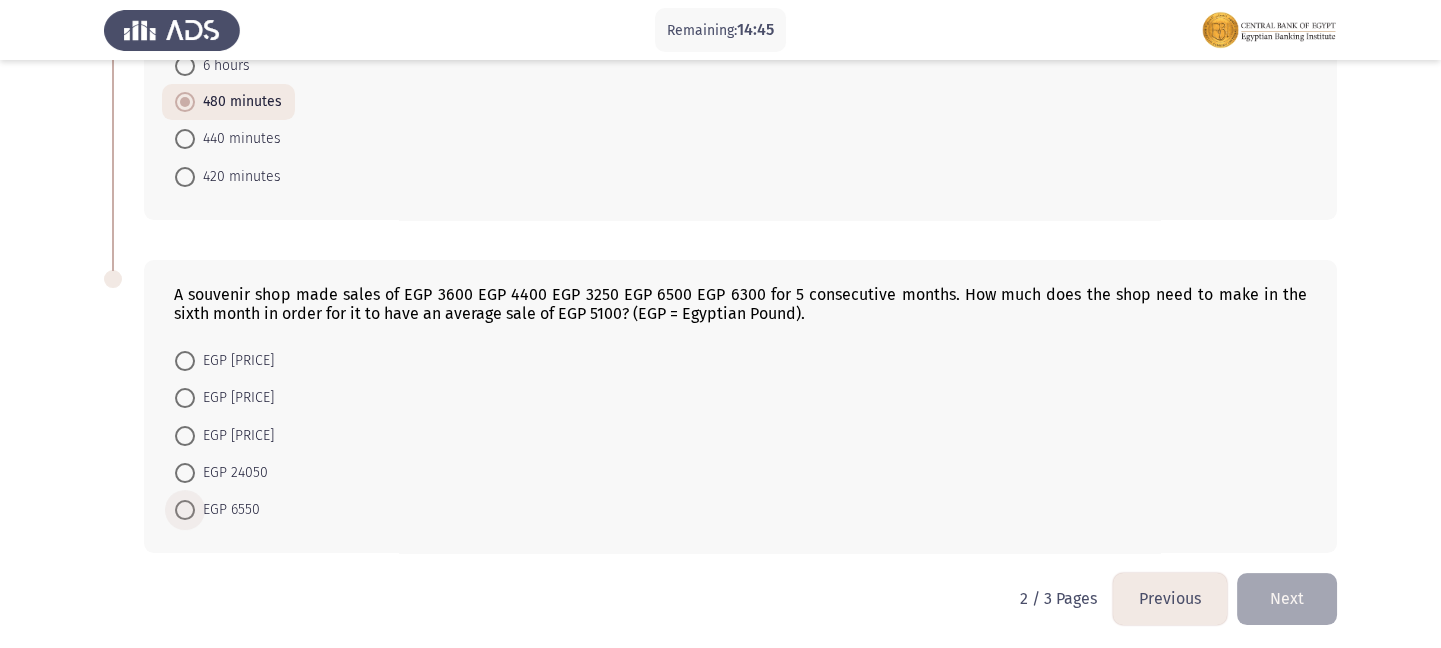 click at bounding box center [185, 510] 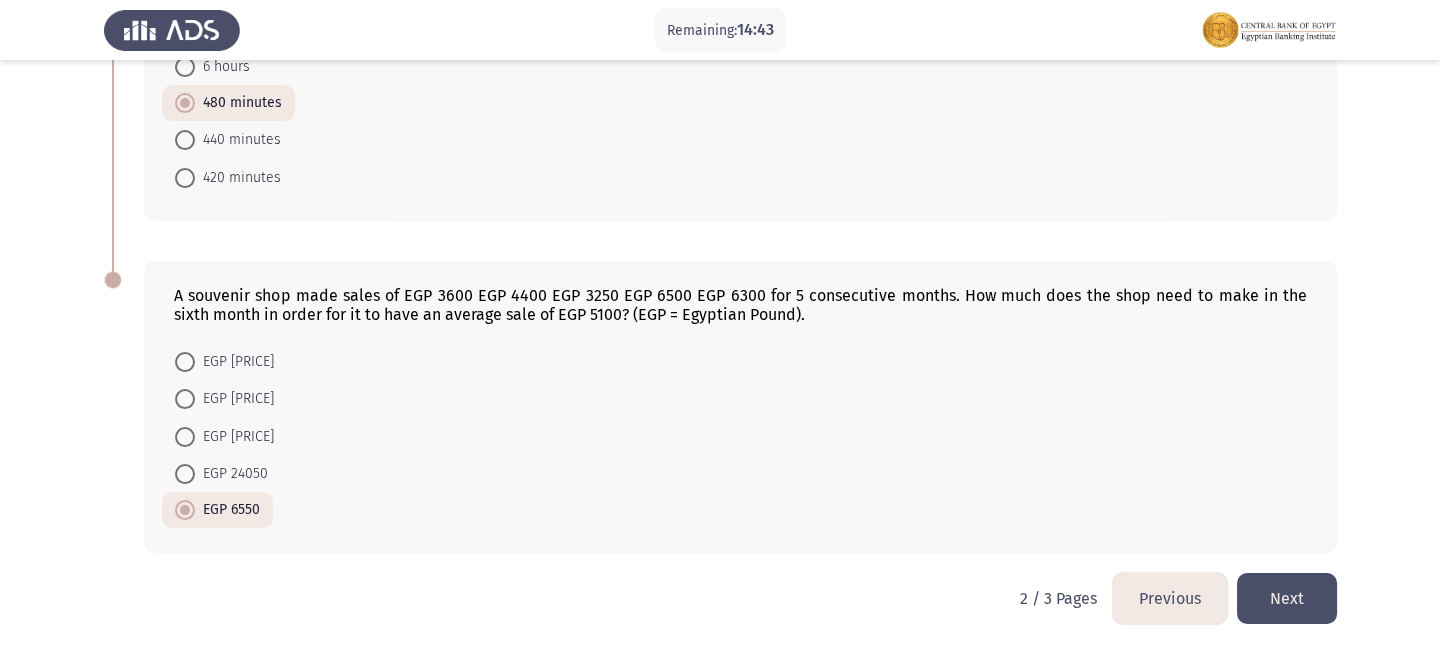 click on "Next" 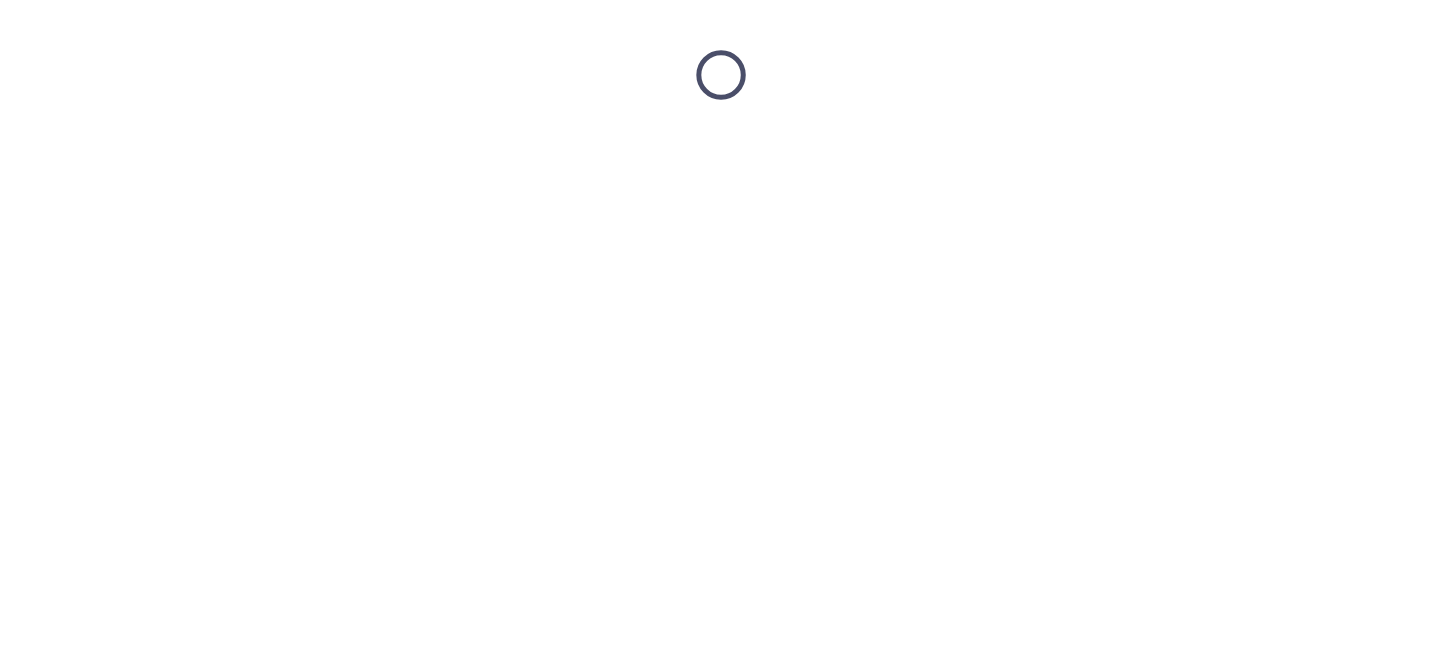 scroll, scrollTop: 0, scrollLeft: 0, axis: both 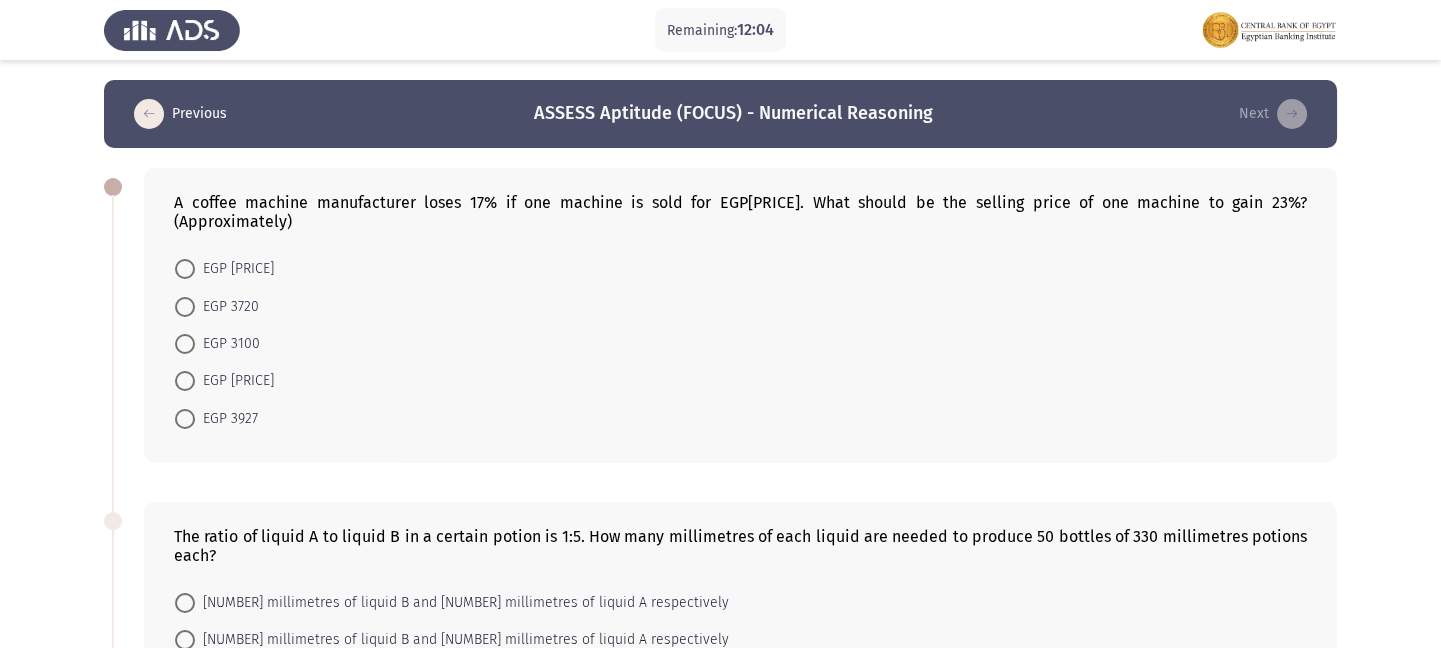 click at bounding box center (185, 344) 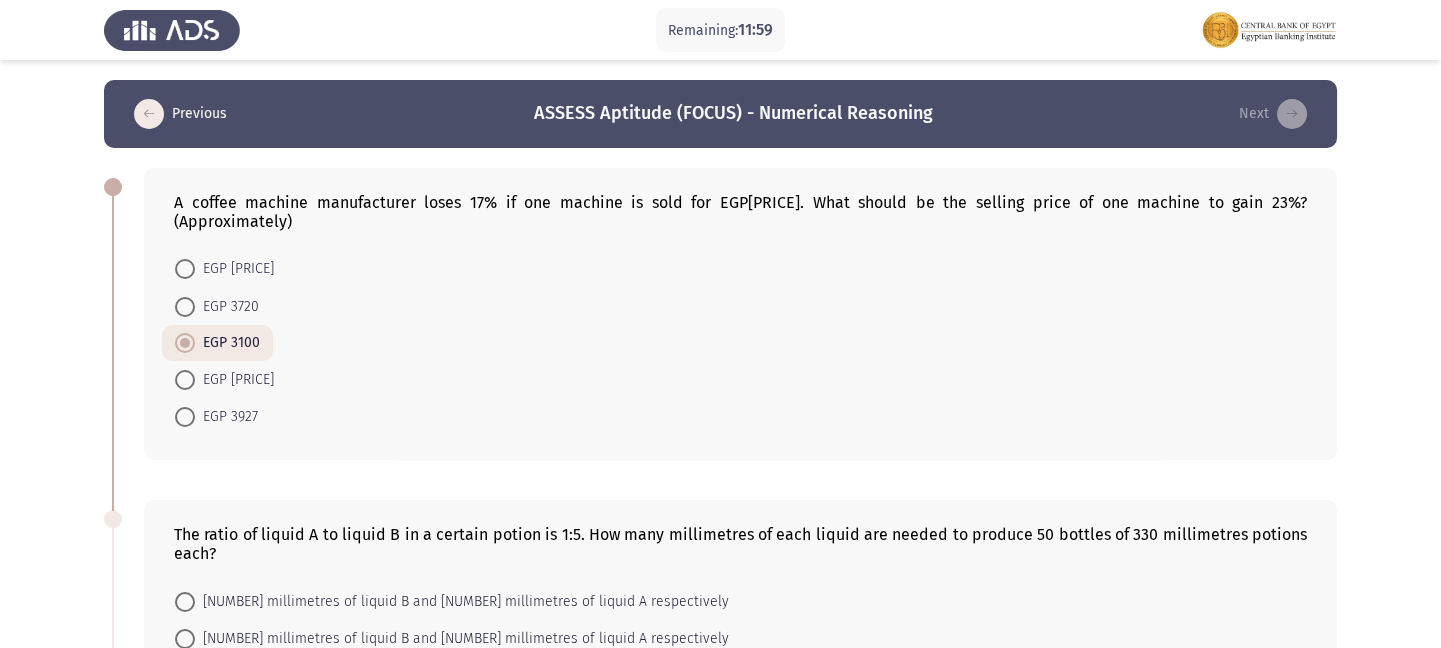click at bounding box center [185, 269] 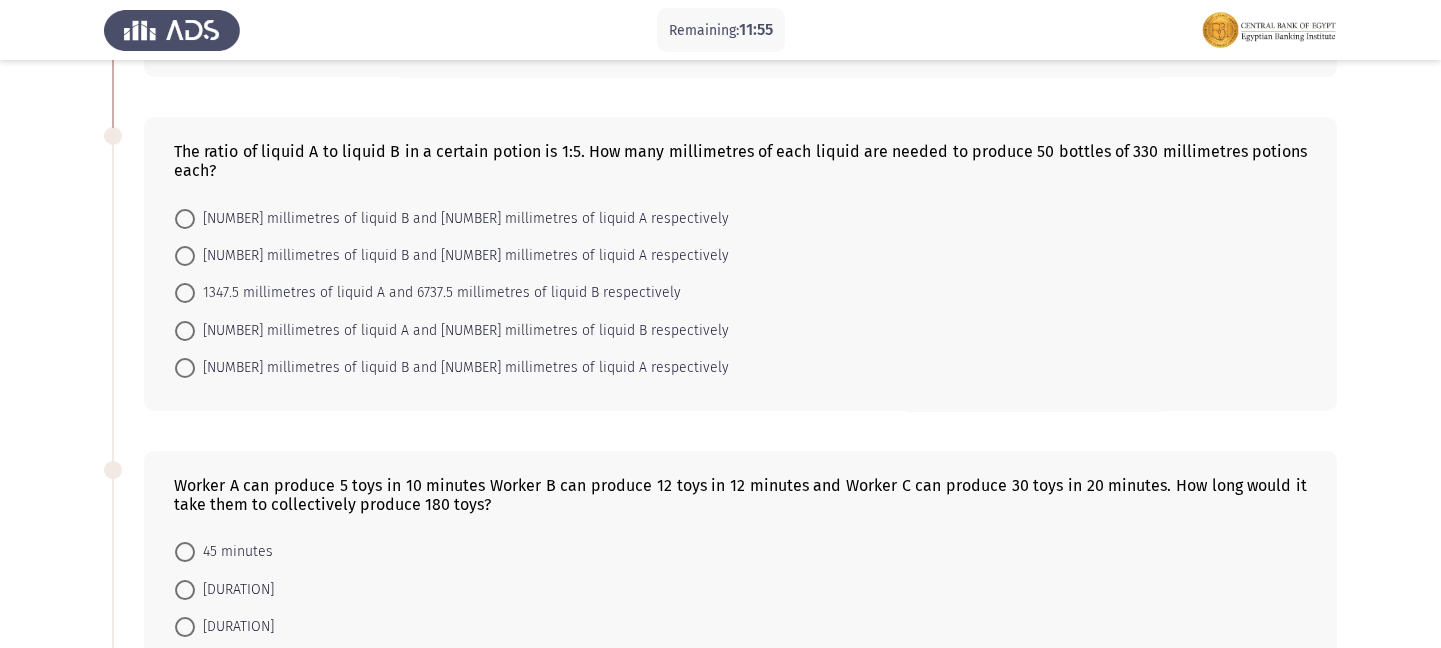 scroll, scrollTop: 267, scrollLeft: 0, axis: vertical 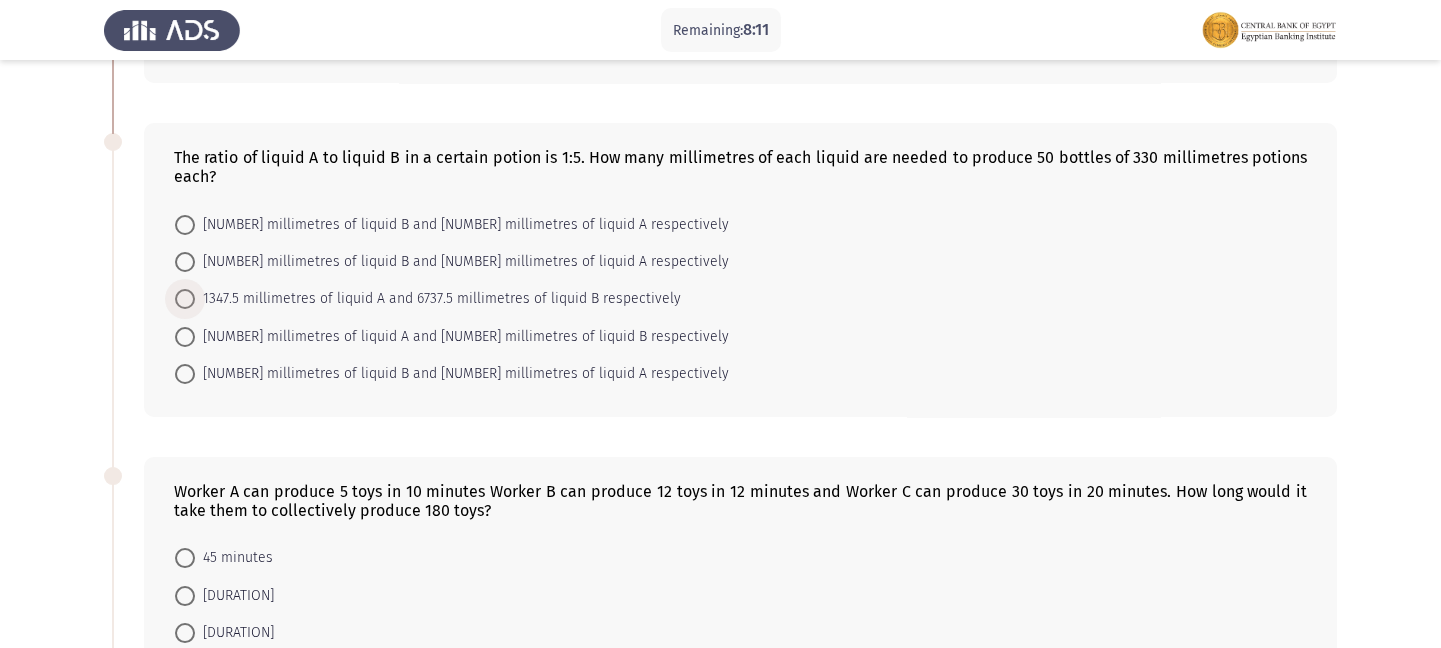 click at bounding box center [185, 299] 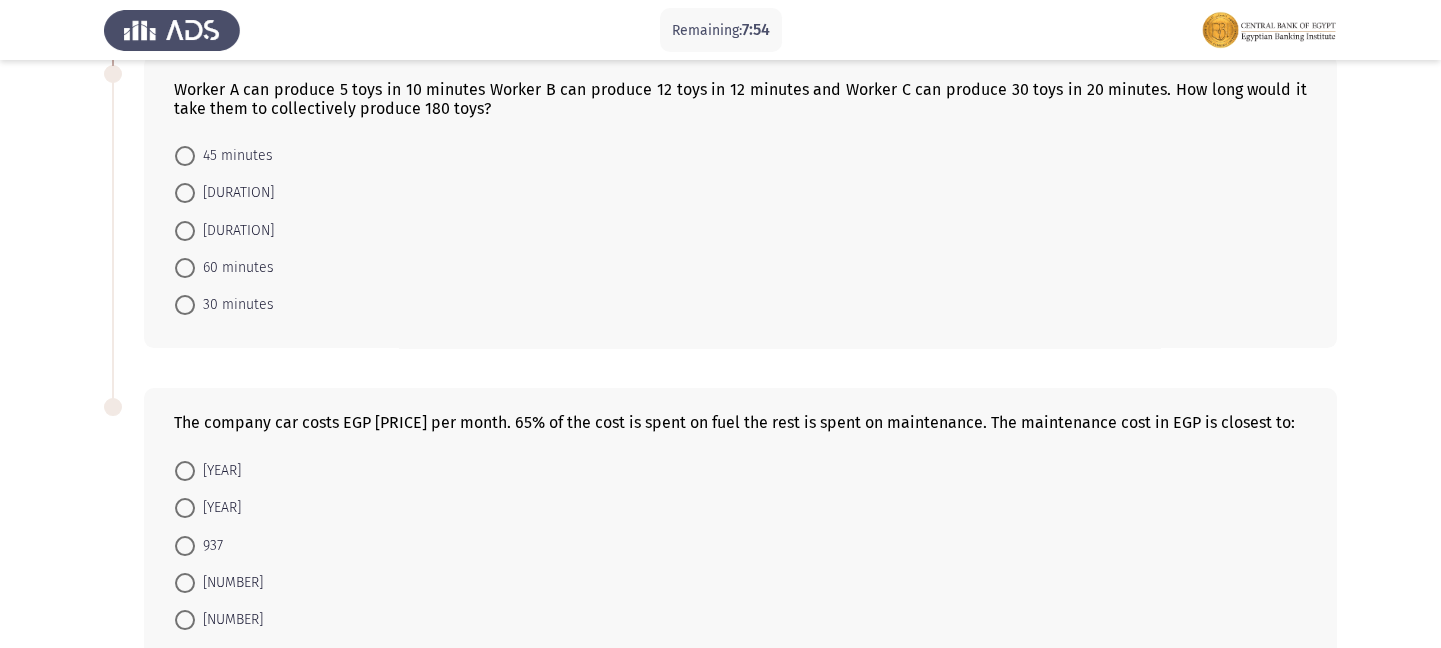 scroll, scrollTop: 775, scrollLeft: 0, axis: vertical 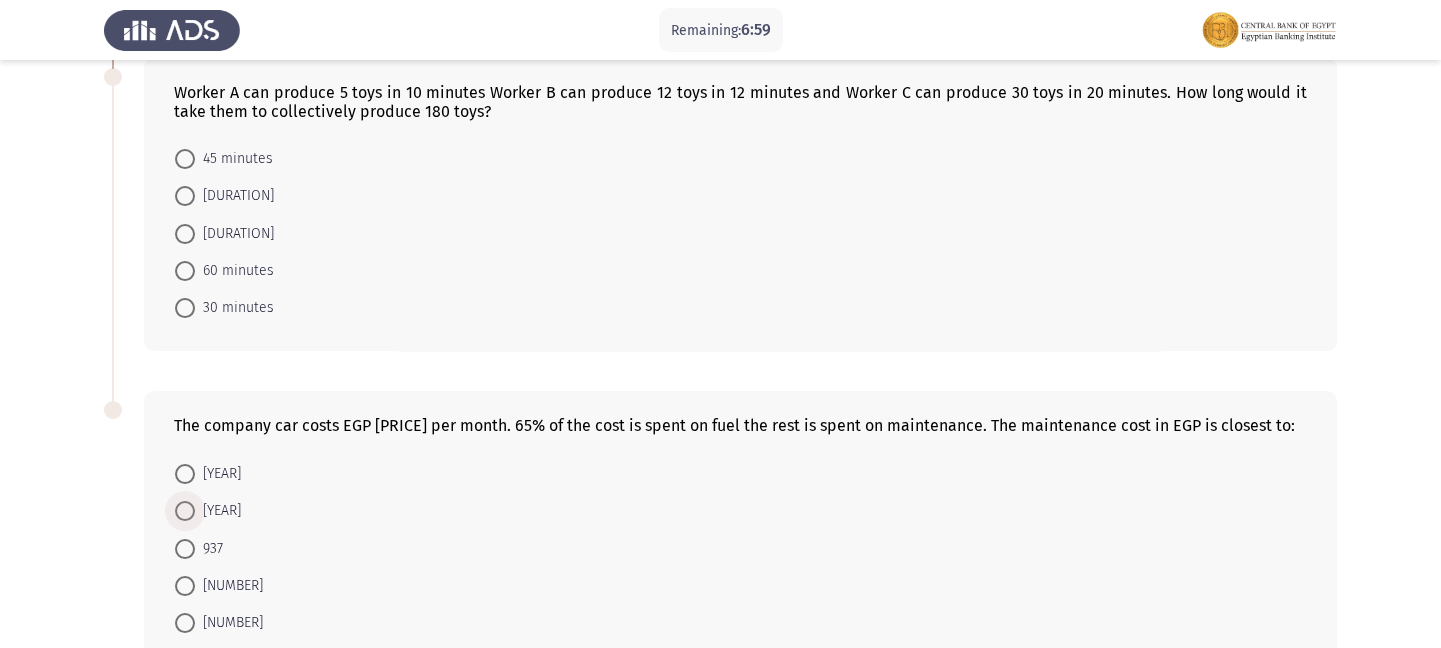 click at bounding box center [185, 511] 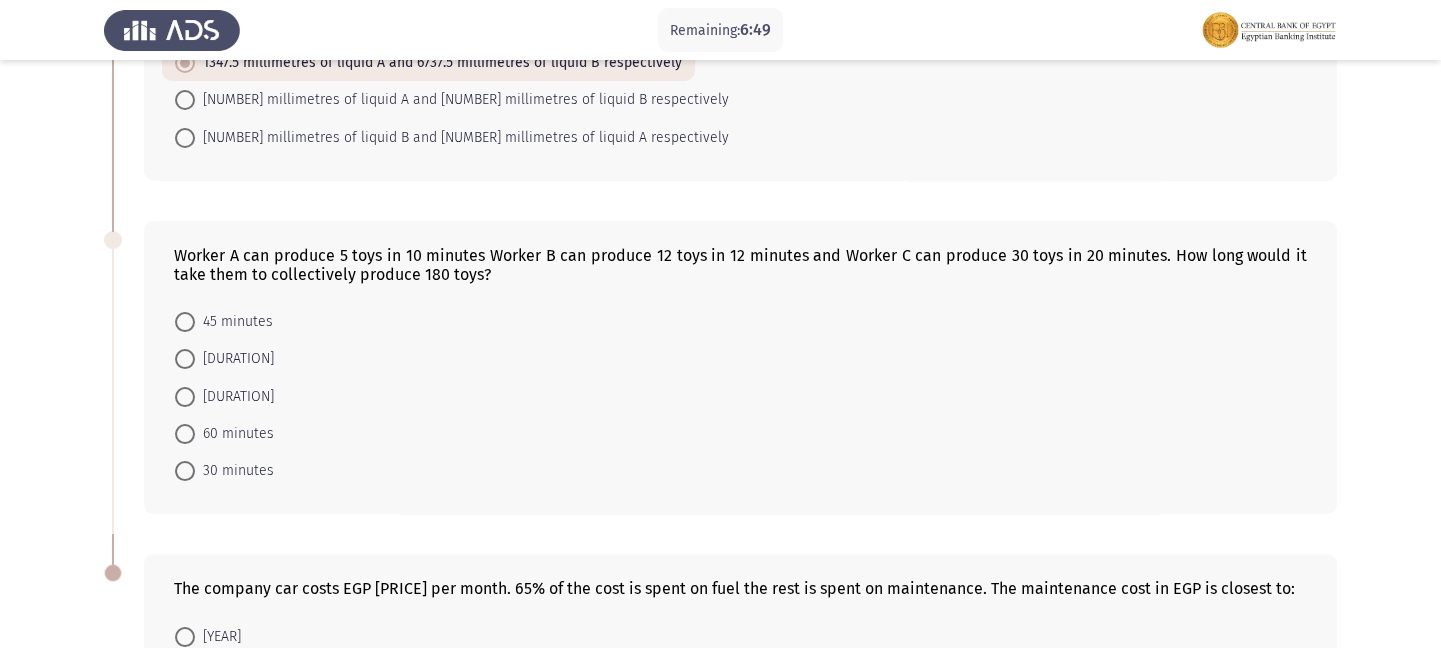 scroll, scrollTop: 632, scrollLeft: 0, axis: vertical 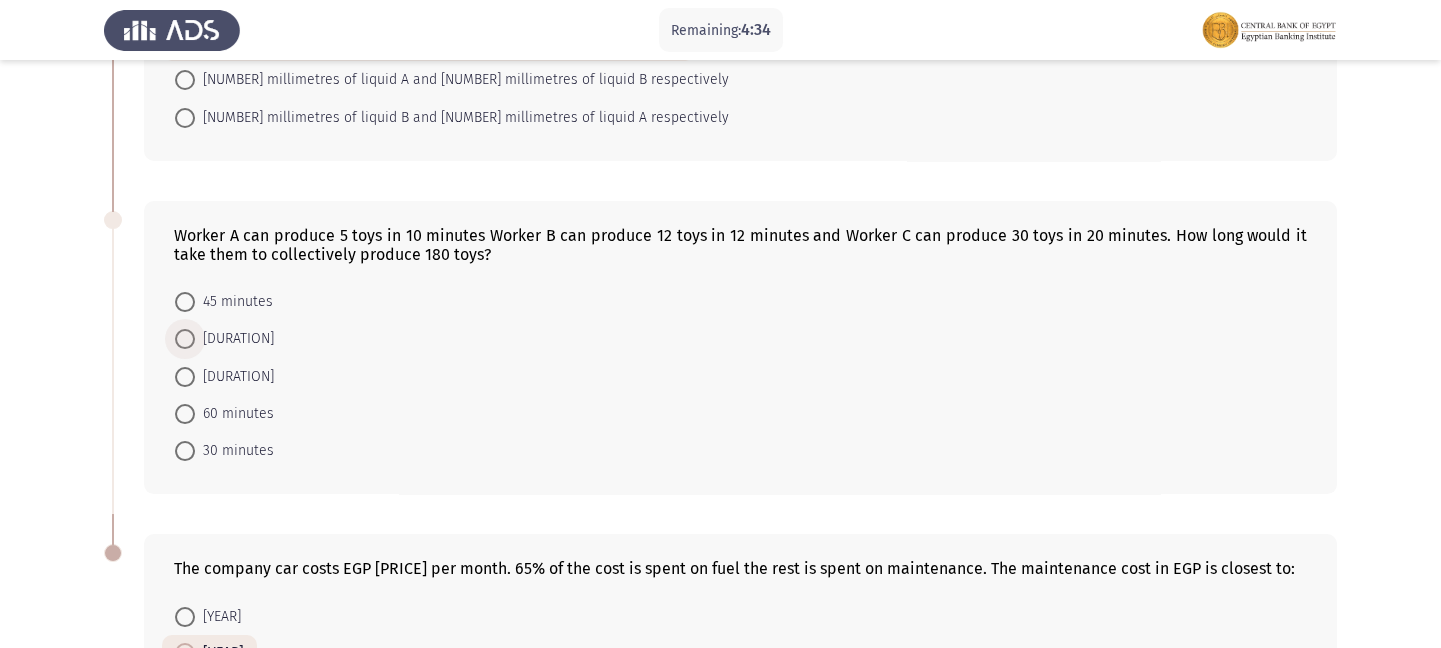 click at bounding box center [185, 339] 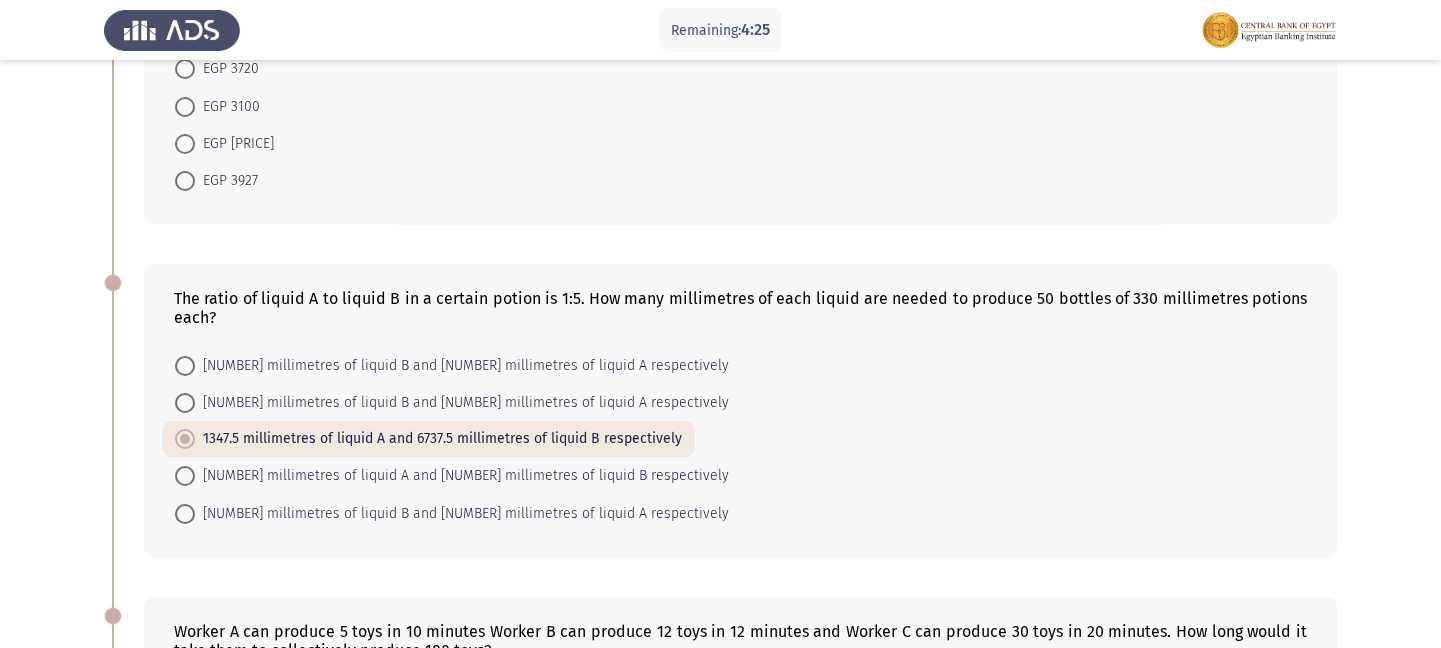 scroll, scrollTop: 218, scrollLeft: 0, axis: vertical 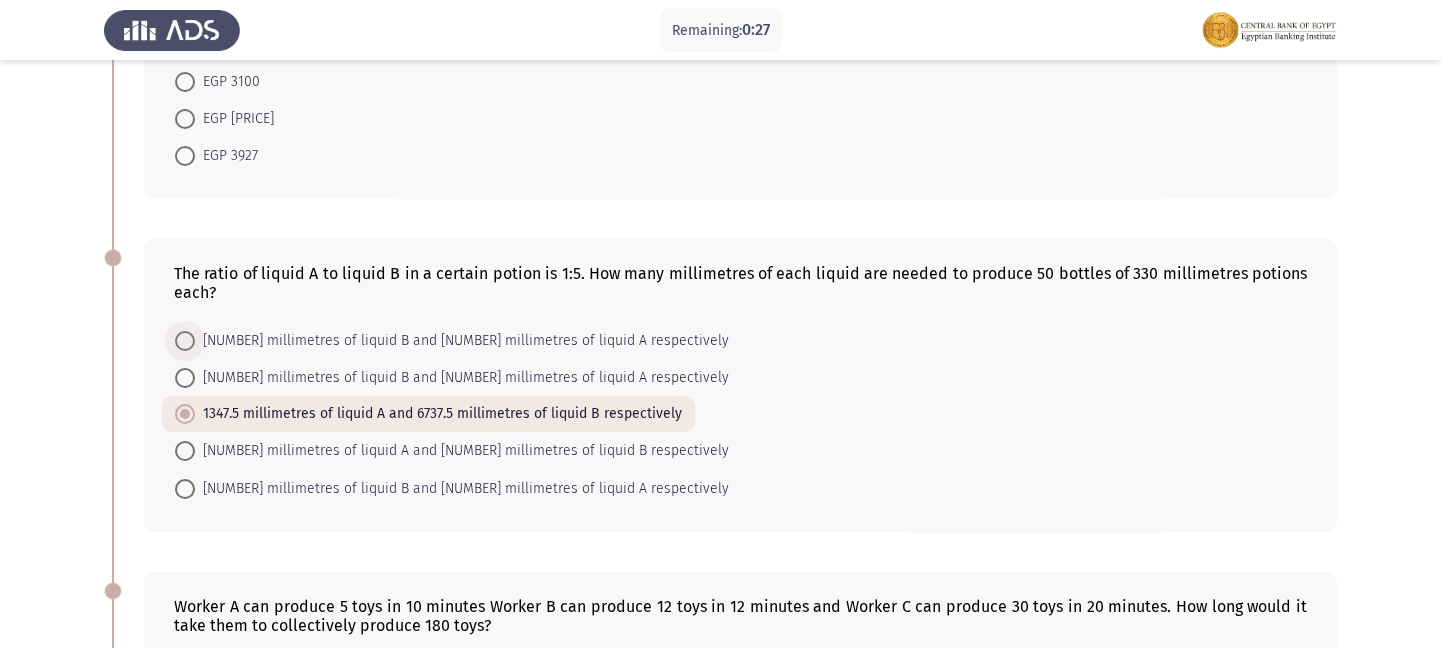 click at bounding box center (185, 341) 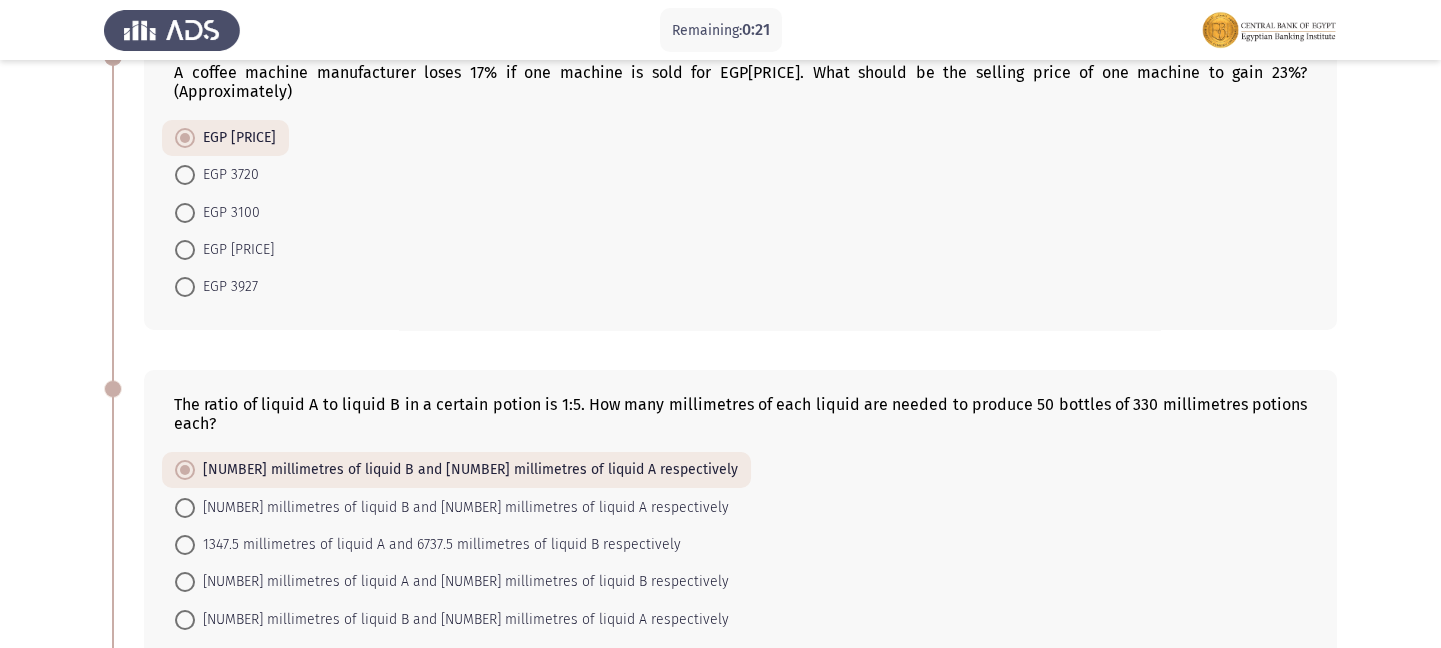 scroll, scrollTop: 163, scrollLeft: 0, axis: vertical 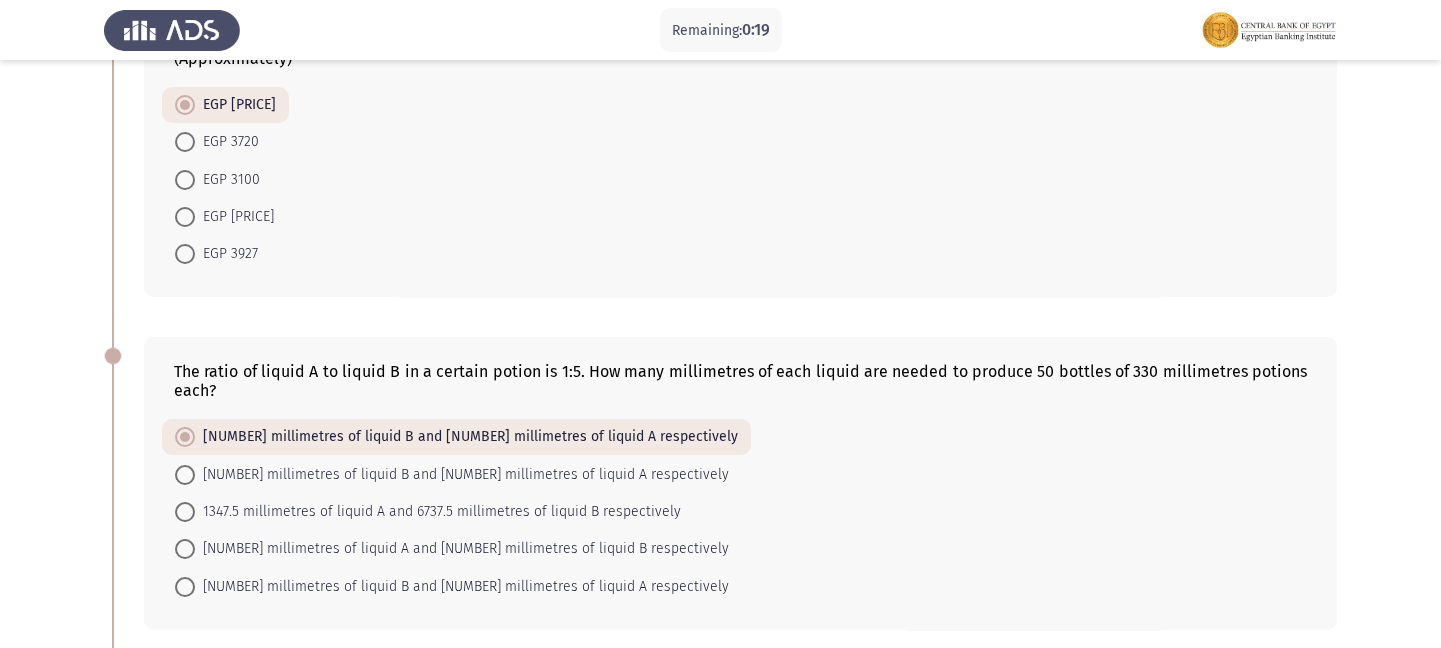 click on "1347.5 millimetres of liquid A and 6737.5 millimetres of liquid B respectively" at bounding box center (428, 512) 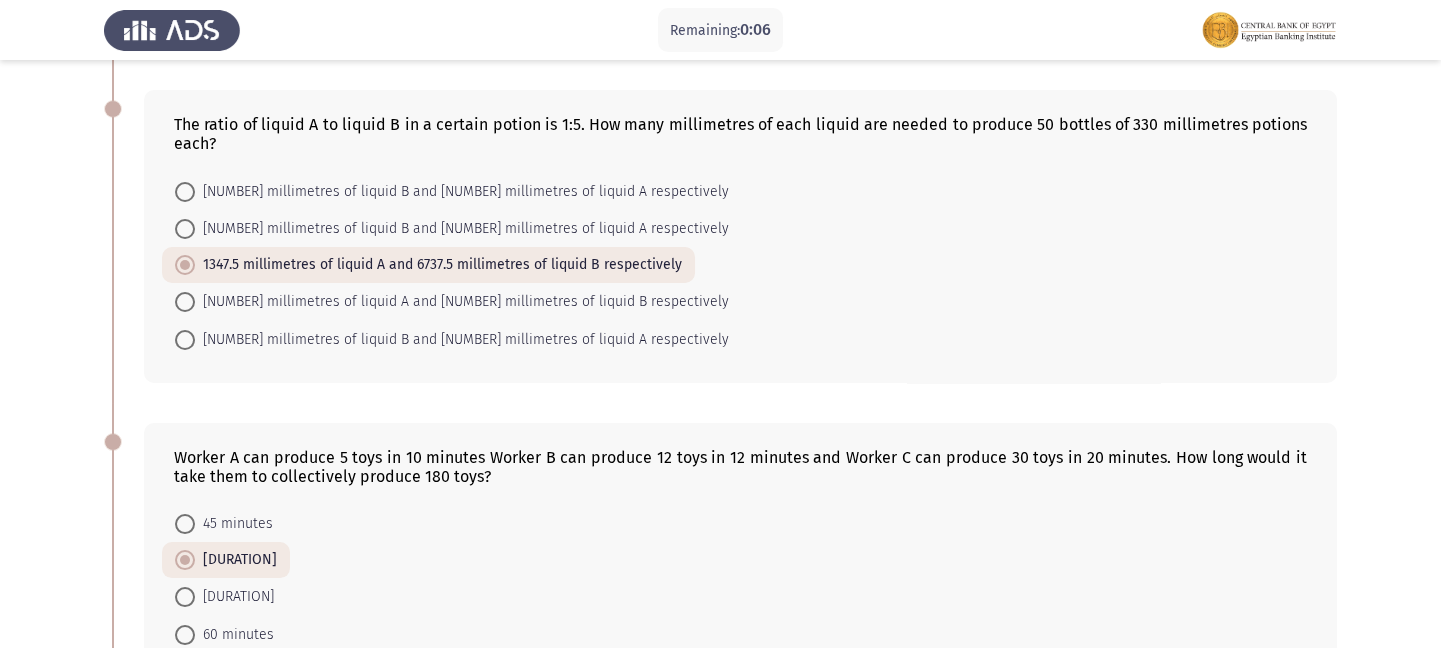 scroll, scrollTop: 412, scrollLeft: 0, axis: vertical 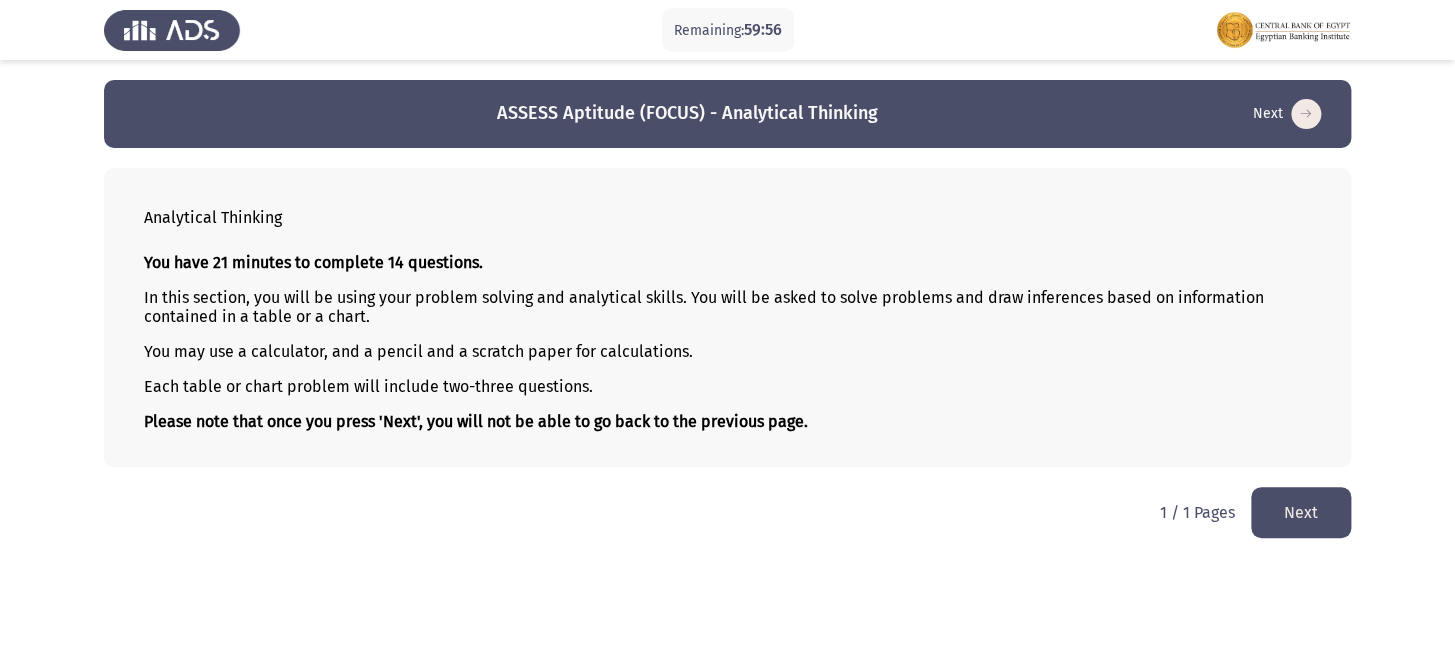 click on "Next" 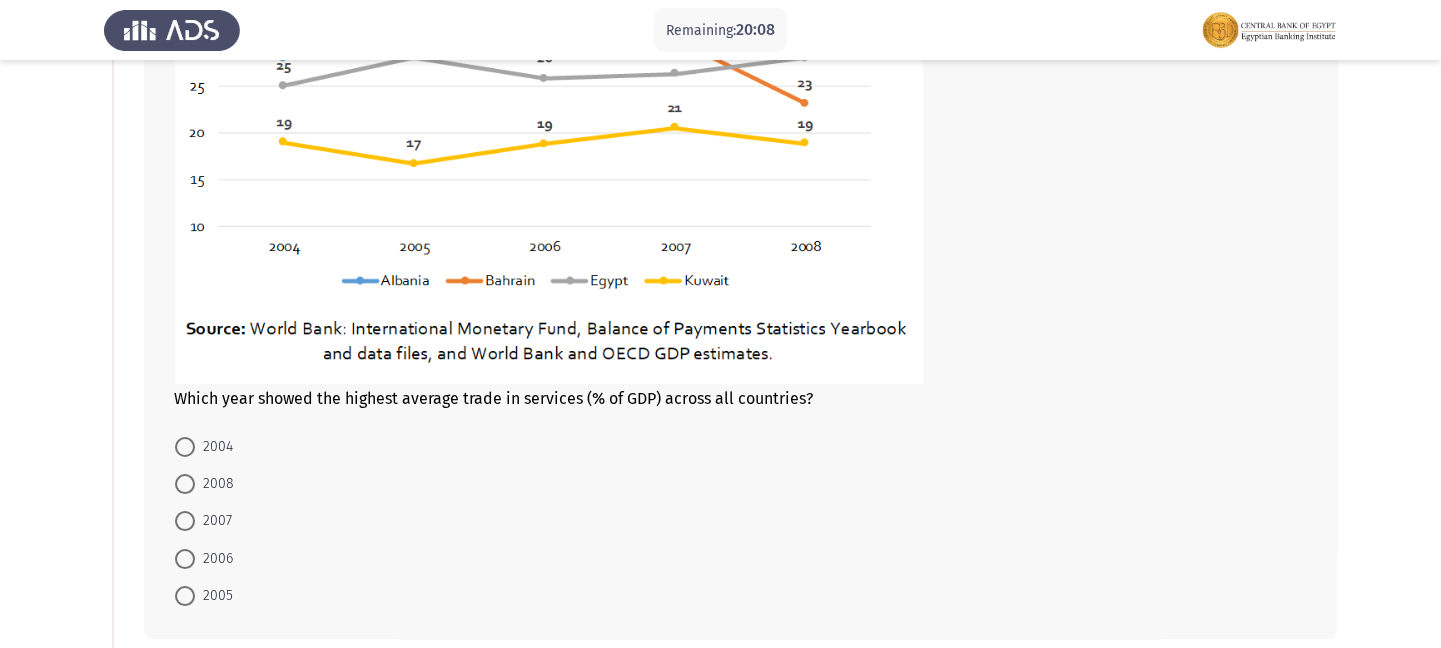 scroll, scrollTop: 368, scrollLeft: 0, axis: vertical 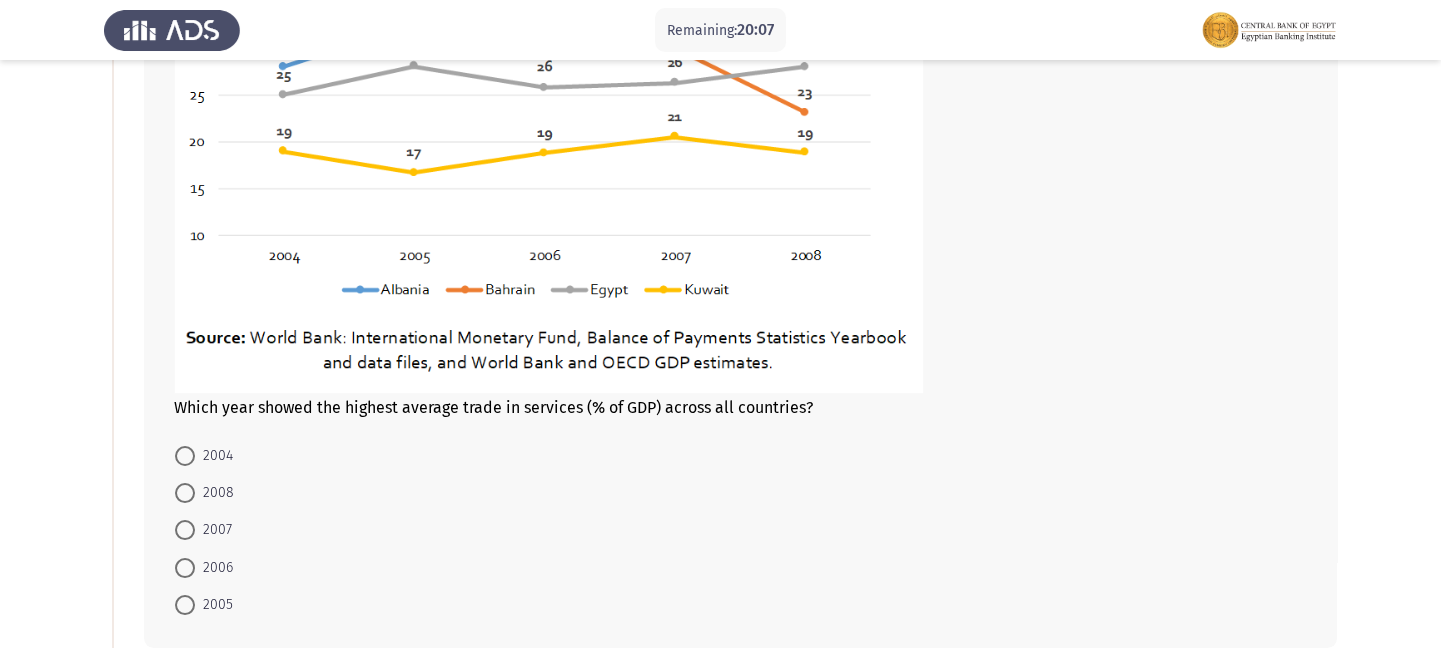 click on "2007" at bounding box center [213, 530] 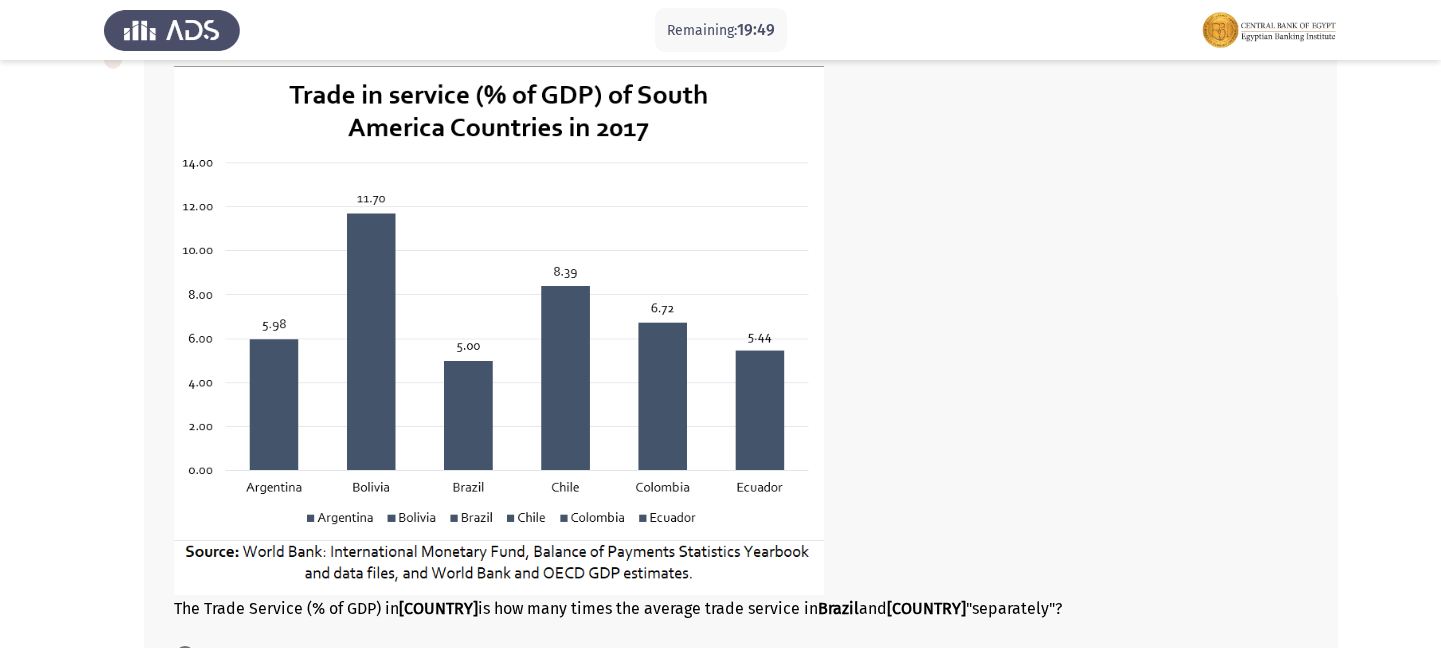 scroll, scrollTop: 1026, scrollLeft: 0, axis: vertical 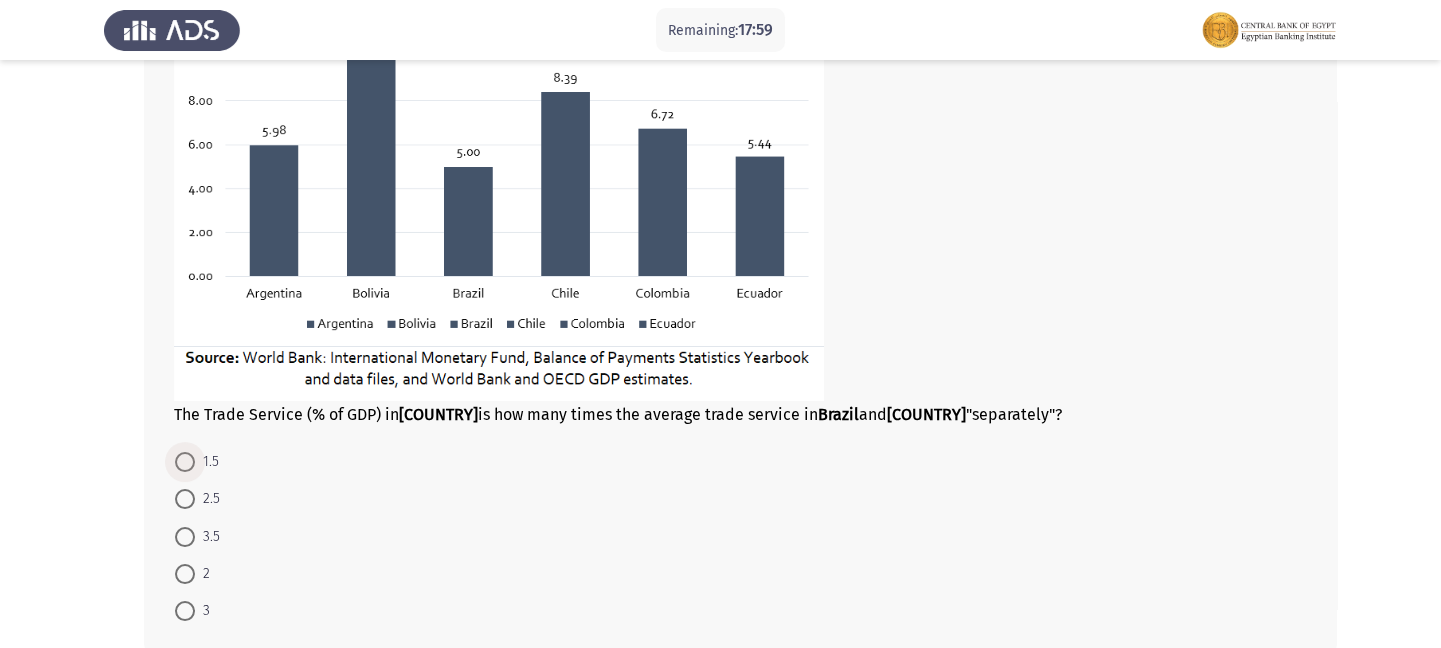 click at bounding box center (185, 462) 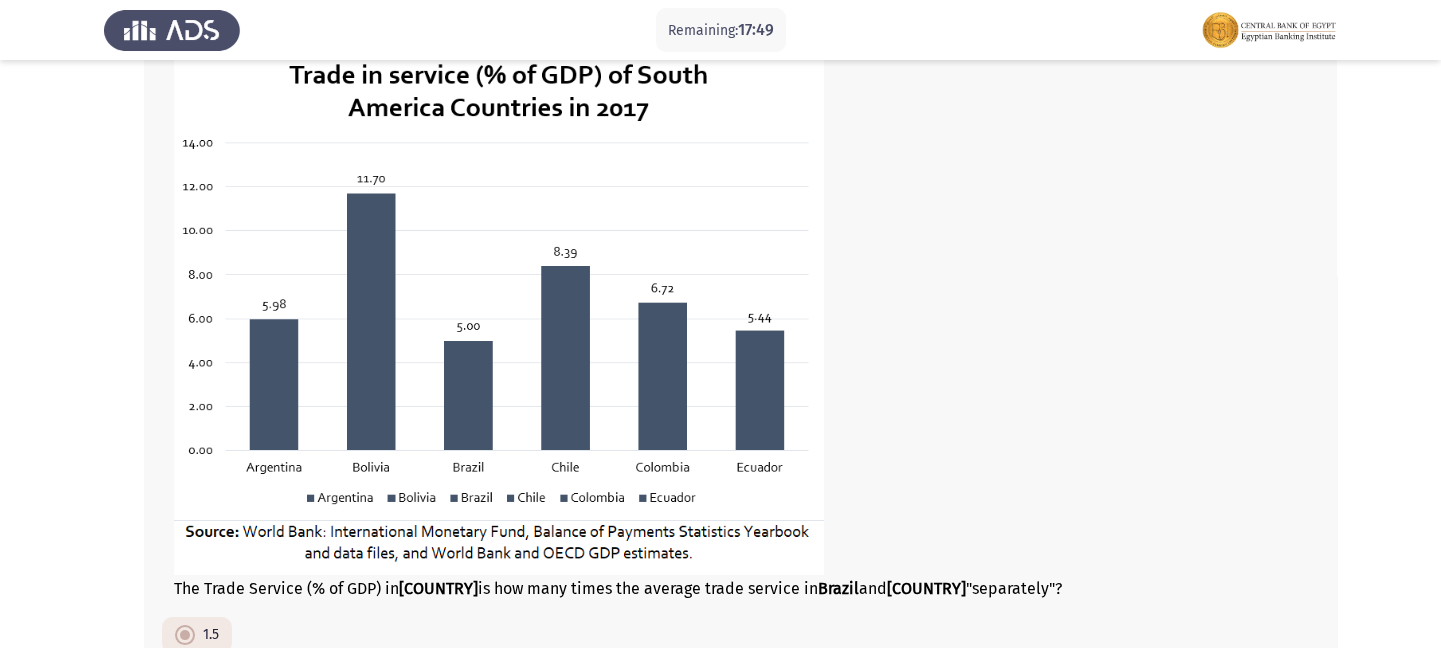 scroll, scrollTop: 1069, scrollLeft: 0, axis: vertical 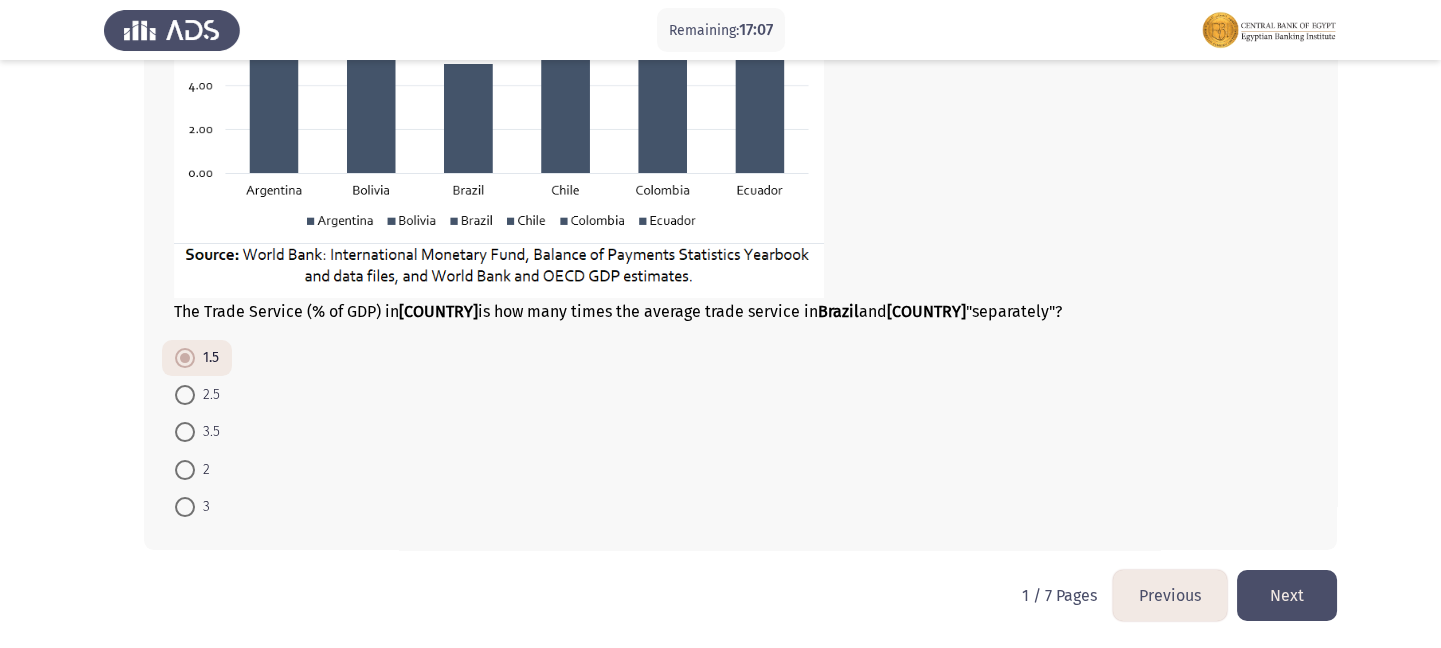 click on "Next" 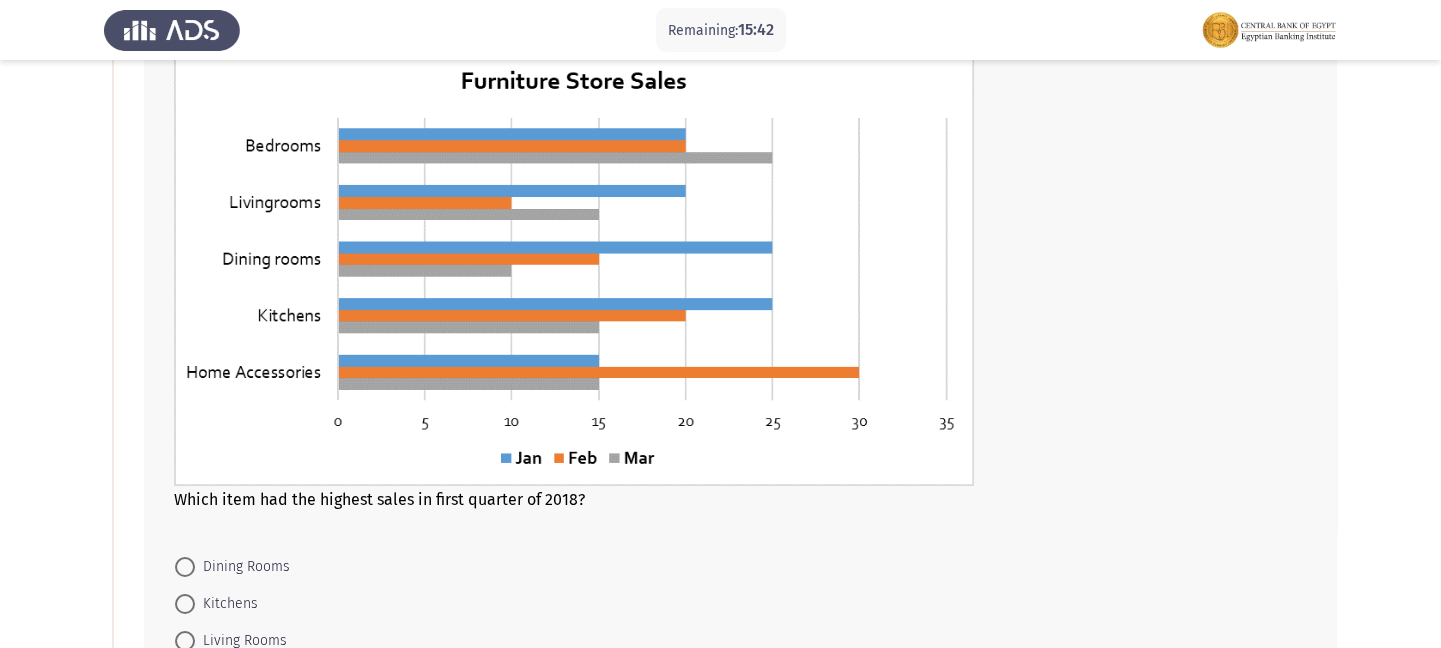 scroll, scrollTop: 140, scrollLeft: 0, axis: vertical 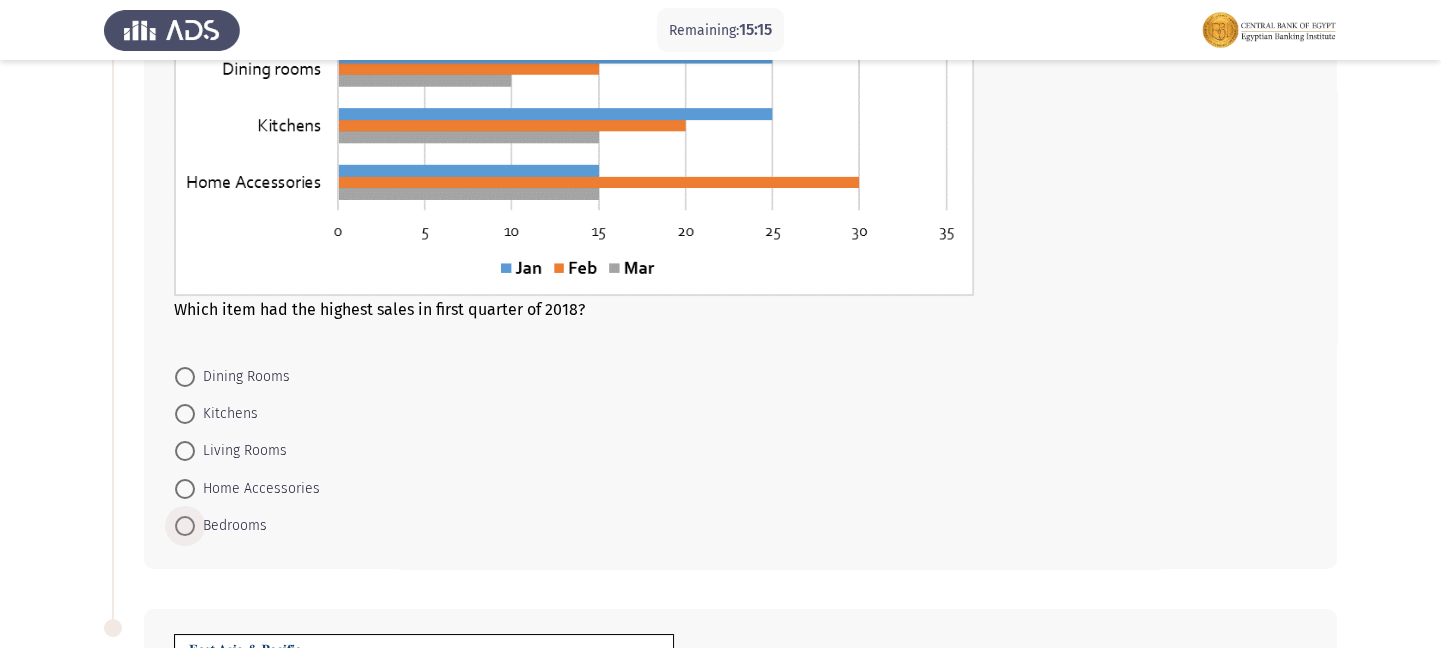 click at bounding box center (185, 526) 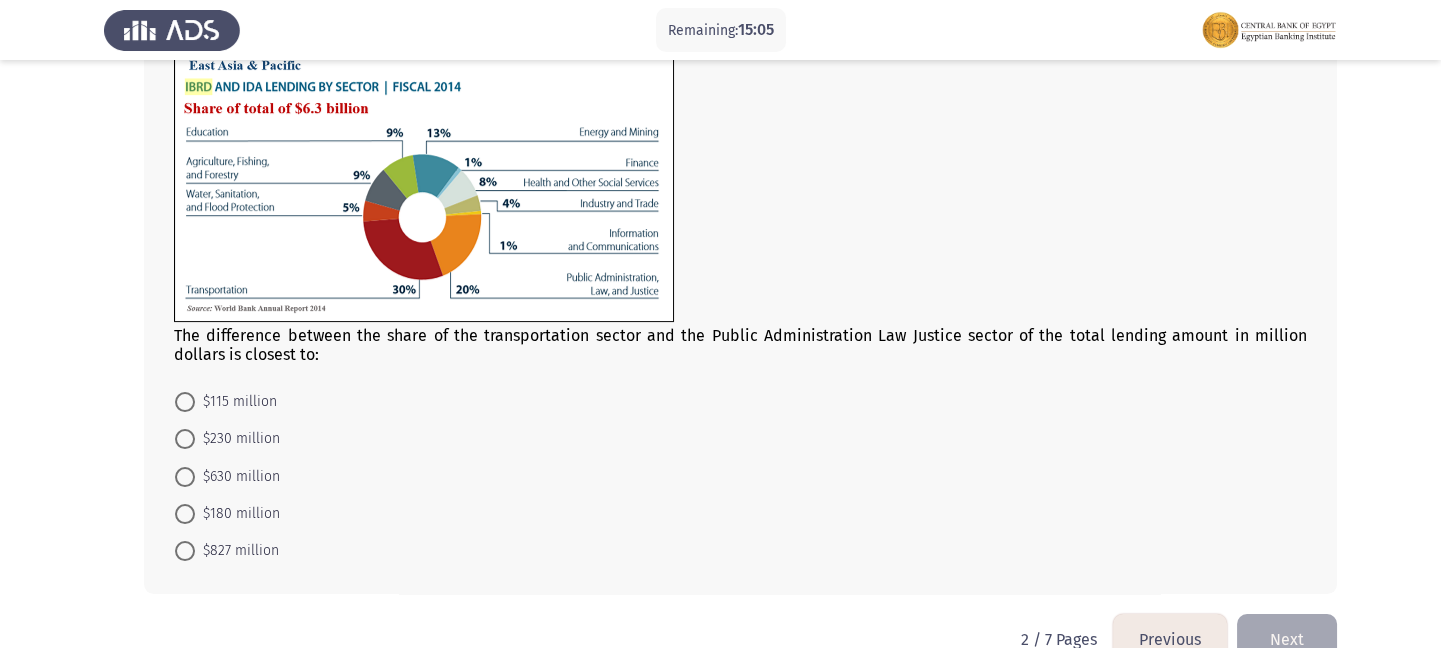scroll, scrollTop: 903, scrollLeft: 0, axis: vertical 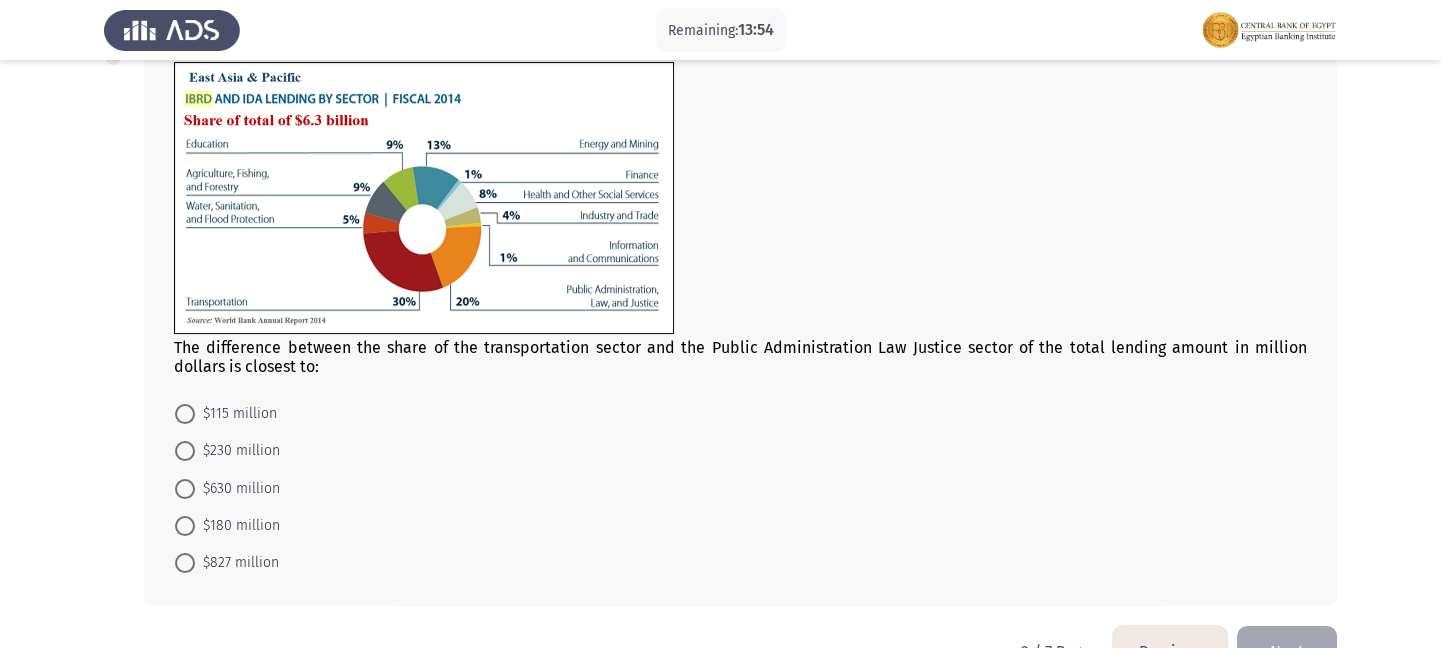 click at bounding box center (185, 489) 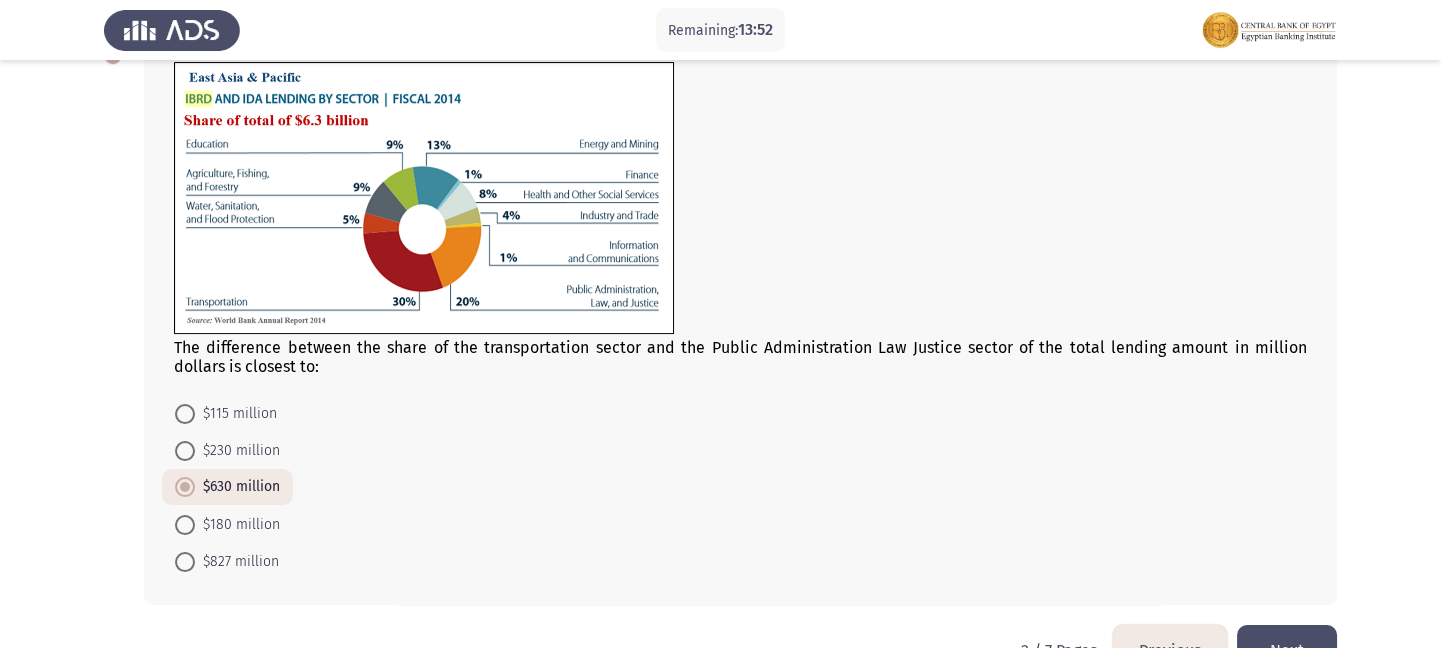 click on "Next" 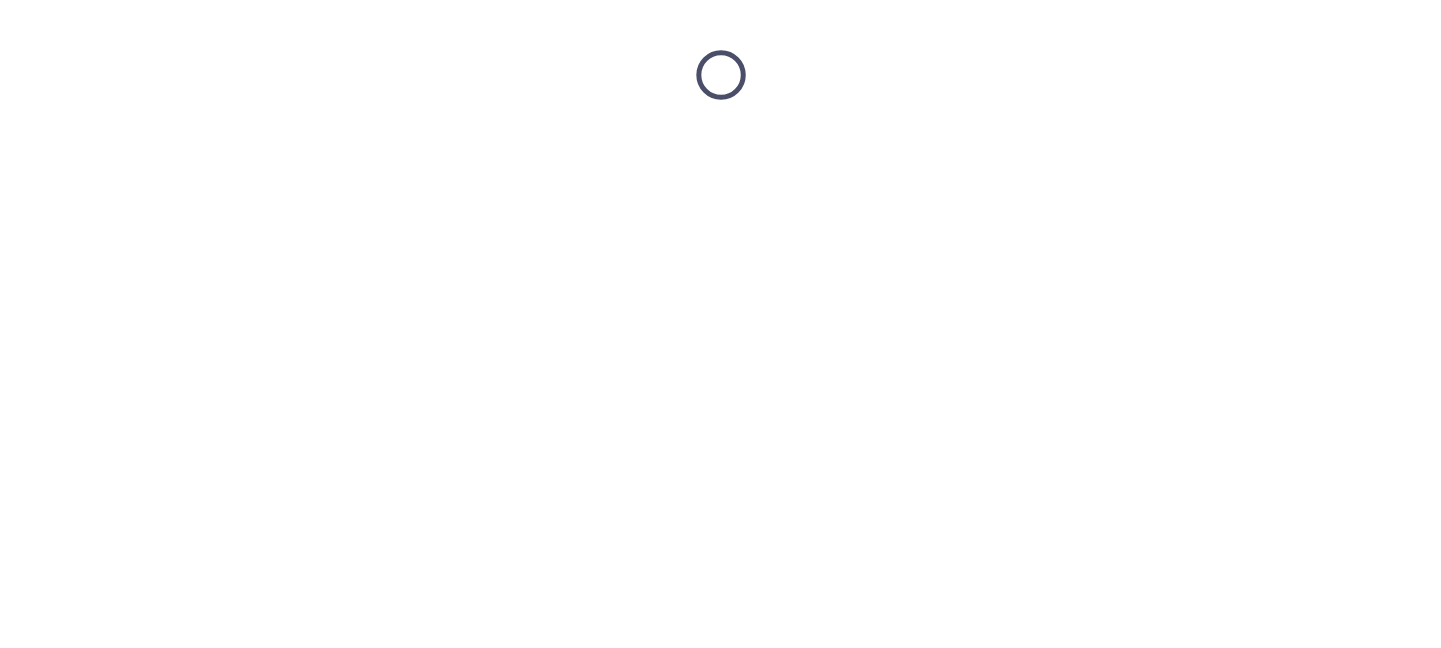 scroll, scrollTop: 0, scrollLeft: 0, axis: both 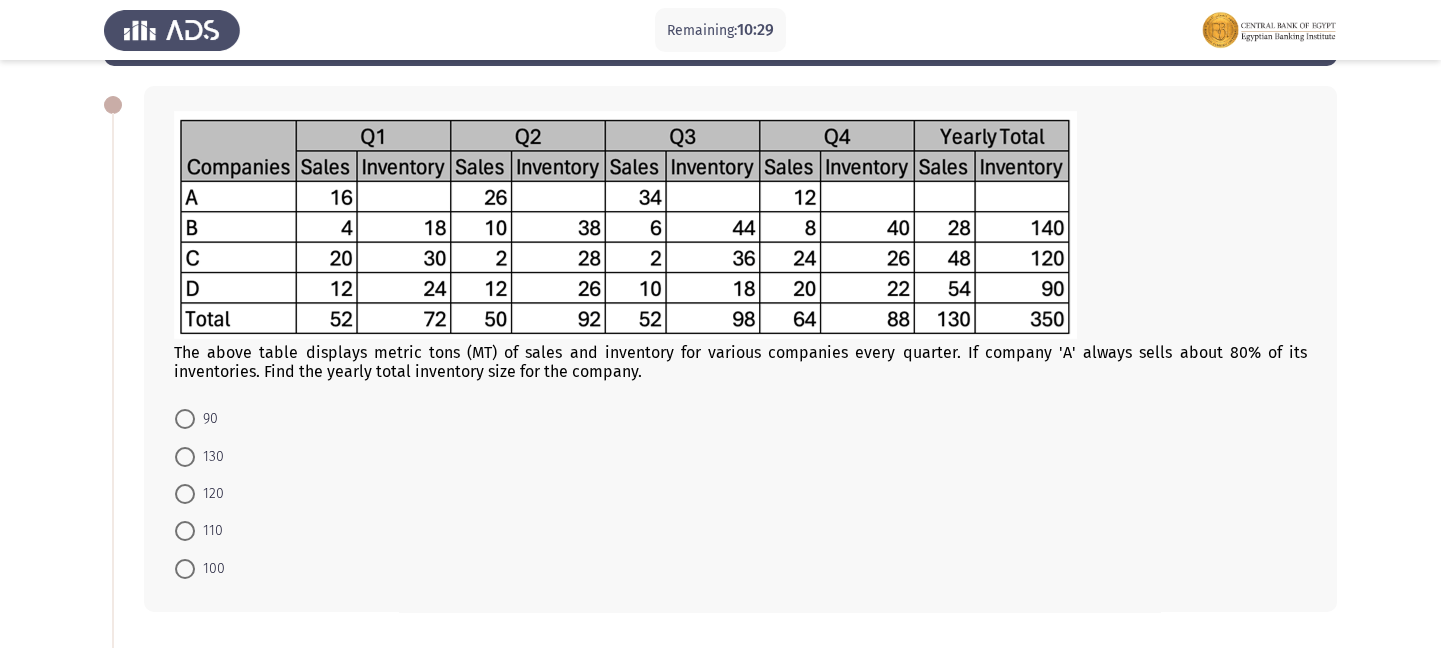 click at bounding box center [185, 457] 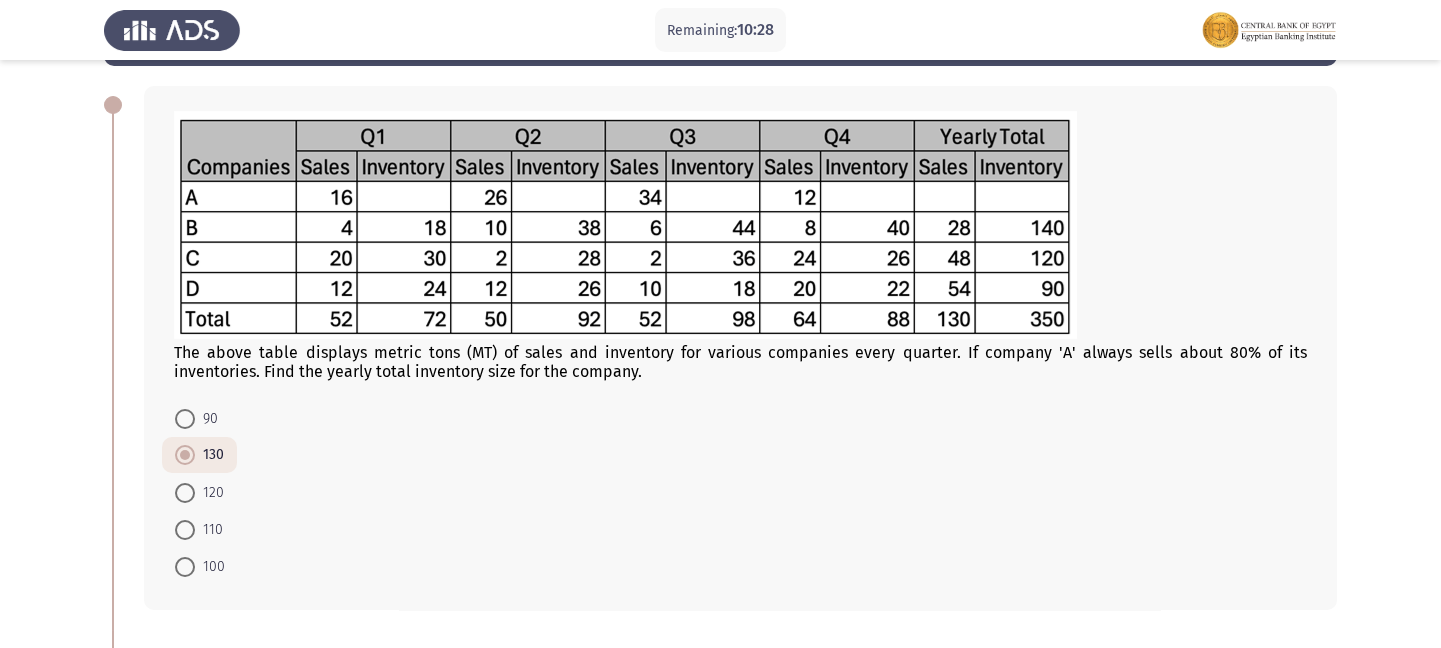 click at bounding box center (185, 493) 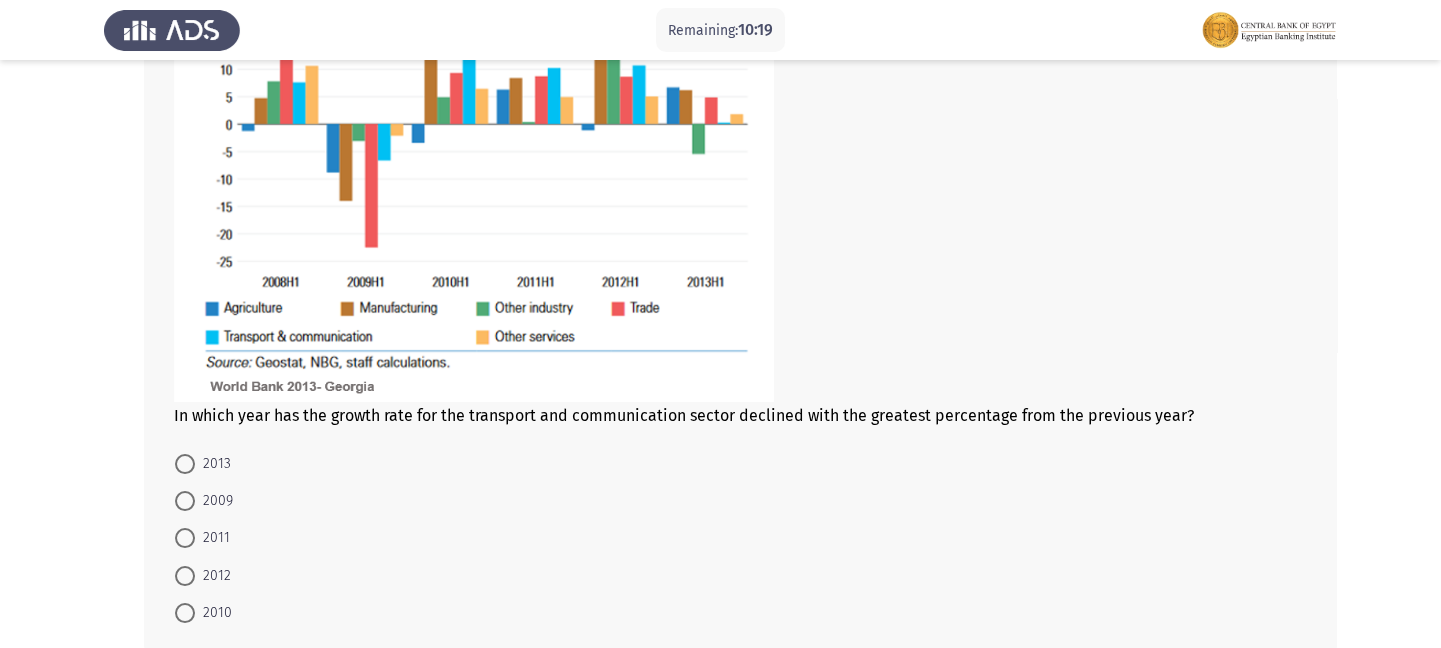 scroll, scrollTop: 897, scrollLeft: 0, axis: vertical 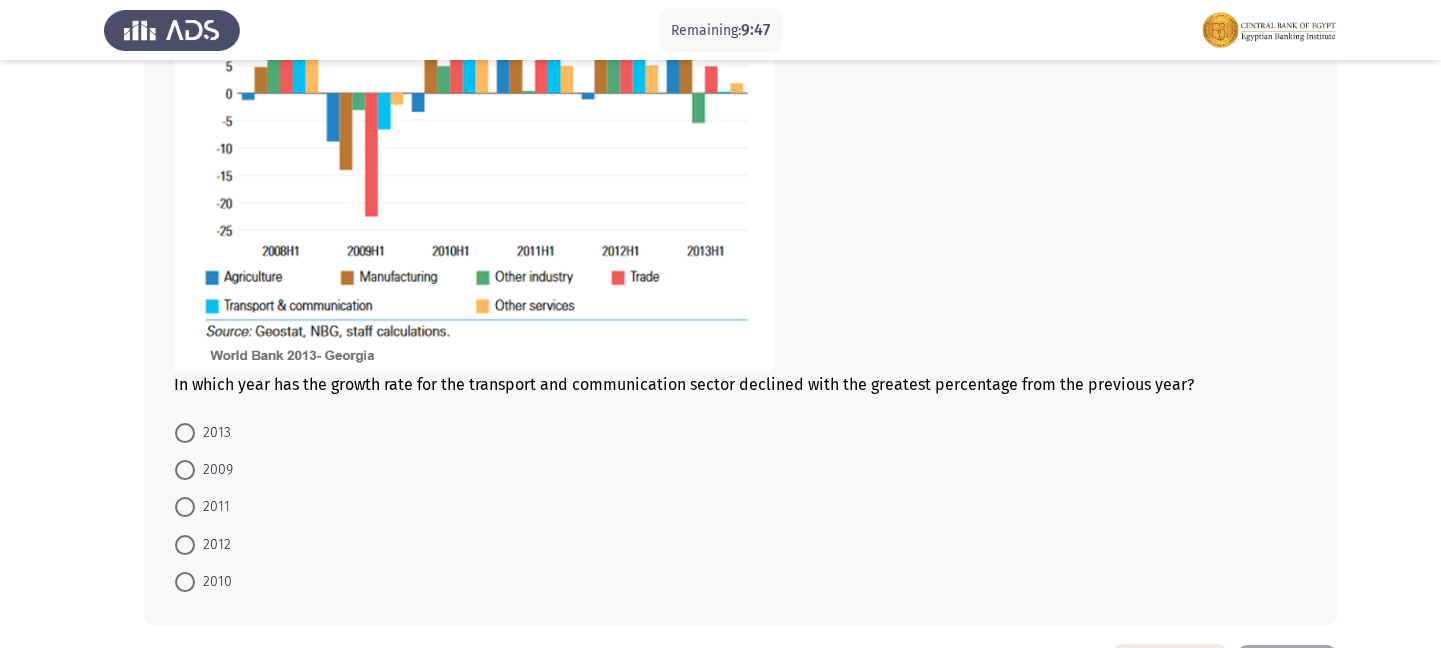 click at bounding box center (185, 470) 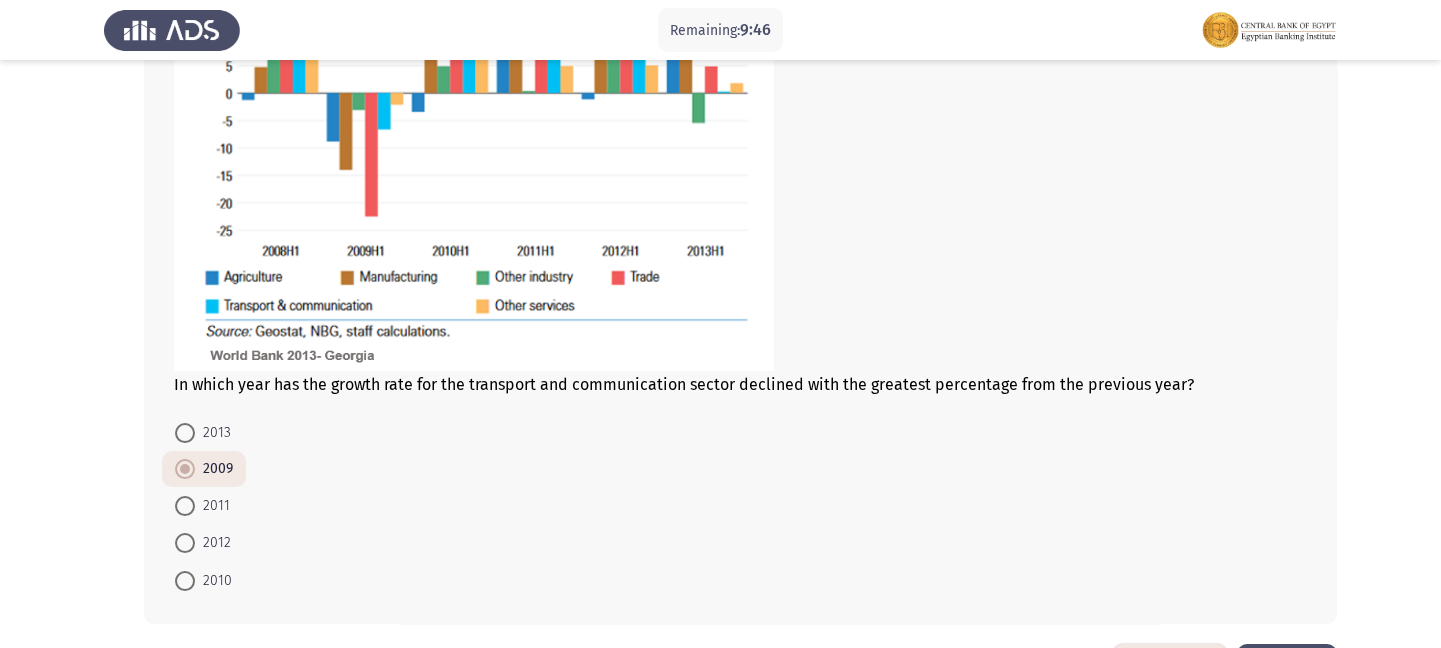 scroll, scrollTop: 993, scrollLeft: 0, axis: vertical 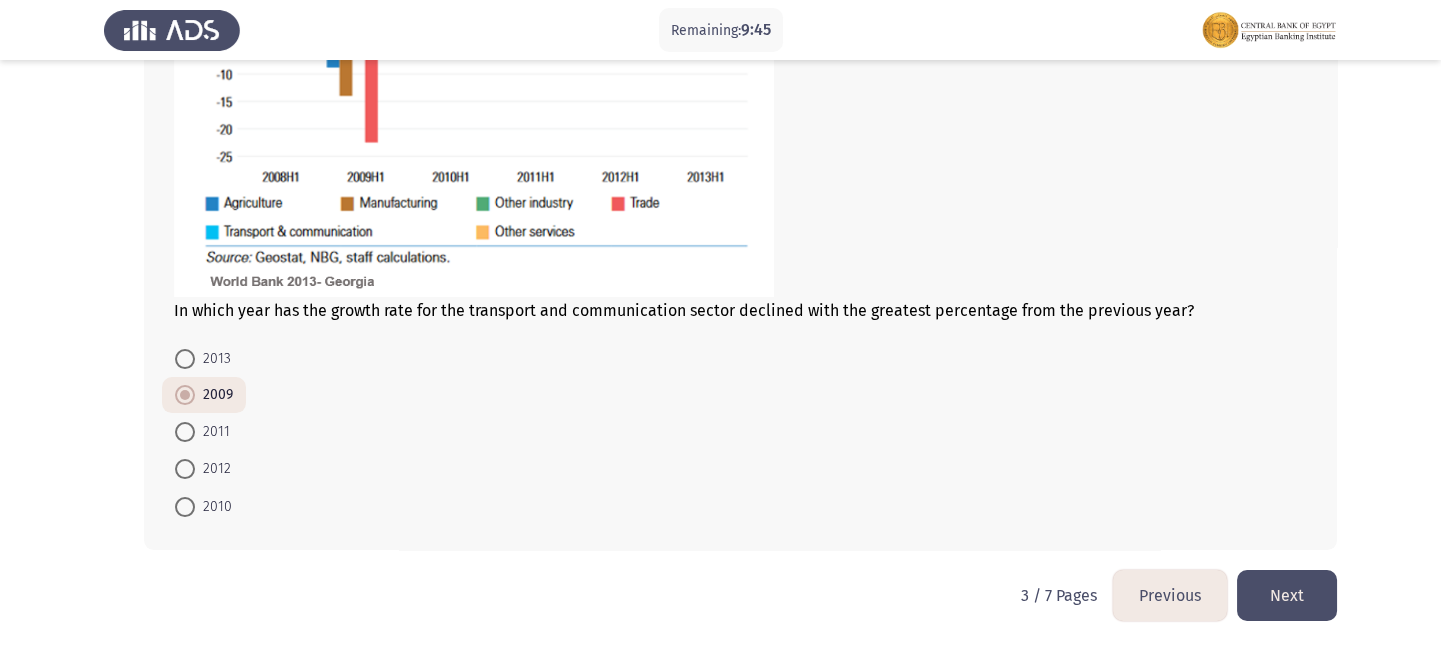 click on "Next" 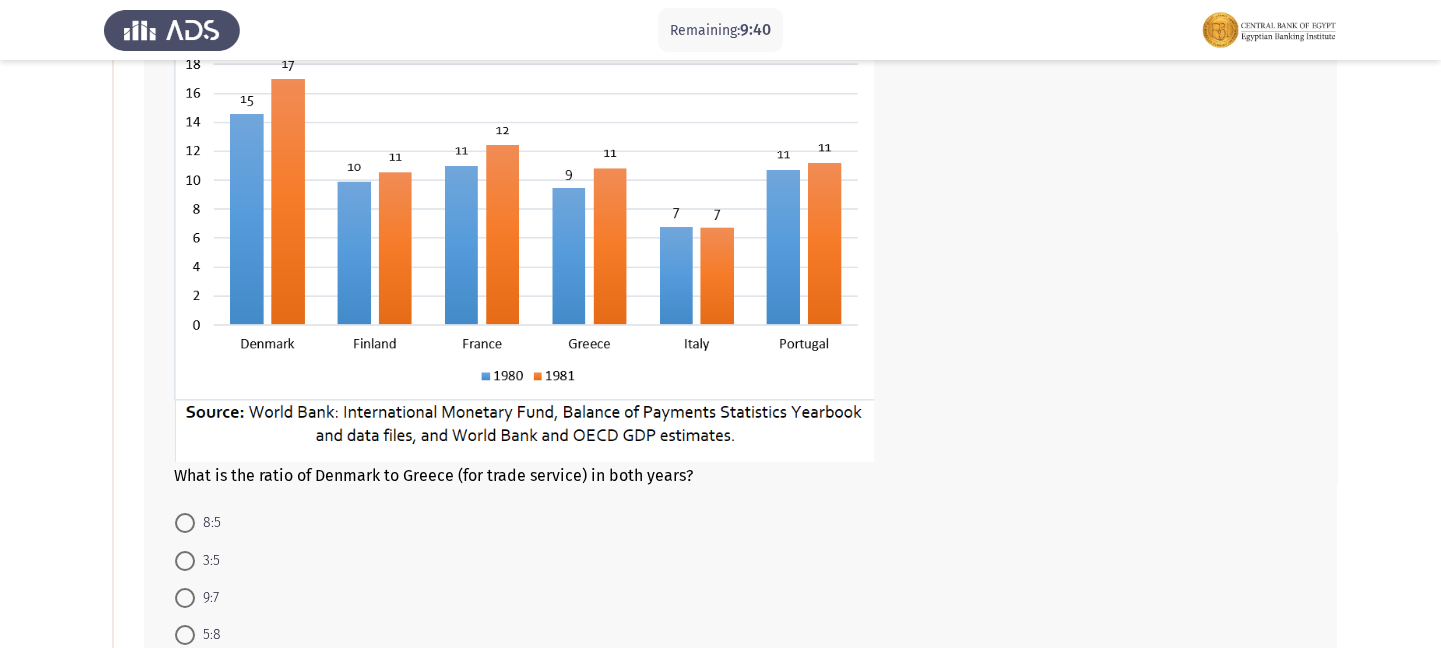 scroll, scrollTop: 219, scrollLeft: 0, axis: vertical 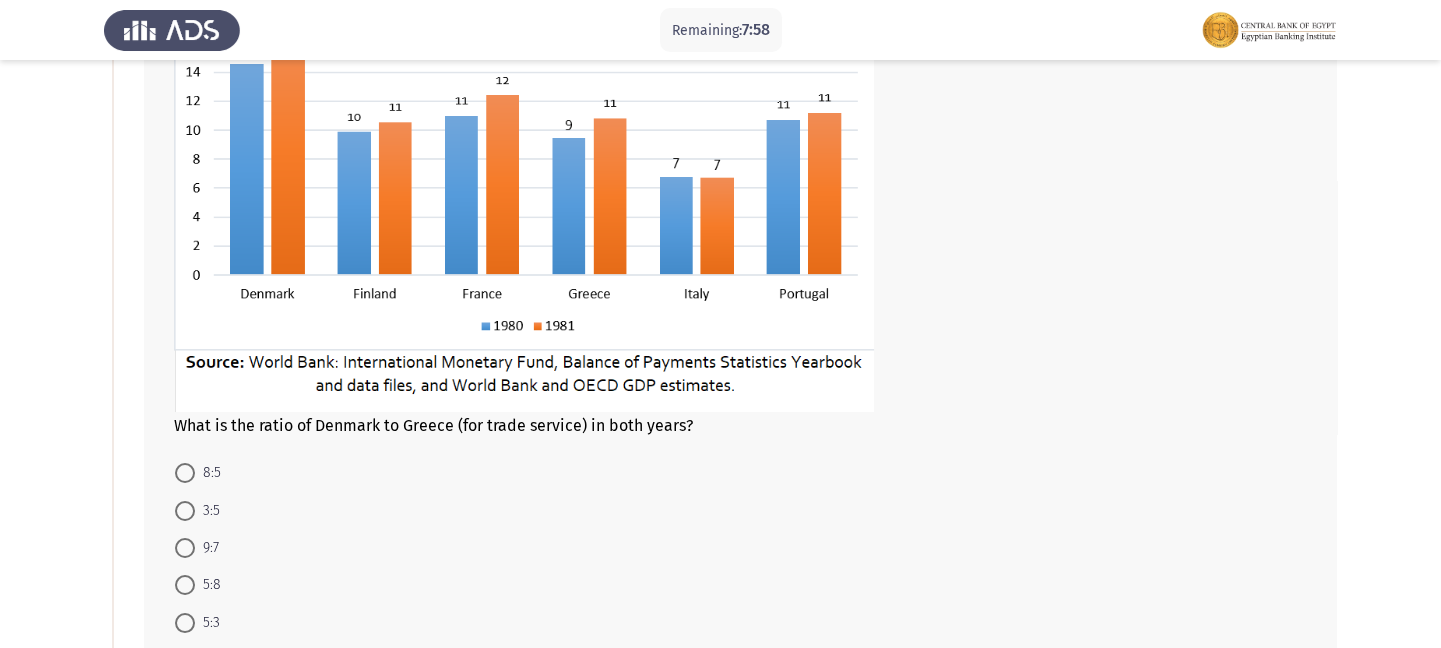 click at bounding box center (185, 548) 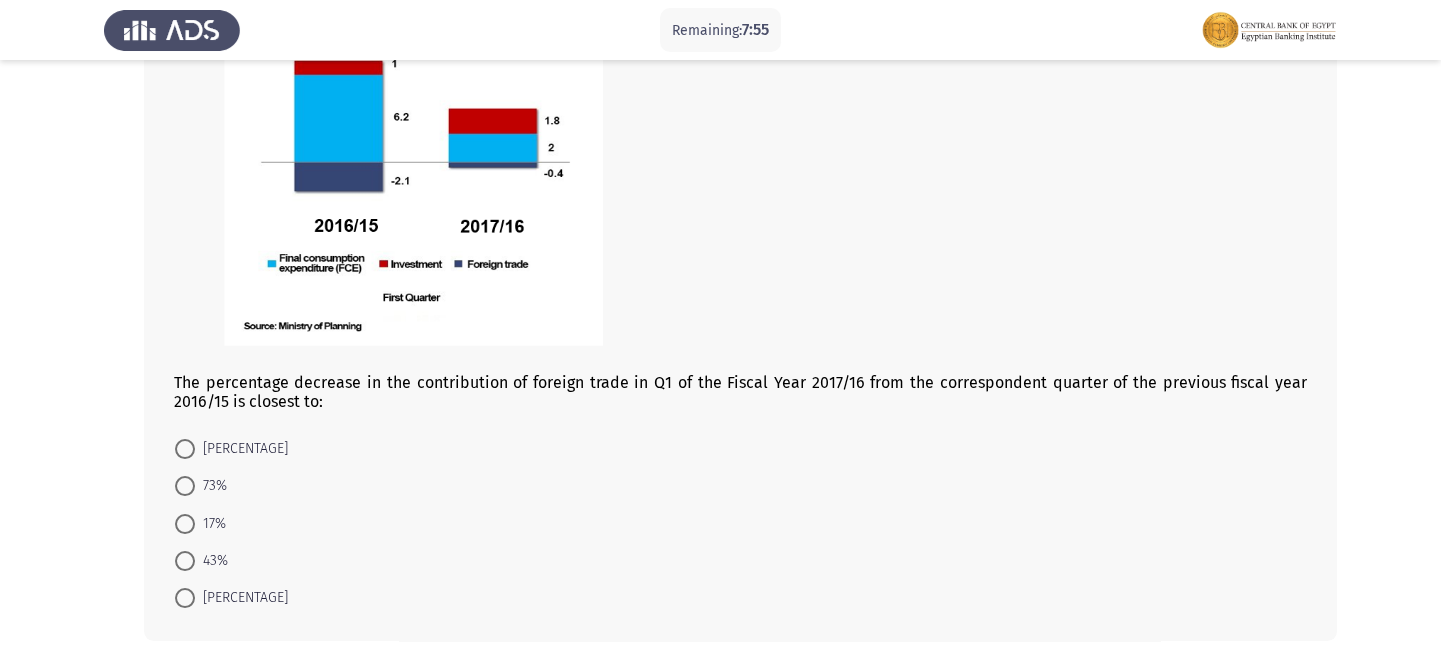scroll, scrollTop: 1071, scrollLeft: 0, axis: vertical 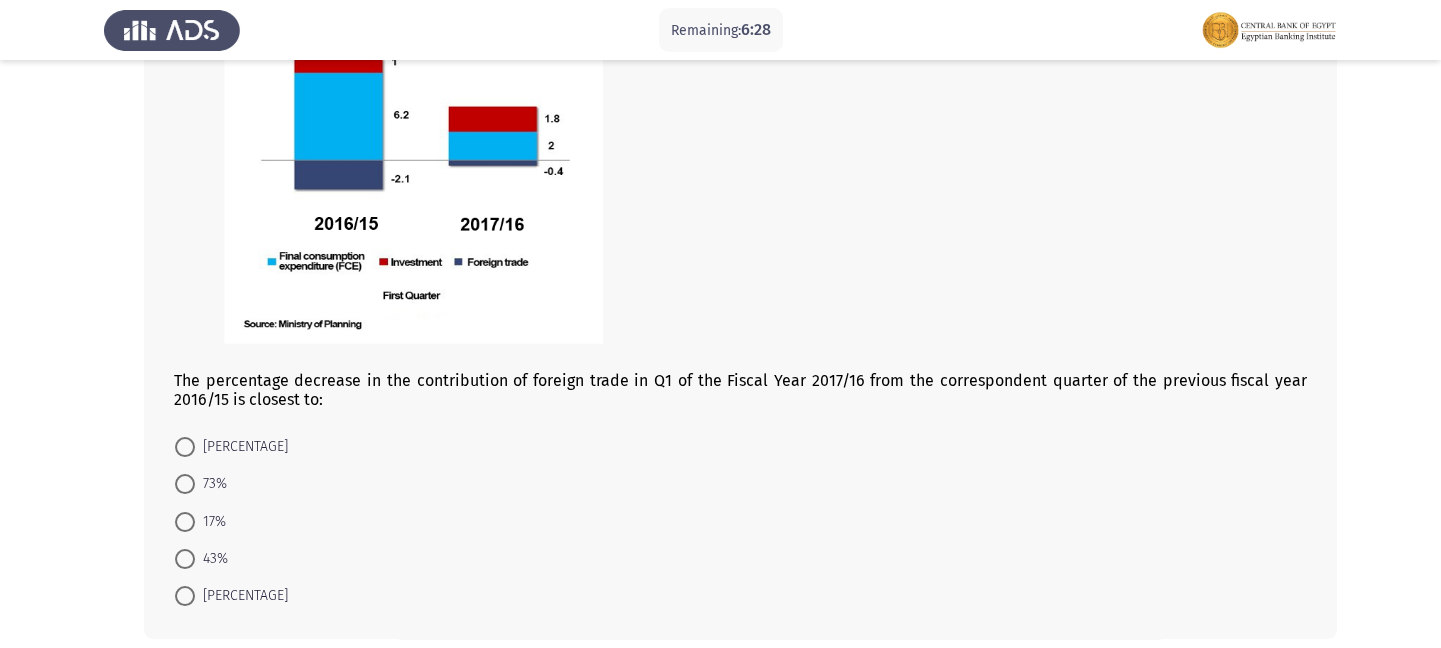 click at bounding box center (185, 596) 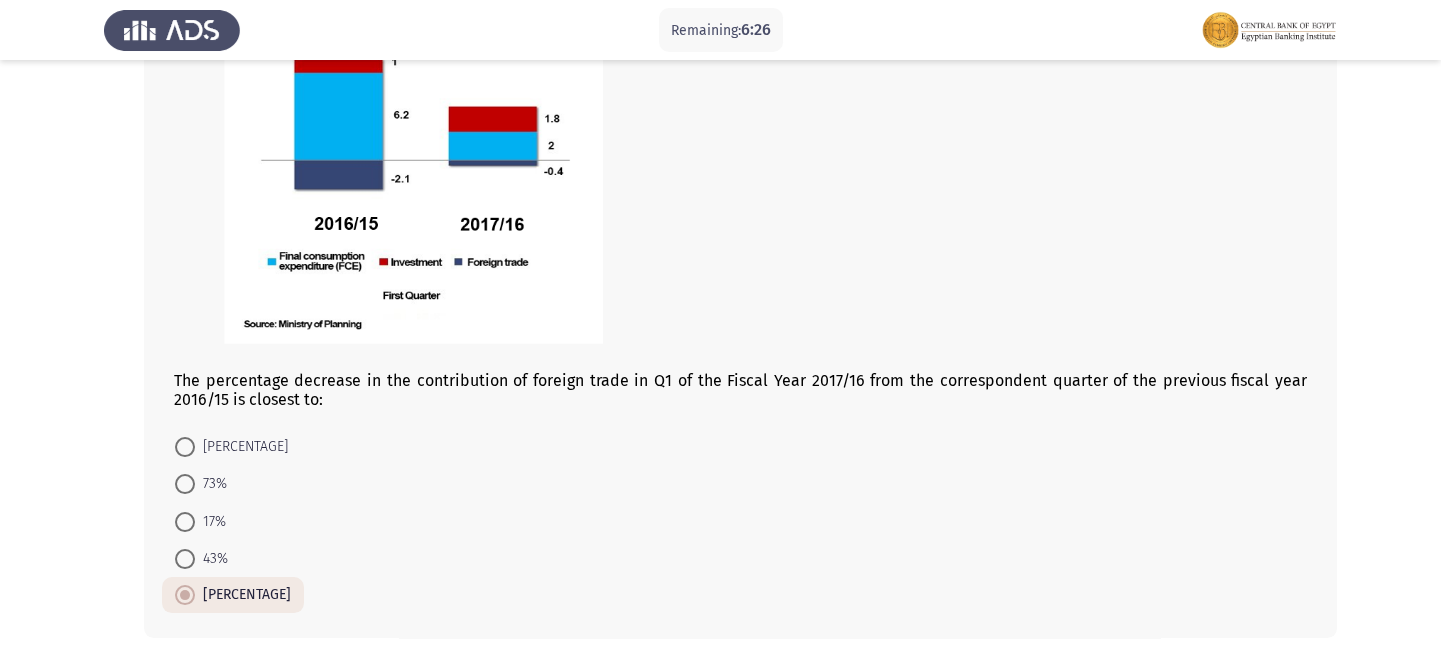 scroll, scrollTop: 1139, scrollLeft: 0, axis: vertical 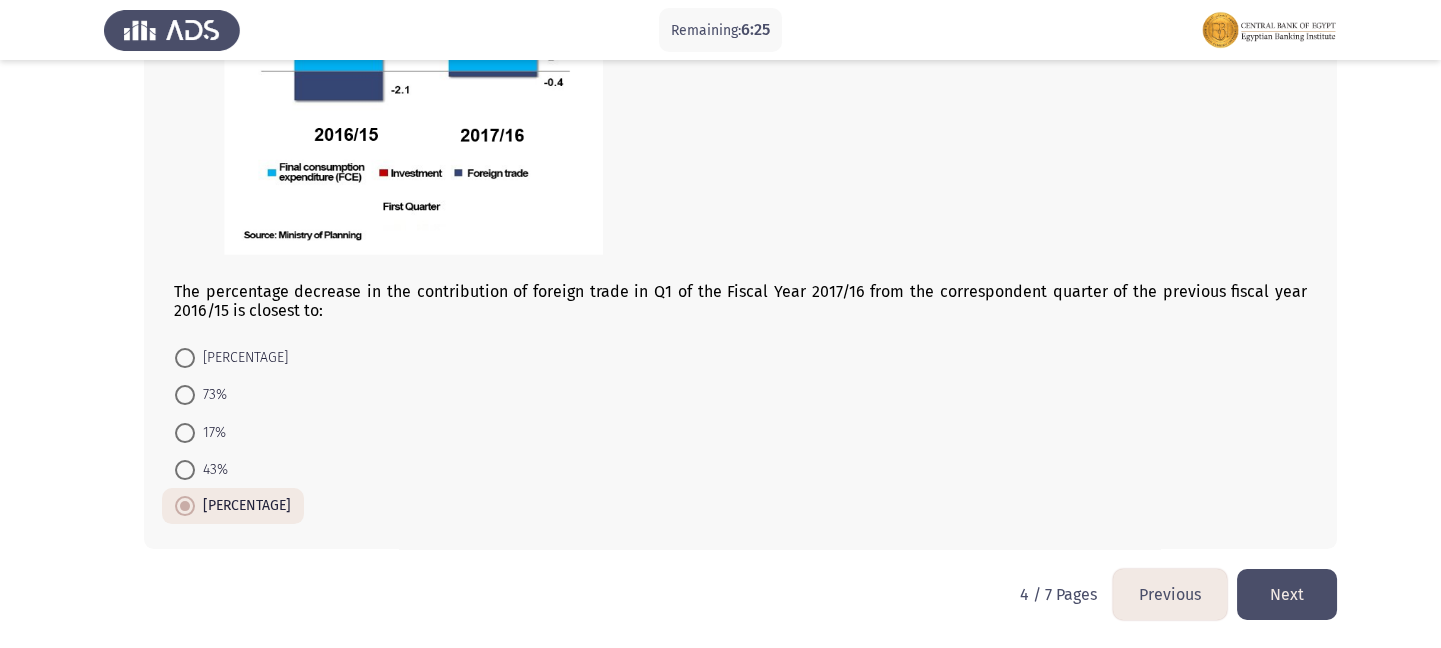 click on "Next" 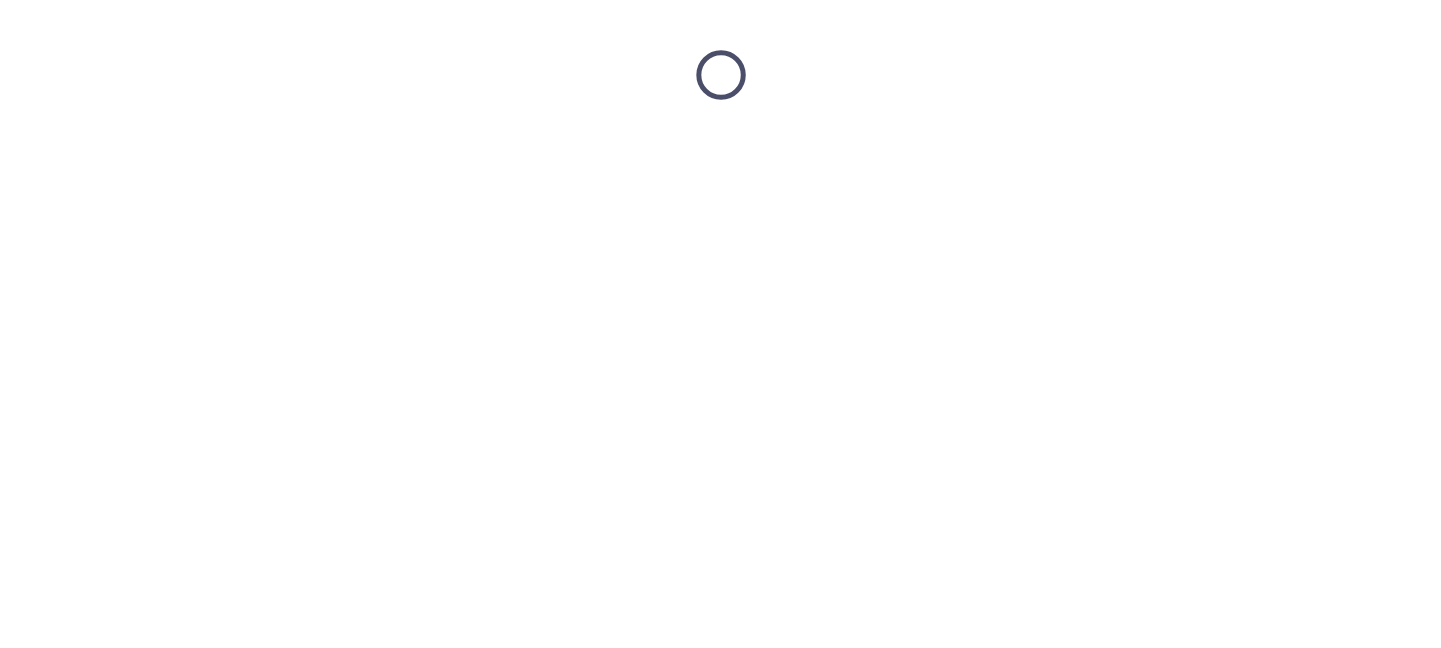 scroll, scrollTop: 0, scrollLeft: 0, axis: both 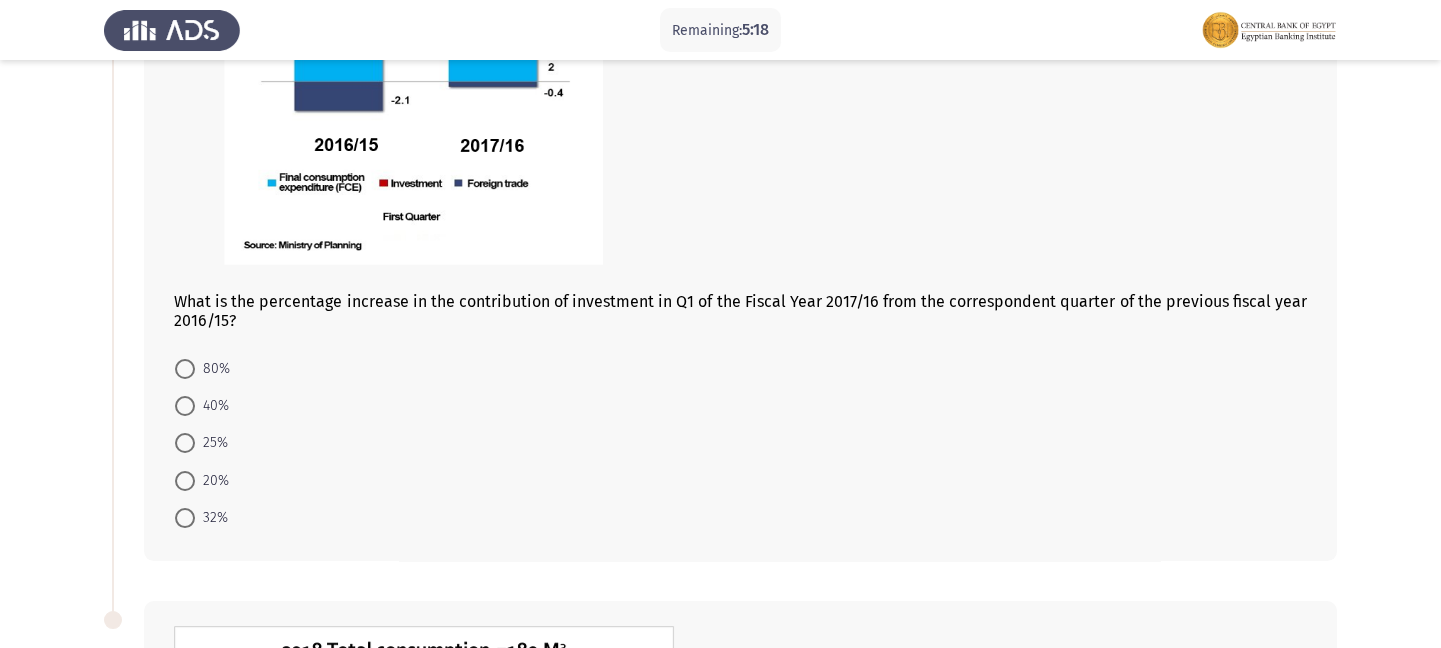 click at bounding box center (185, 369) 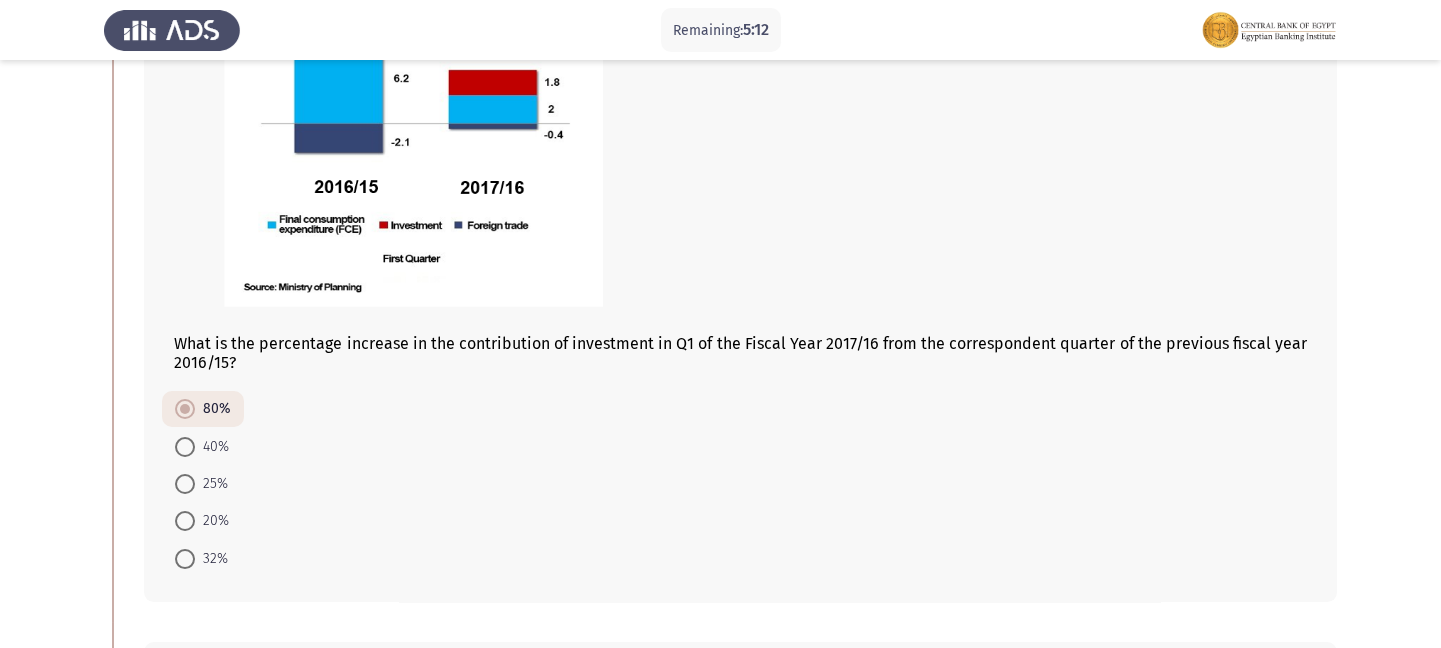 scroll, scrollTop: 292, scrollLeft: 0, axis: vertical 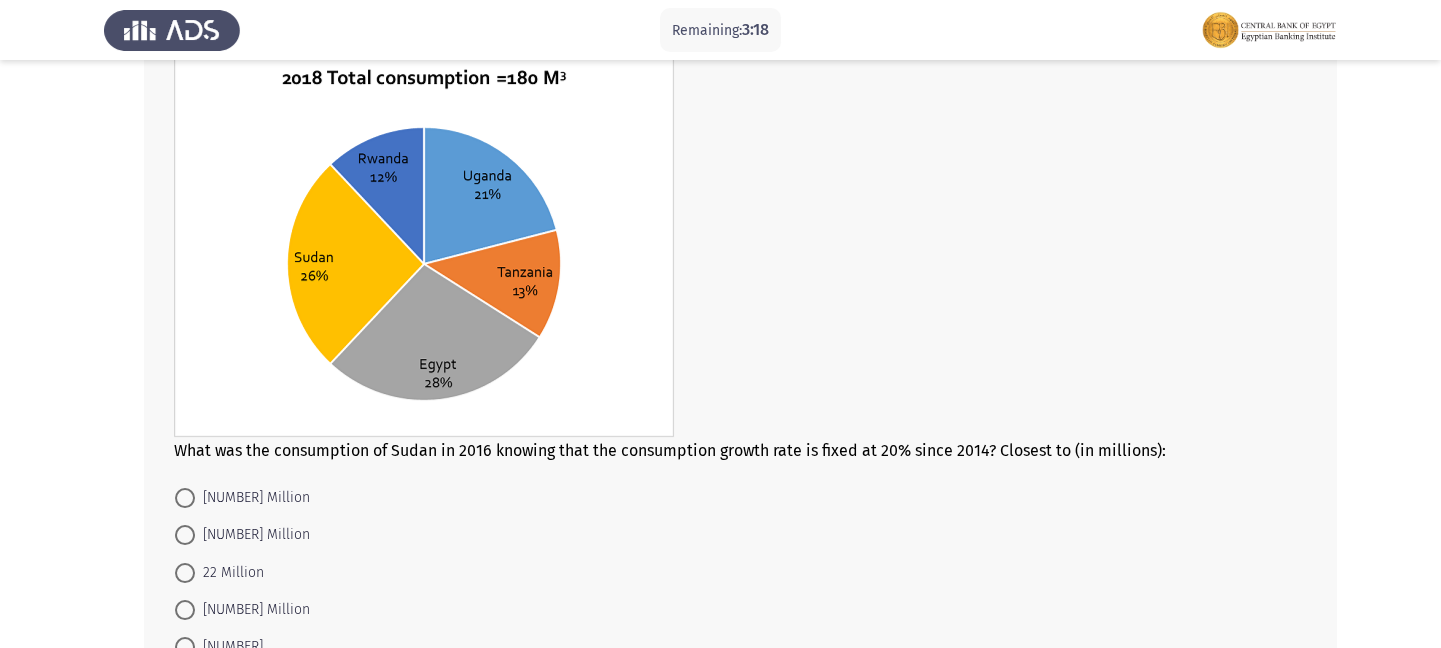 click at bounding box center (185, 535) 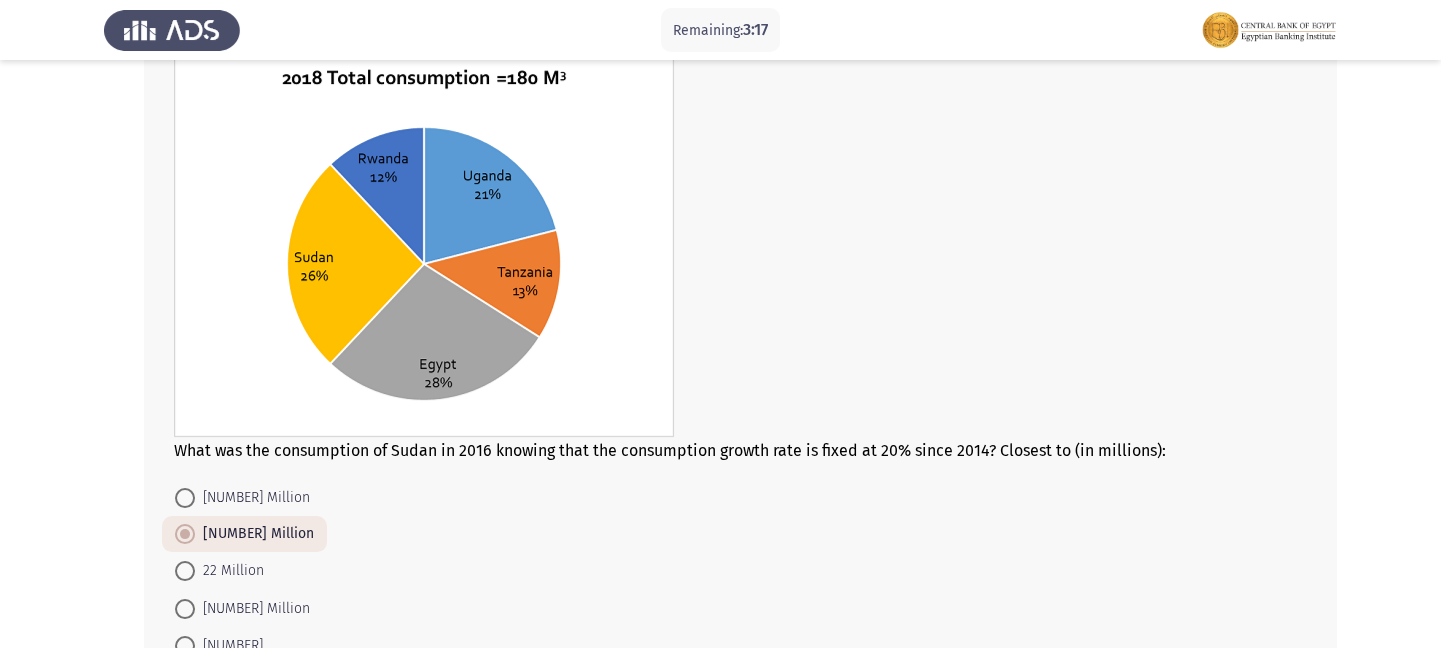 scroll, scrollTop: 1060, scrollLeft: 0, axis: vertical 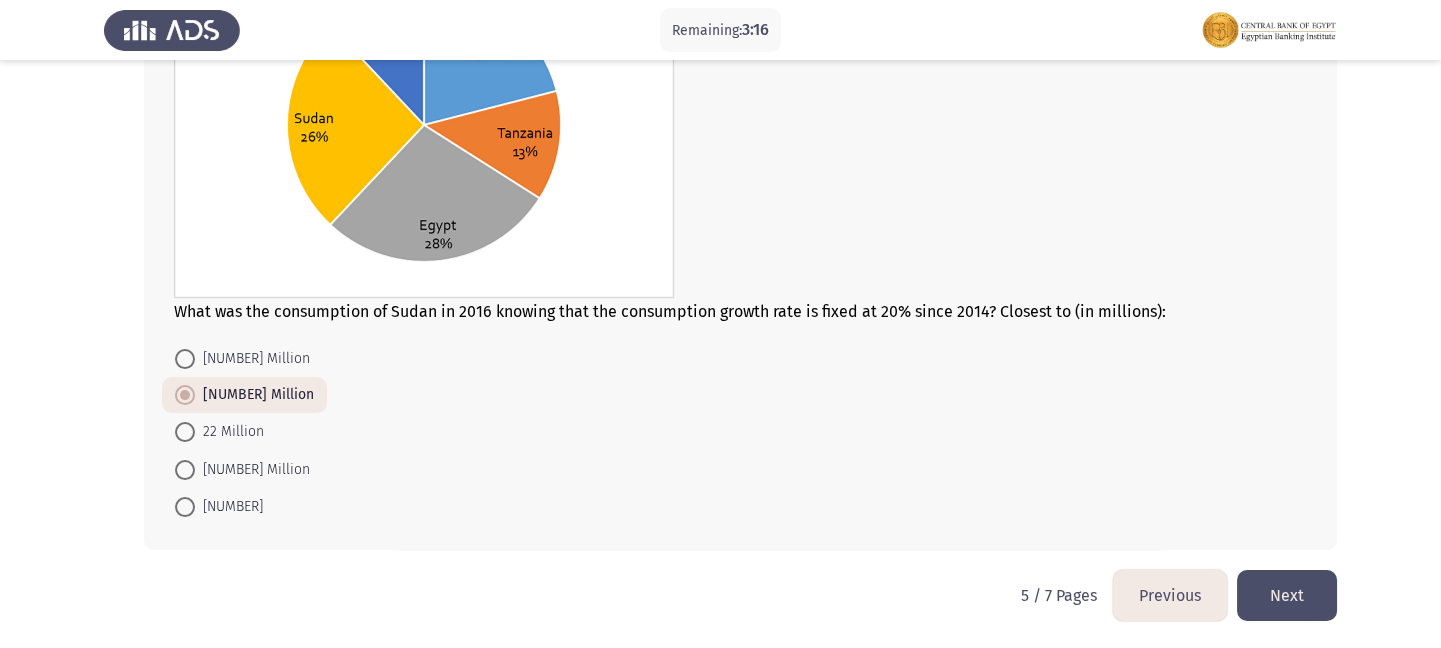 click on "Next" 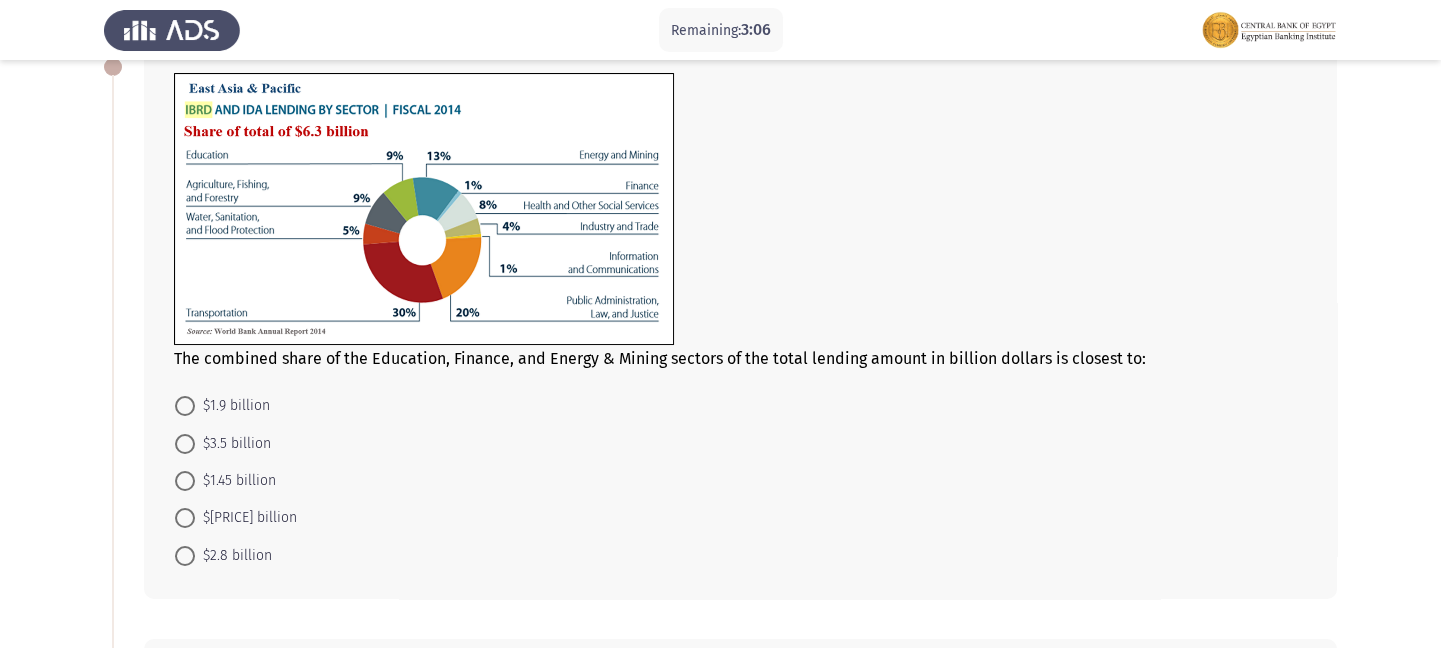 scroll, scrollTop: 108, scrollLeft: 0, axis: vertical 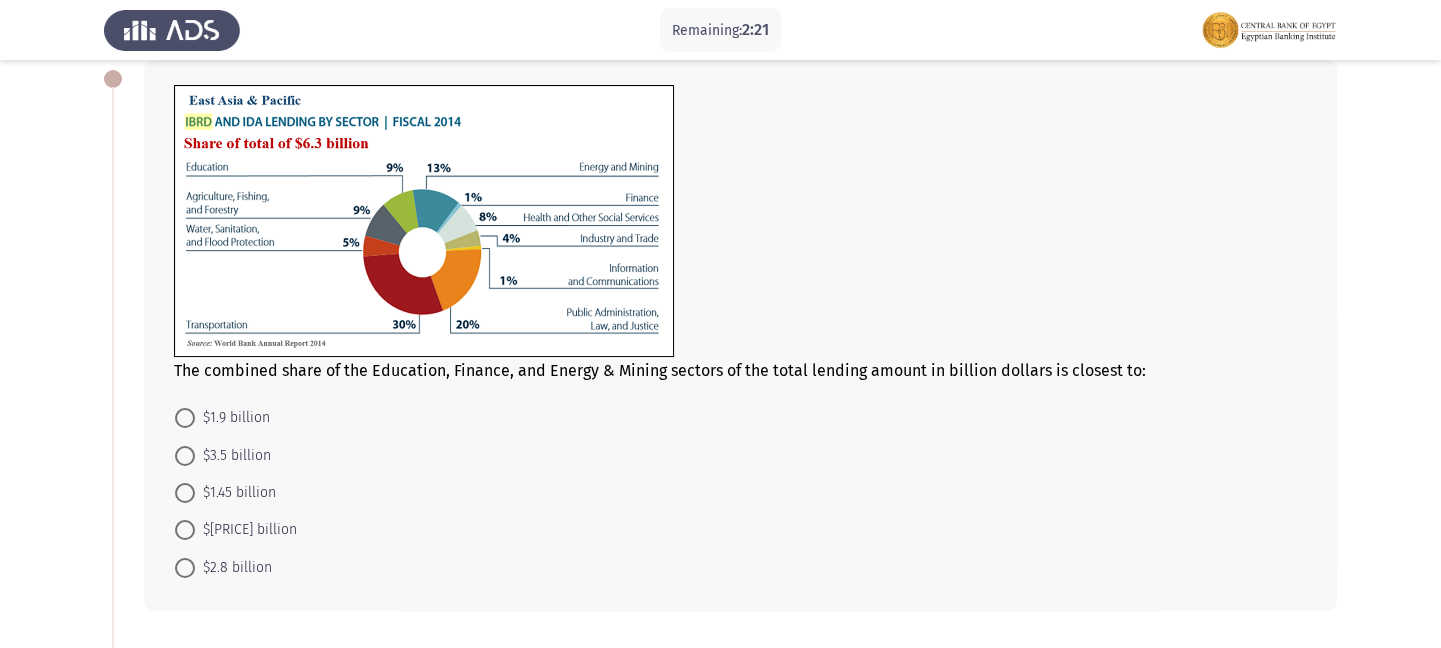 click on "$3.5 billion" at bounding box center (223, 454) 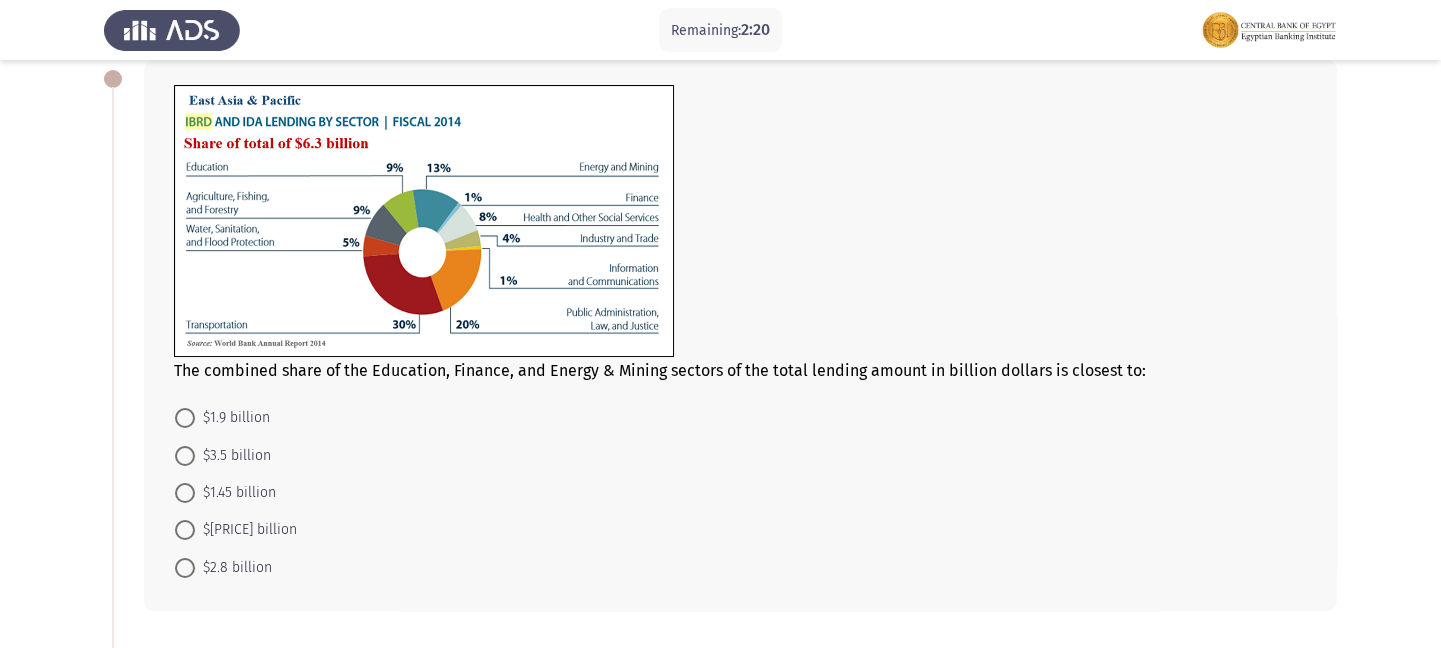 click at bounding box center [185, 456] 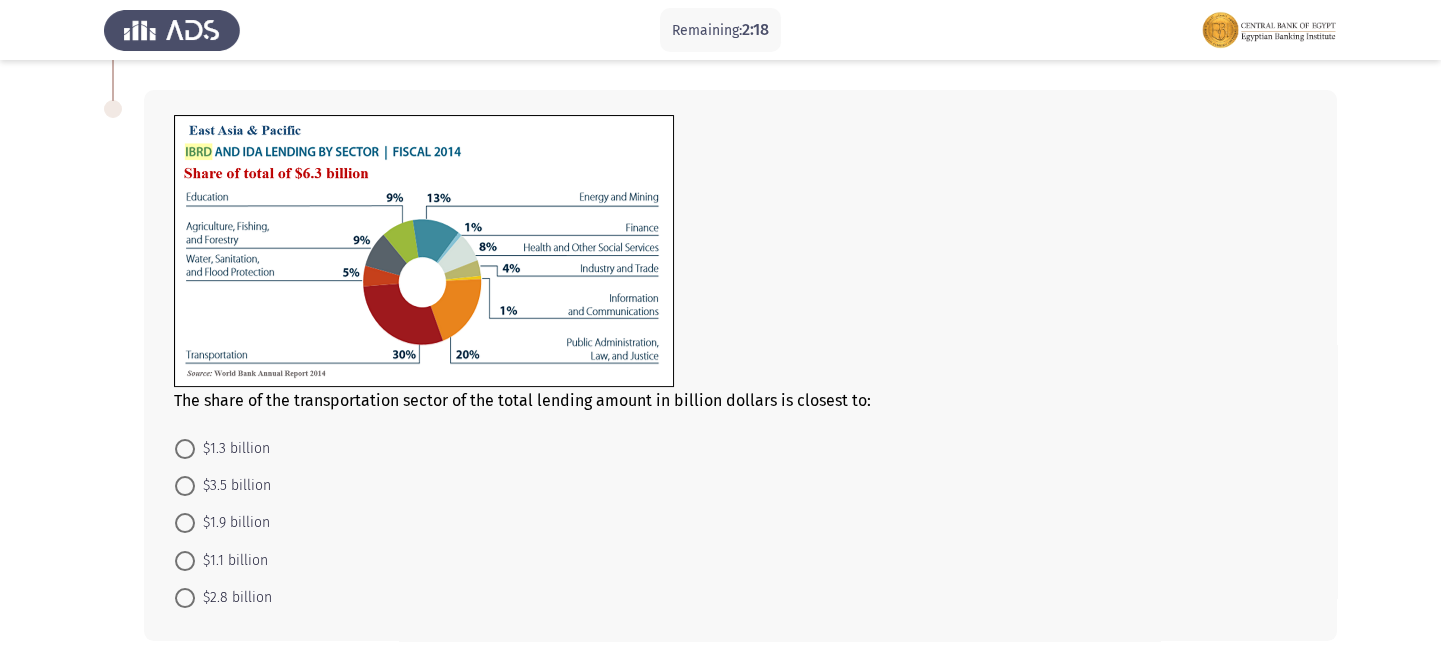 scroll, scrollTop: 705, scrollLeft: 0, axis: vertical 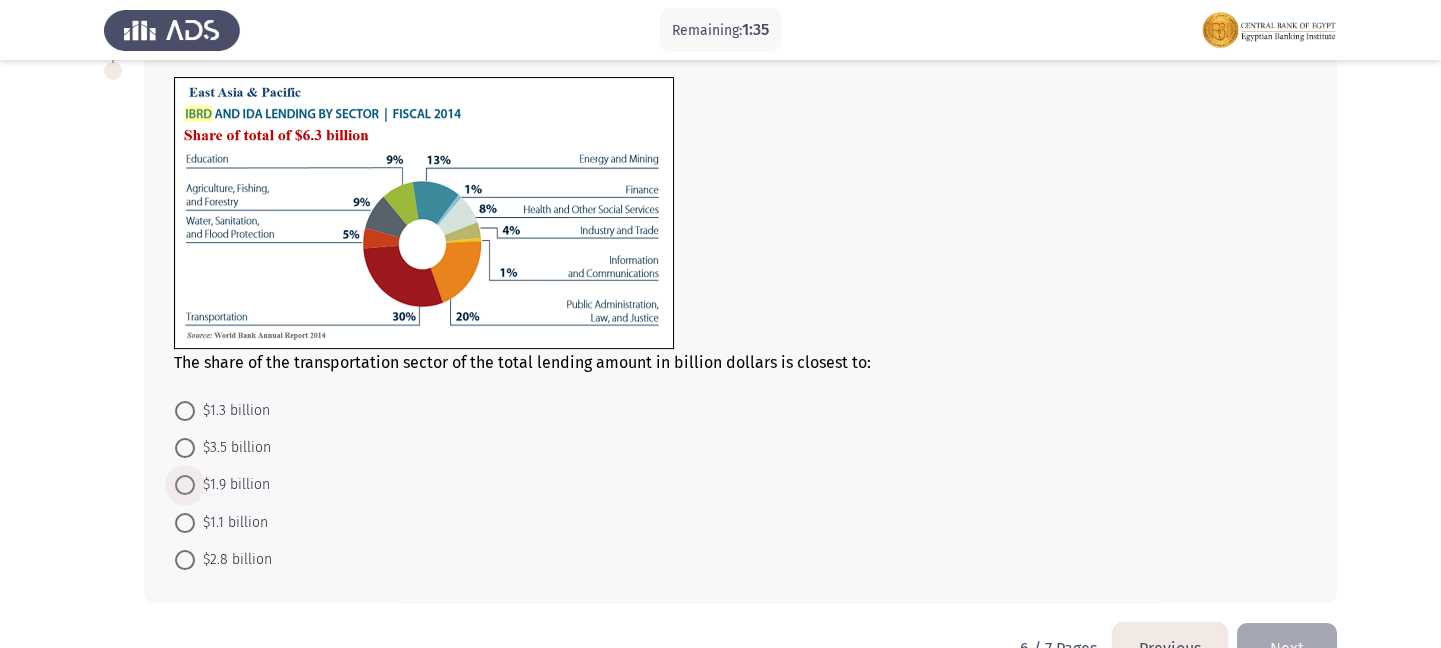 click on "$1.9 billion" at bounding box center [232, 485] 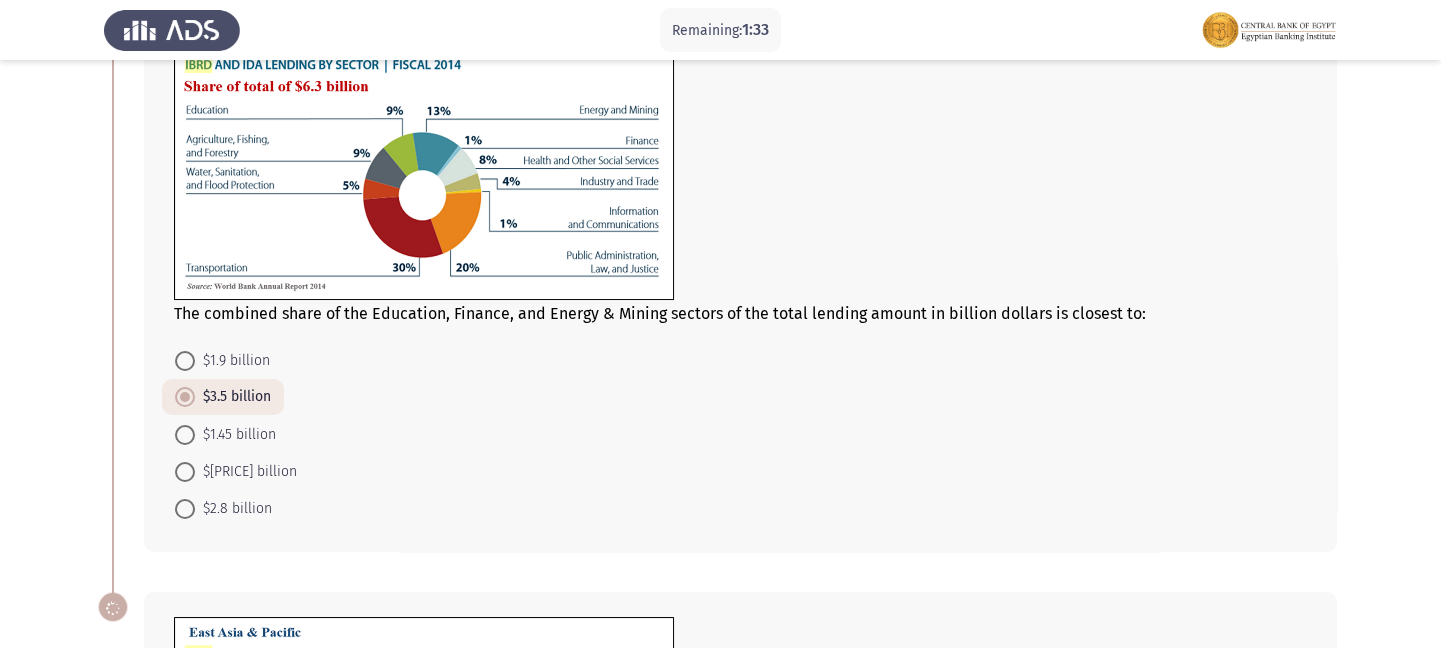 scroll, scrollTop: 155, scrollLeft: 0, axis: vertical 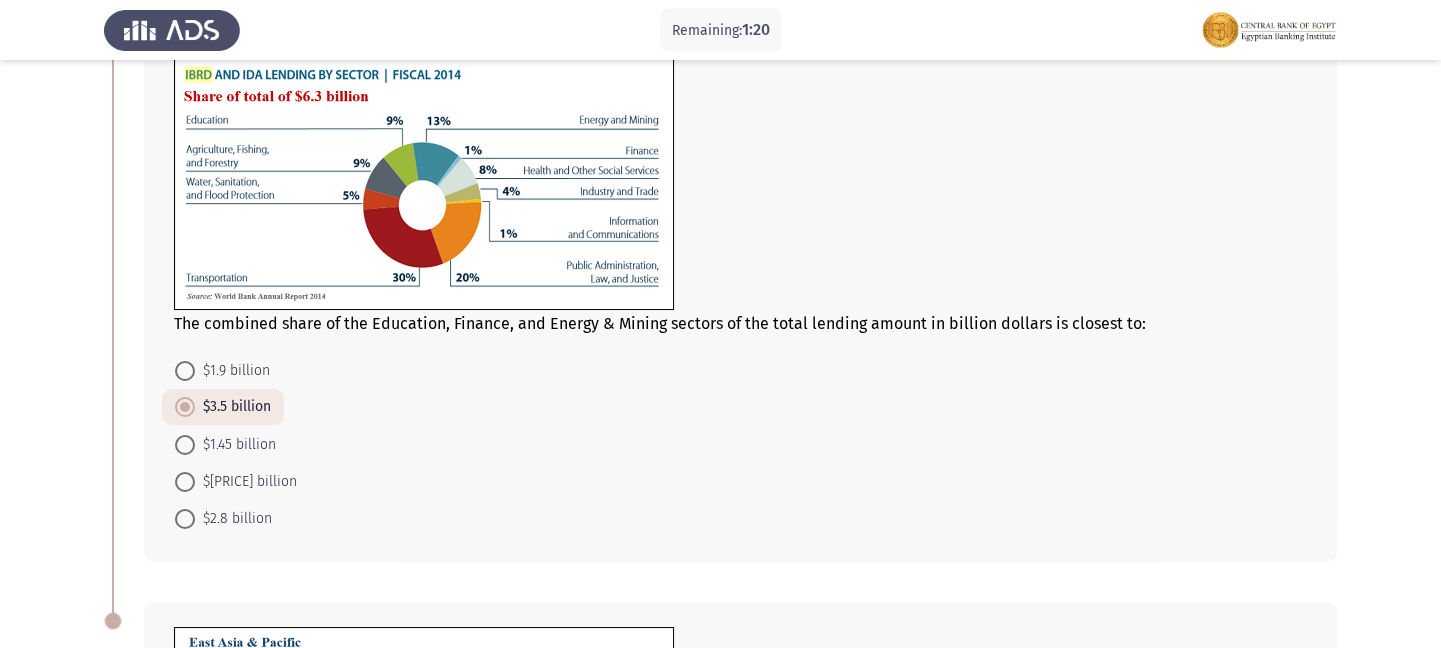 click at bounding box center [185, 445] 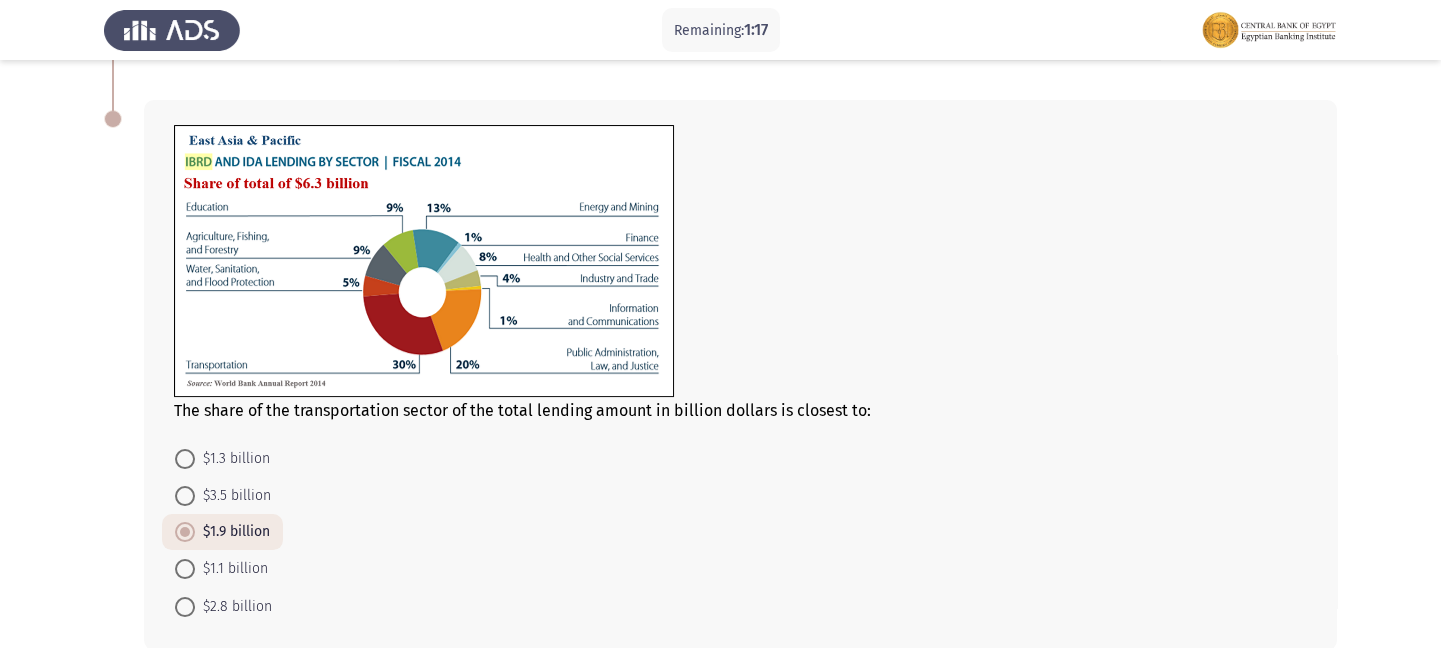 scroll, scrollTop: 757, scrollLeft: 0, axis: vertical 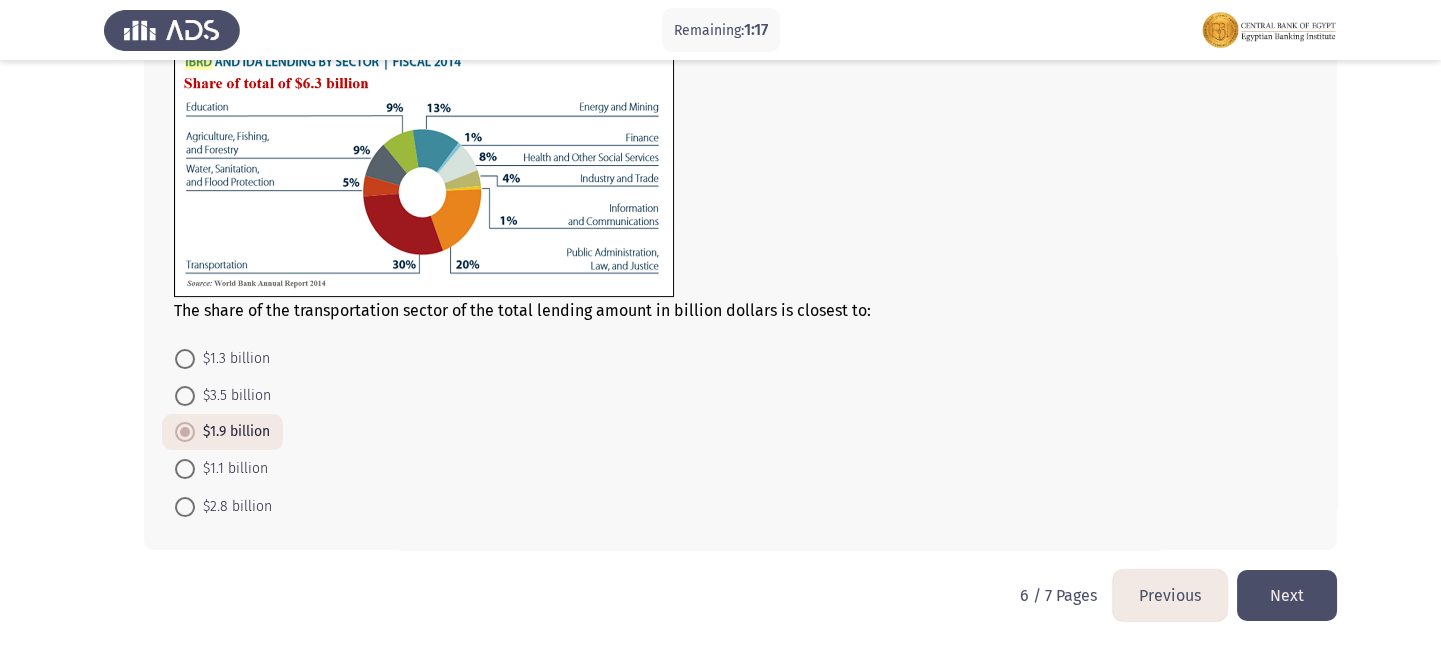click on "Next" 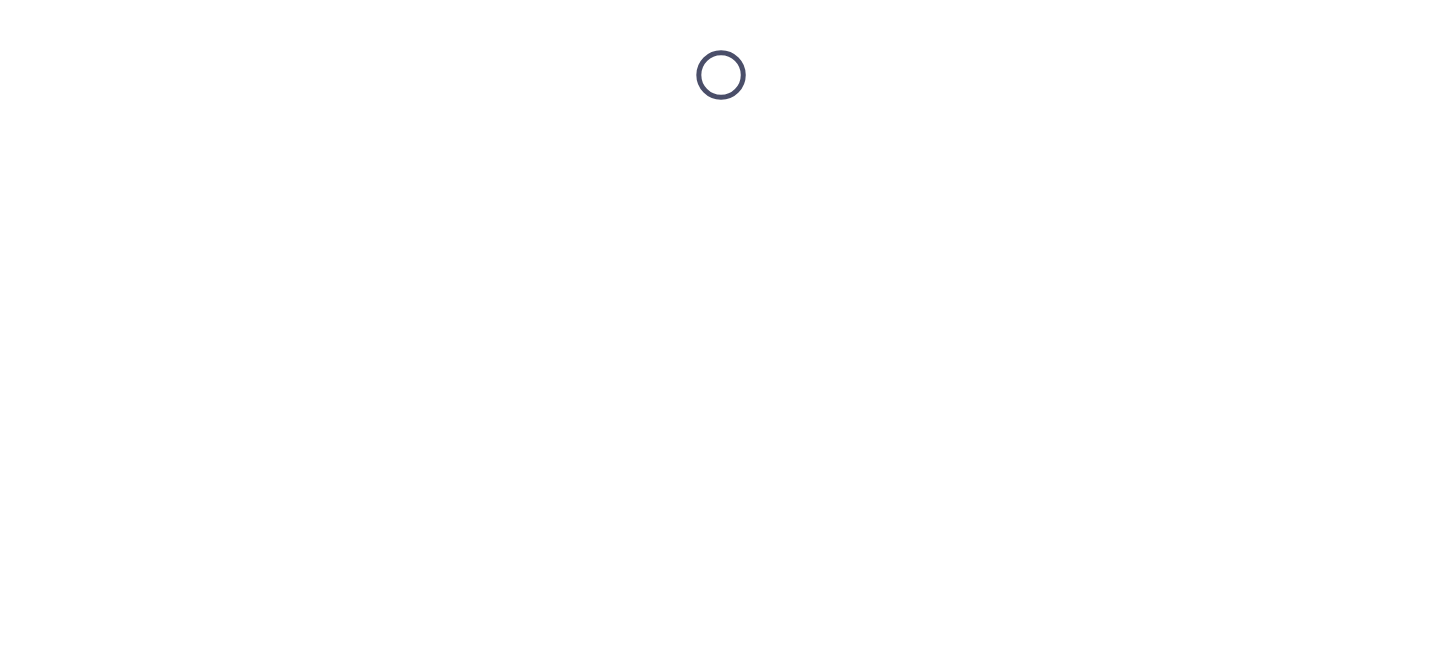 scroll, scrollTop: 0, scrollLeft: 0, axis: both 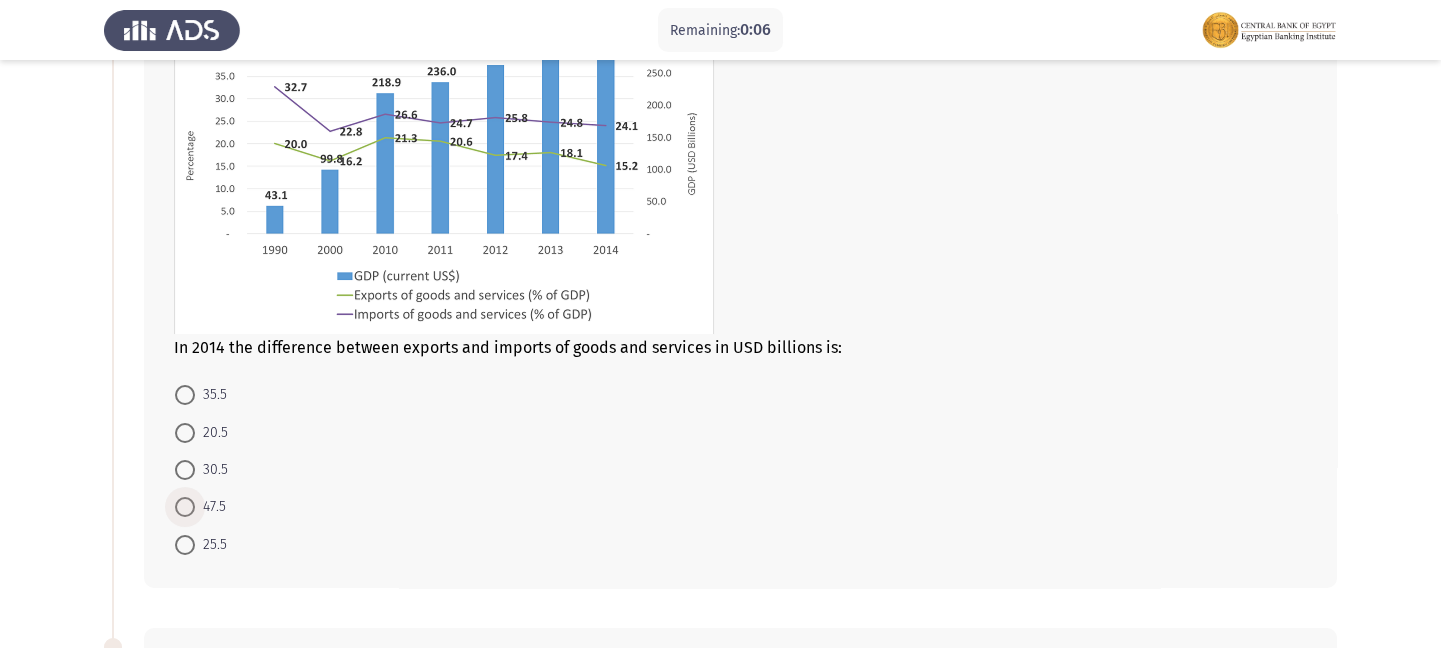 click at bounding box center [185, 507] 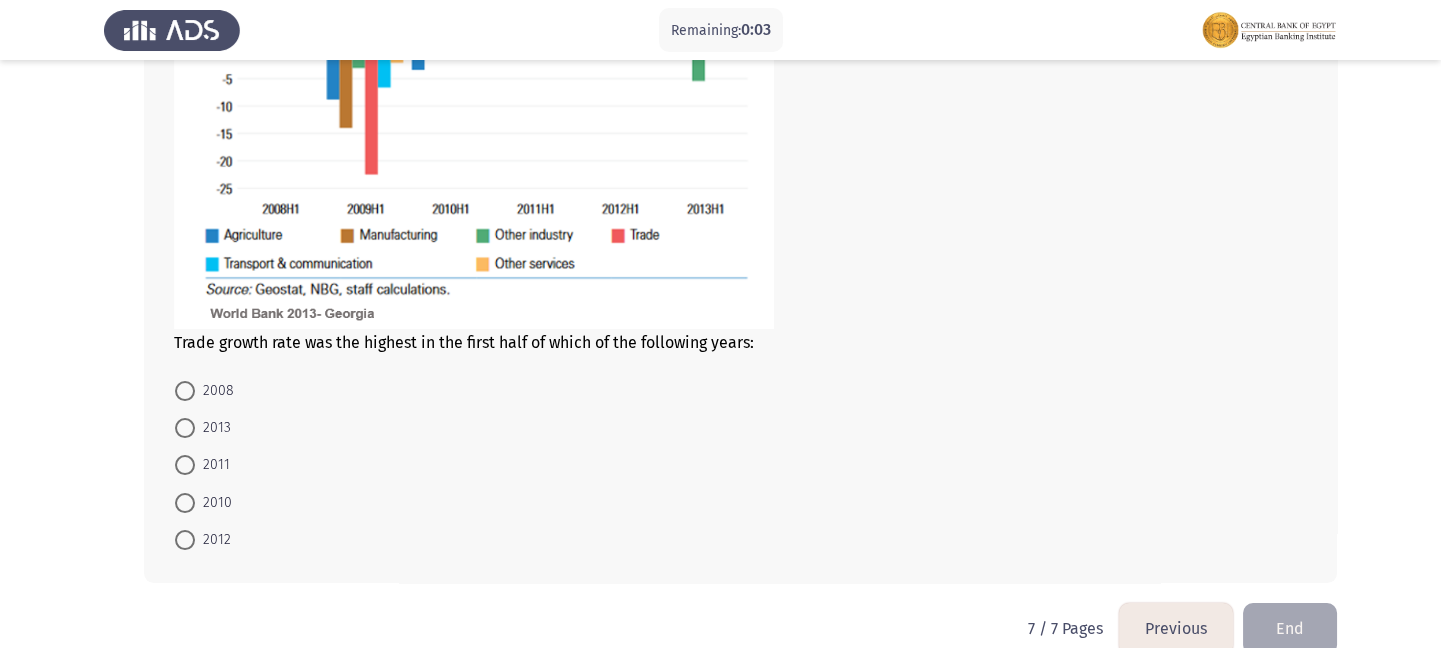 scroll, scrollTop: 1070, scrollLeft: 0, axis: vertical 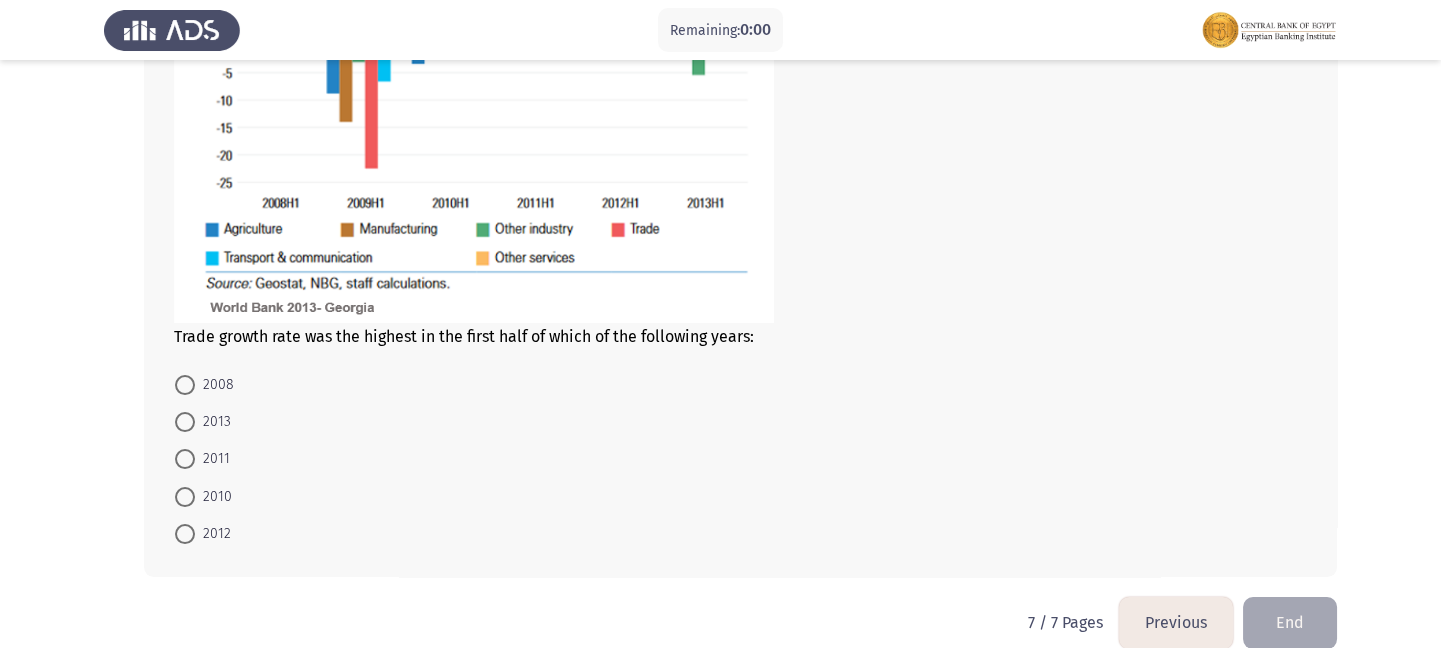 click at bounding box center [185, 422] 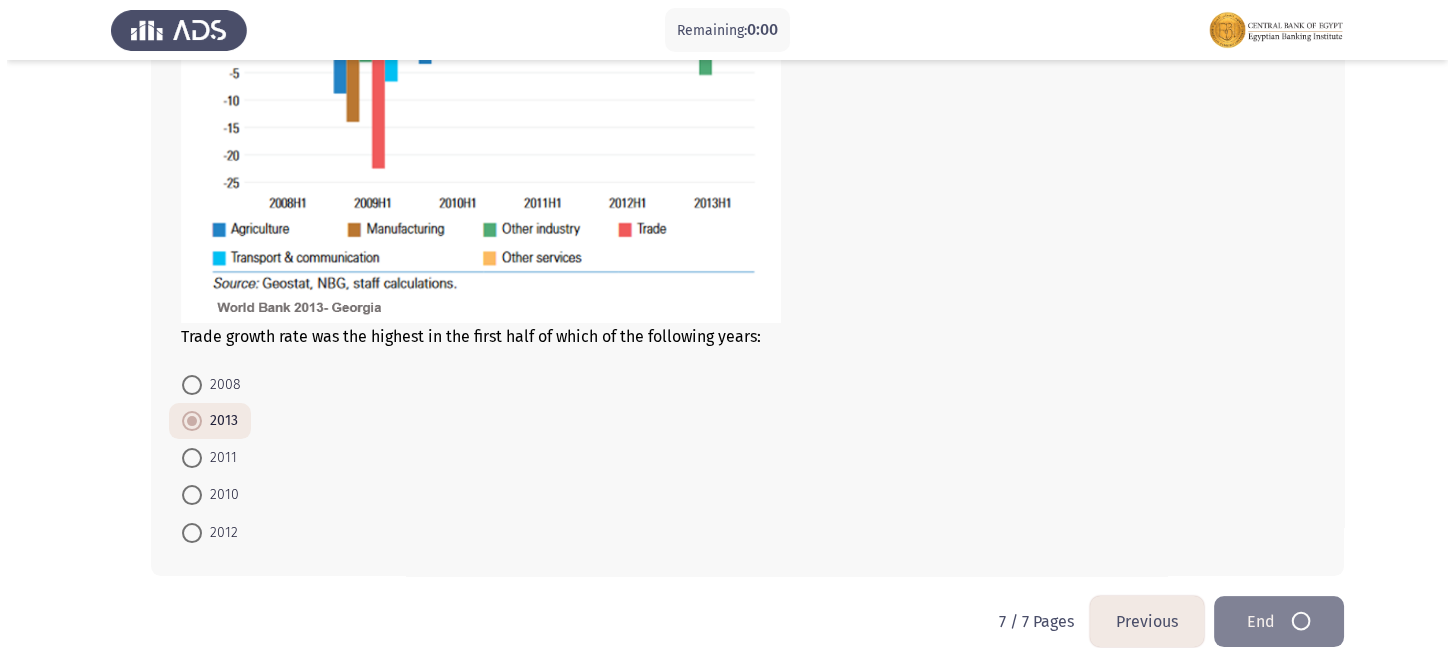 scroll, scrollTop: 0, scrollLeft: 0, axis: both 